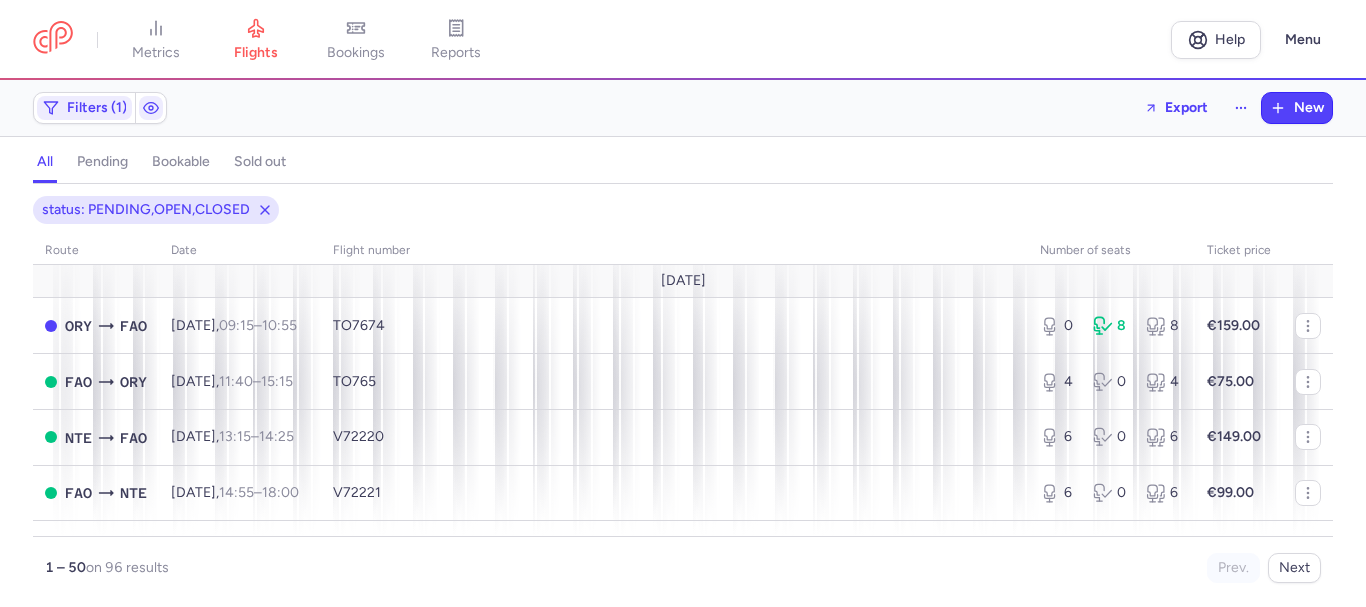 scroll, scrollTop: 0, scrollLeft: 0, axis: both 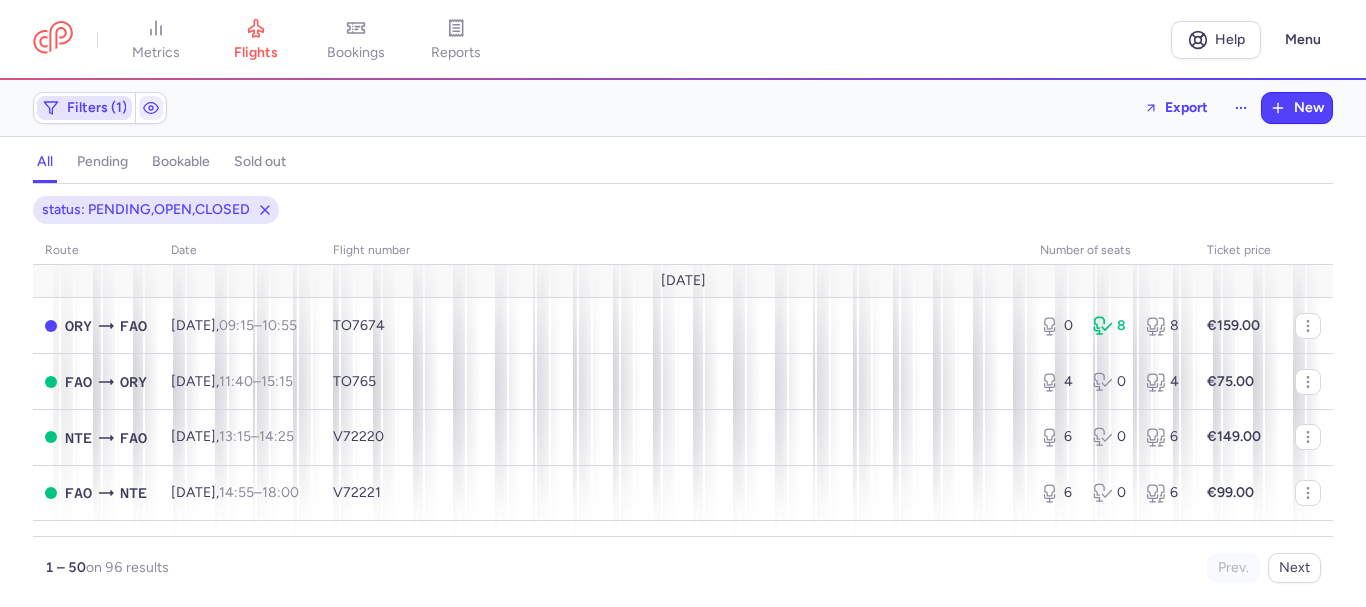 click on "Filters (1)" at bounding box center [97, 108] 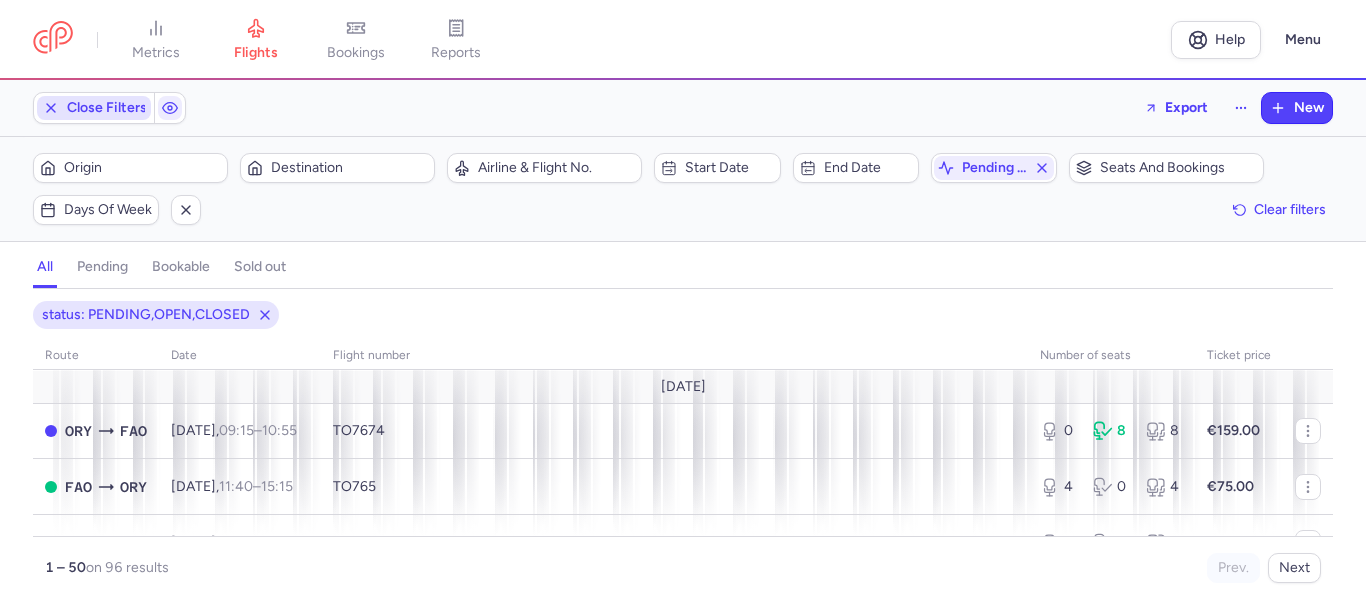 scroll, scrollTop: 0, scrollLeft: 0, axis: both 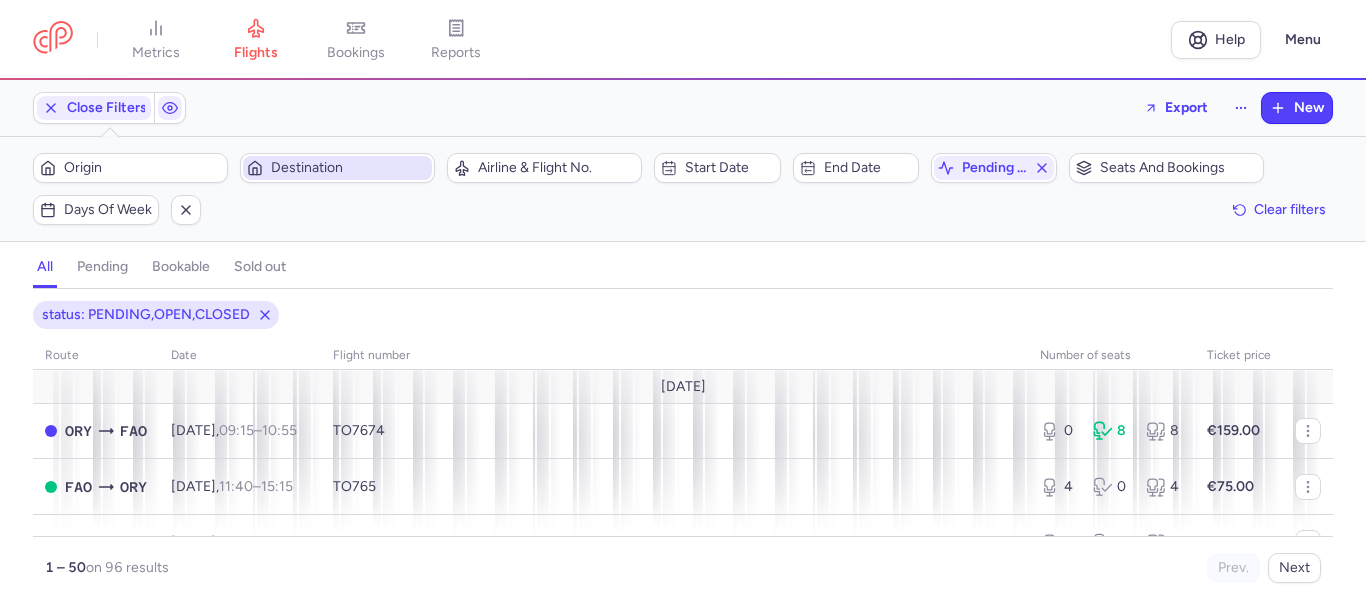 click on "Destination" at bounding box center (349, 168) 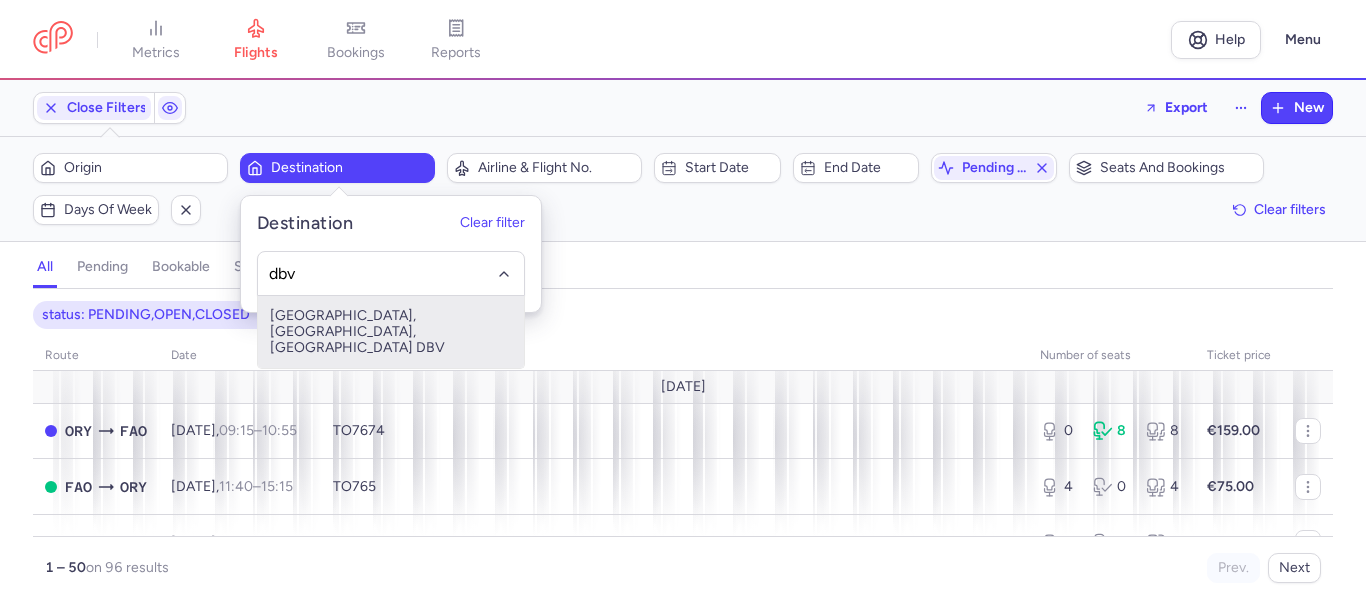 click on "[GEOGRAPHIC_DATA], [GEOGRAPHIC_DATA], [GEOGRAPHIC_DATA] DBV" at bounding box center (391, 332) 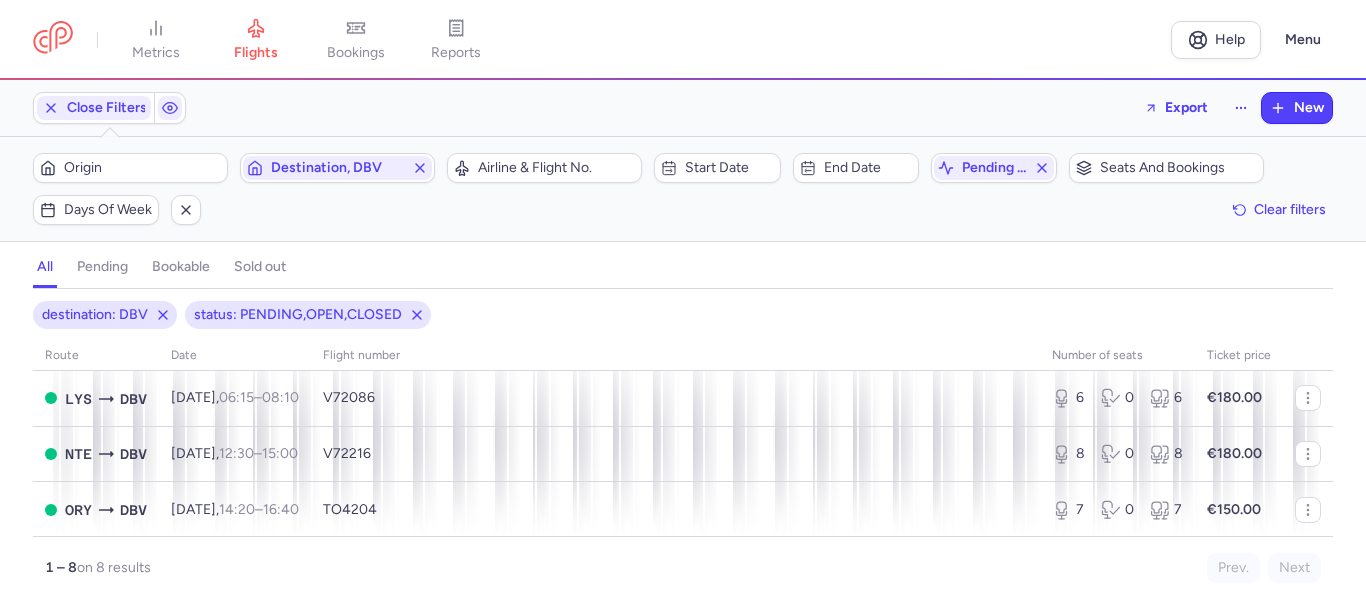 scroll, scrollTop: 0, scrollLeft: 0, axis: both 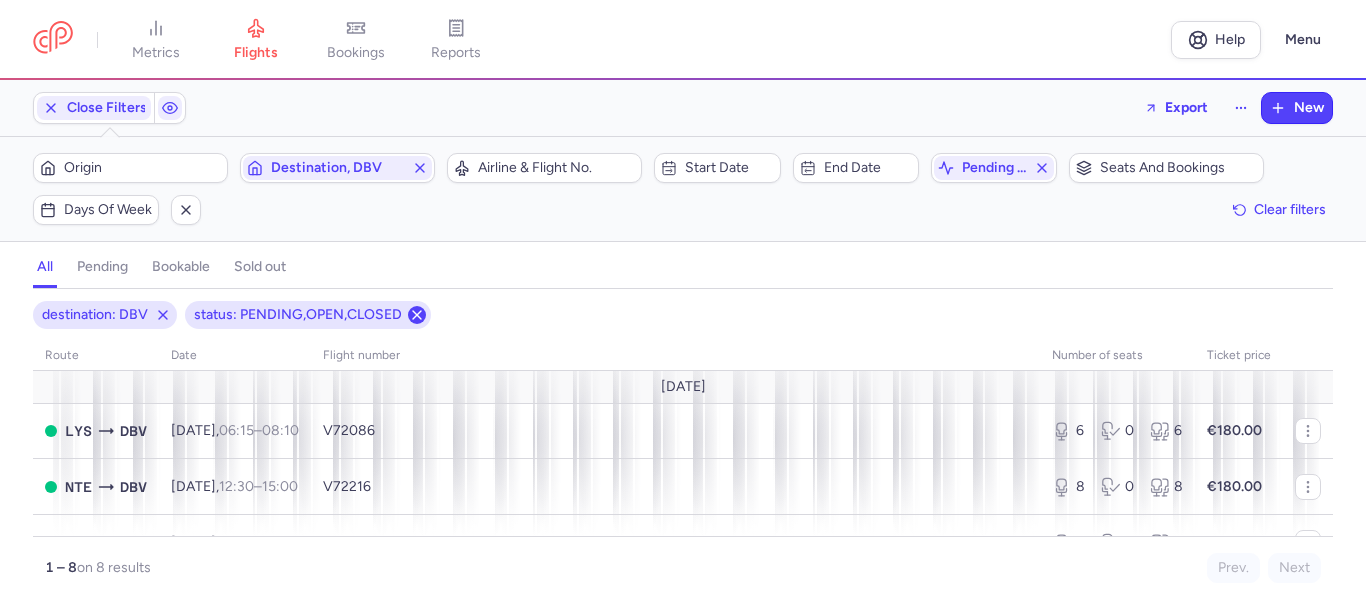 click 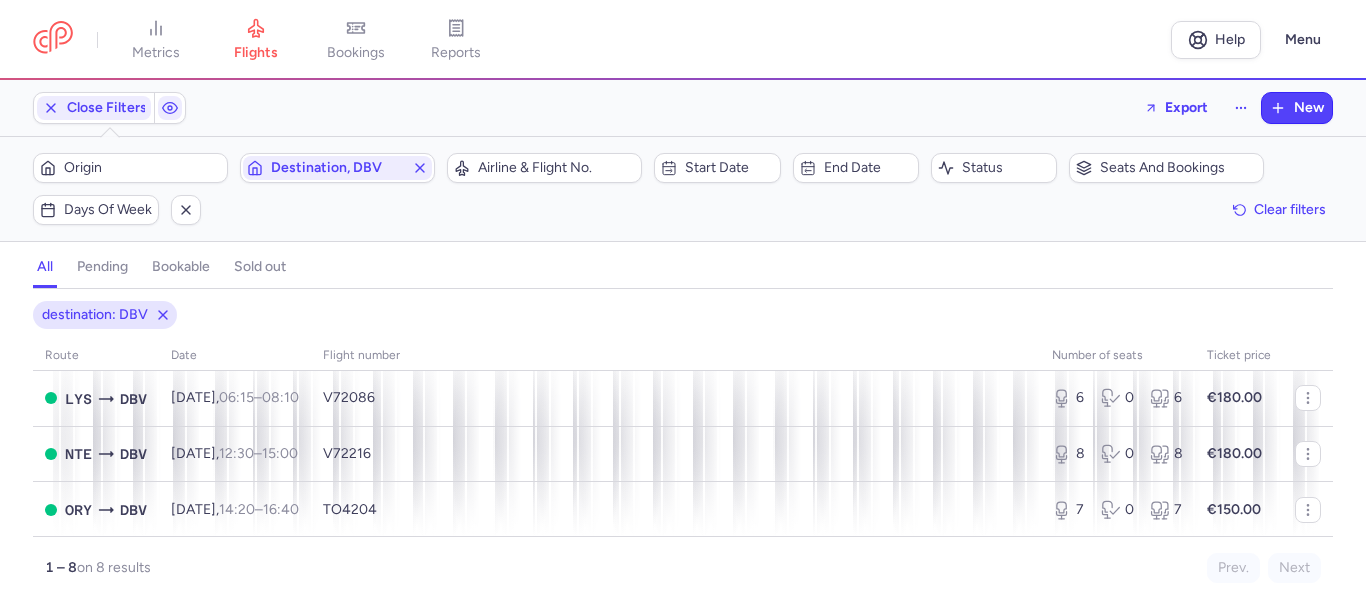 scroll, scrollTop: 0, scrollLeft: 0, axis: both 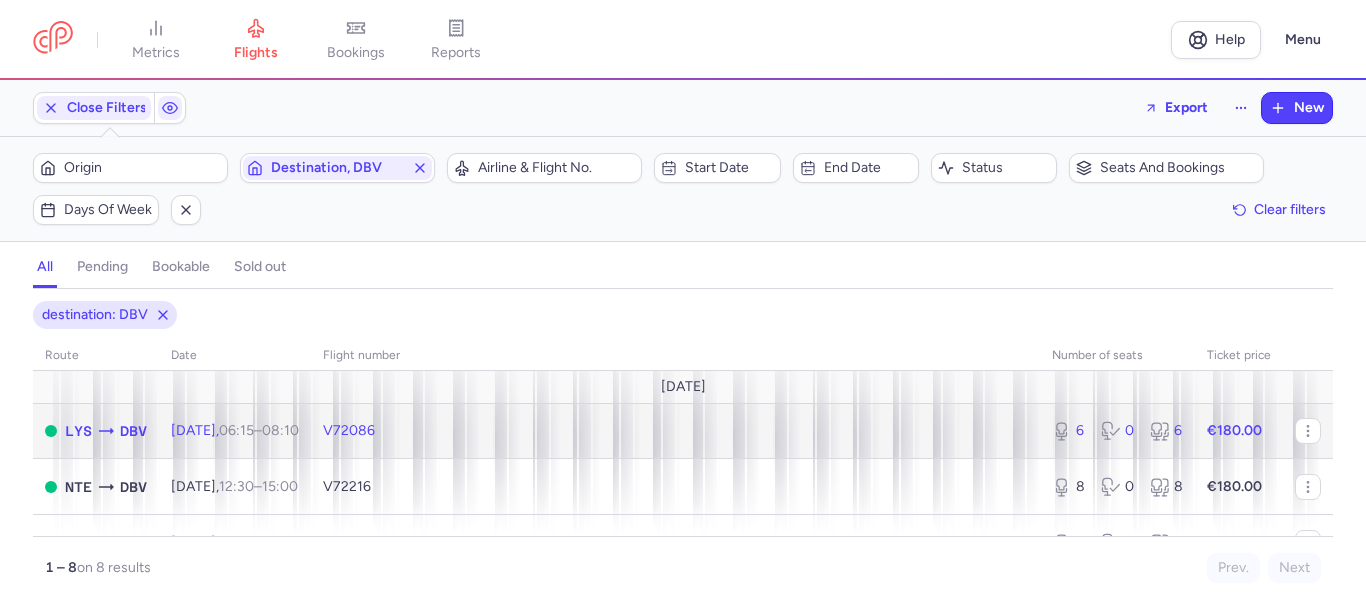 click on "€180.00" at bounding box center [1234, 430] 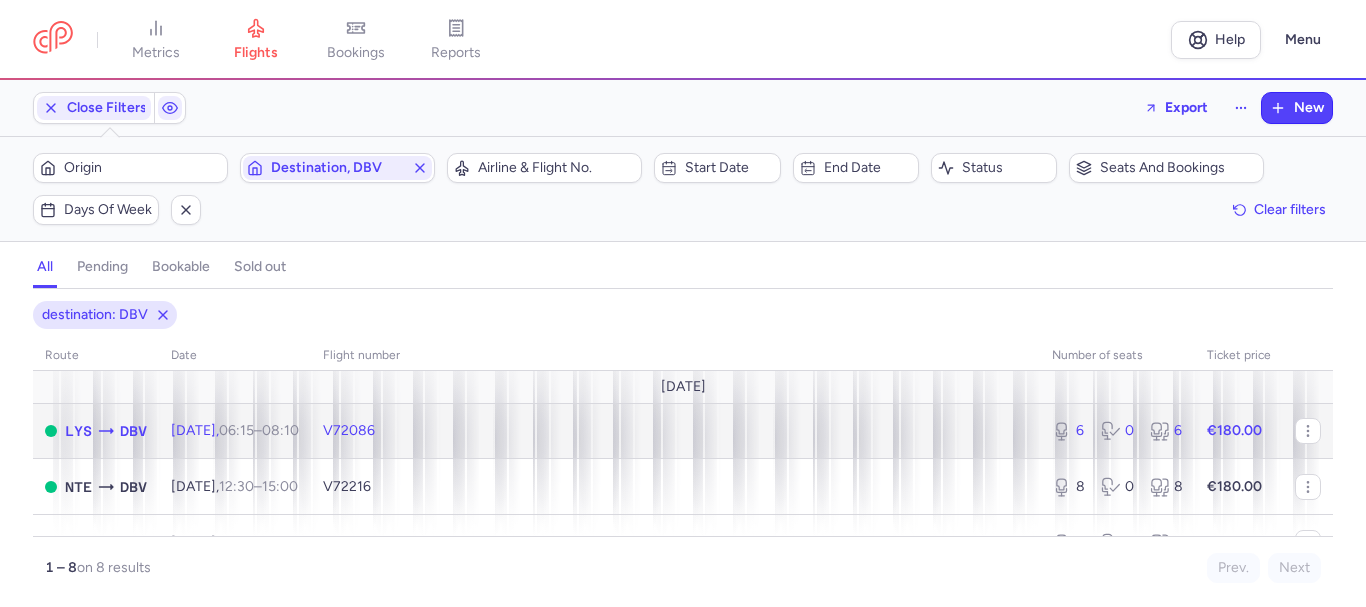 click on "6 0 6" at bounding box center [1117, 431] 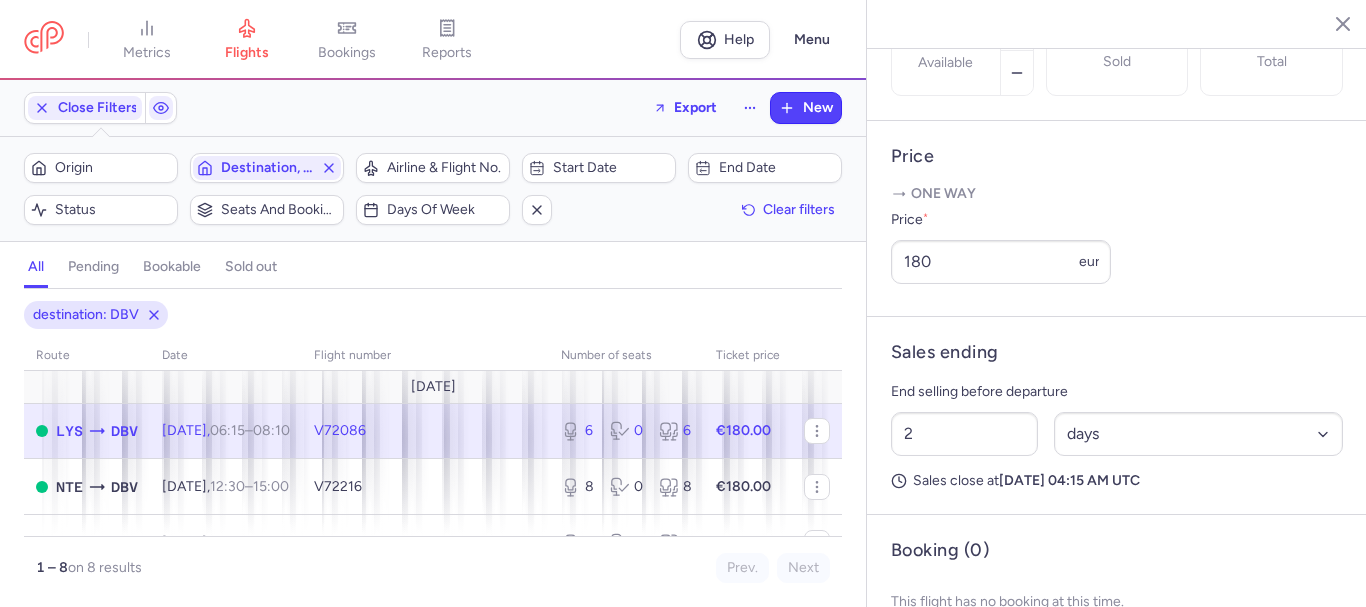scroll, scrollTop: 771, scrollLeft: 0, axis: vertical 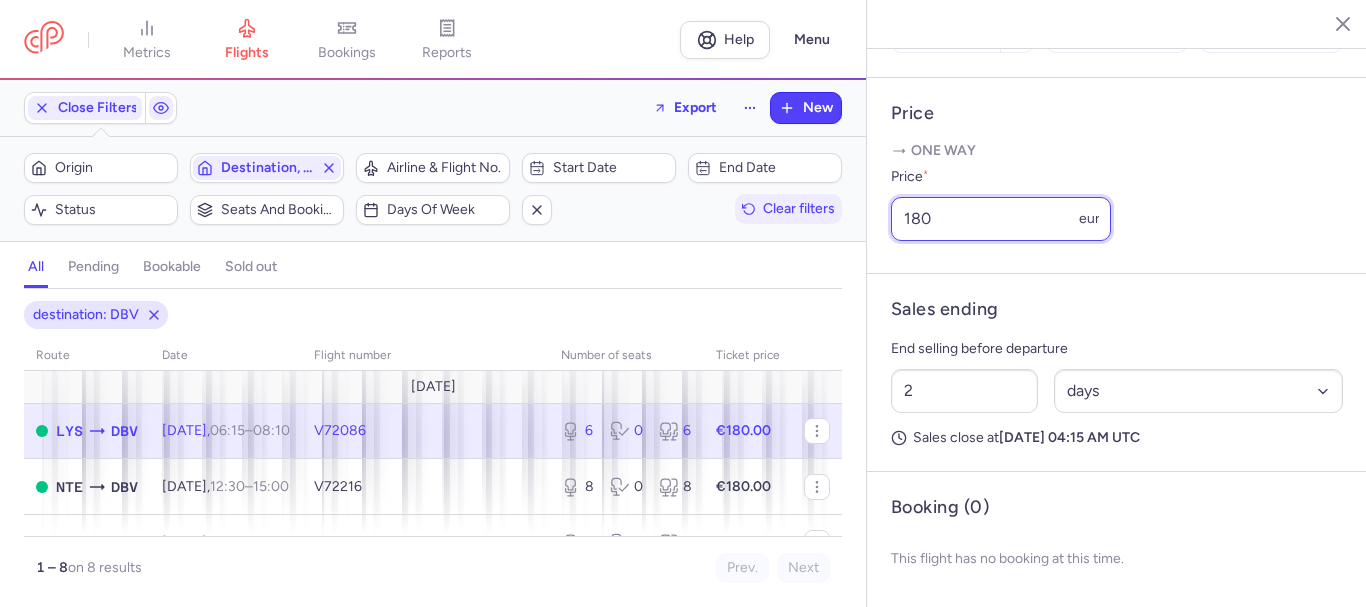 drag, startPoint x: 951, startPoint y: 228, endPoint x: 825, endPoint y: 220, distance: 126.253716 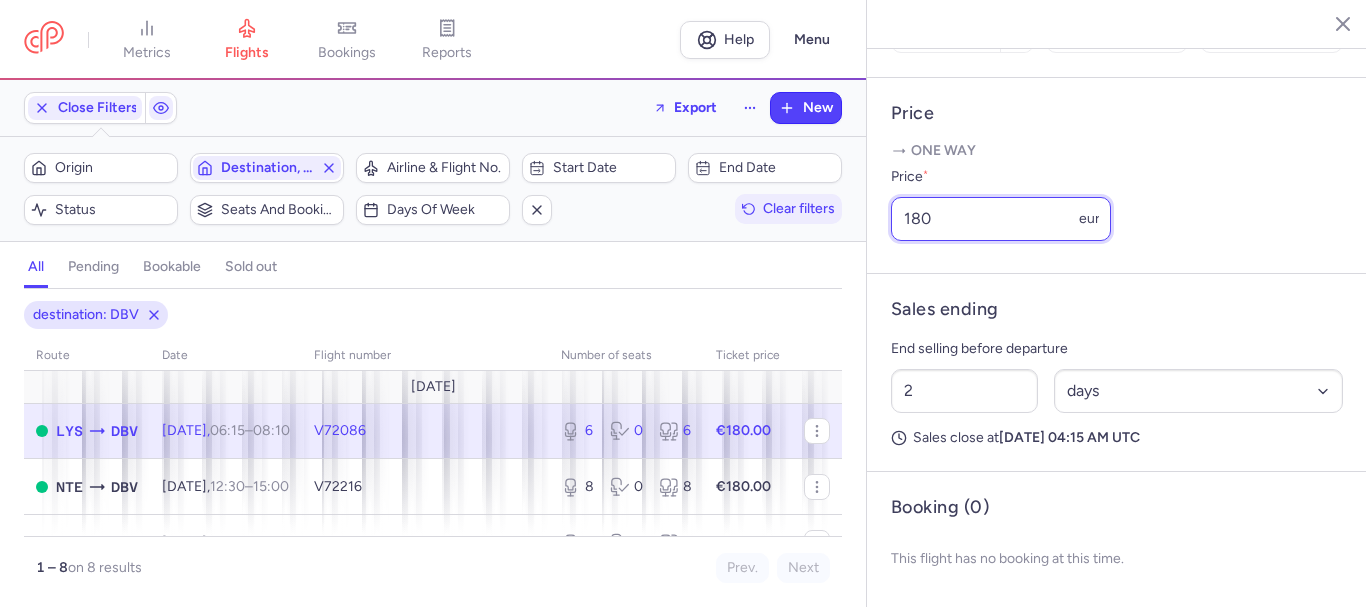 click on "metrics flights bookings reports  Help  Menu Close Filters  Export  New Filters (1) – 8 results  Origin  Destination, DBV  Airline & Flight No.  Start date  End date  Status  Seats and bookings  Days of week  Clear filters  all pending bookable sold out 1 destination: DBV route date Flight number number of seats Ticket price [DATE]  LYS  DBV [DATE]  06:15  –  08:10  +0  V72086  6 0 6 €180.00  NTE  DBV [DATE]  12:30  –  15:00  +0  V72216  8 0 8 €180.00  BOD  DBV [DATE]  19:50  –  22:15  +0  V72246  4 0 4 €180.00  LYS  DBV [DATE]  06:15  –  08:10  +0  V72086  6 0 6 €180.00  NTE  DBV [DATE]  12:30  –  15:00  +0  V72216  8 0 8 €180.00  ORY  DBV [DATE]  14:20  –  16:40  +0  TO4204  7 0 7 €150.00  BOD  DBV [DATE]  19:50  –  22:15  +0  V72246  4 0 4 €180.00 [DATE]  NTE  DBV [DATE]  12:30  –  15:00  +0  V72216  0 0 0 €180.00 1 – 8  on 8 results Prev. Next Copy flight ID Export flight metrics flights bookings reports [GEOGRAPHIC_DATA]  Open LYS" 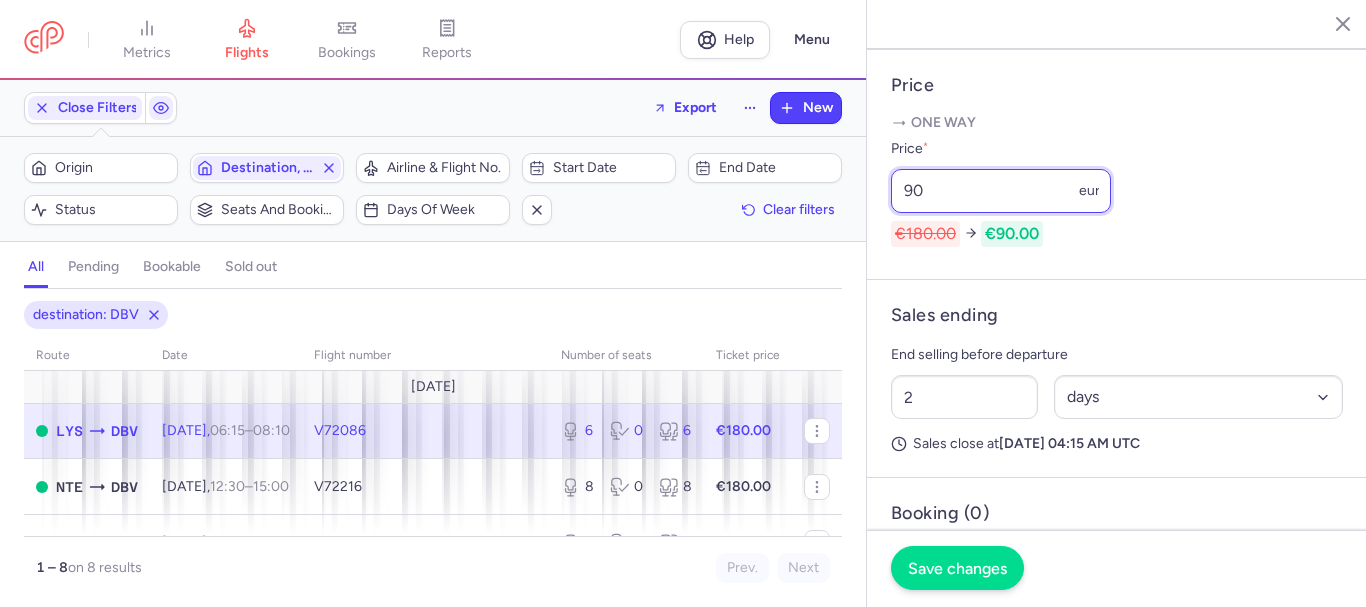 type on "90" 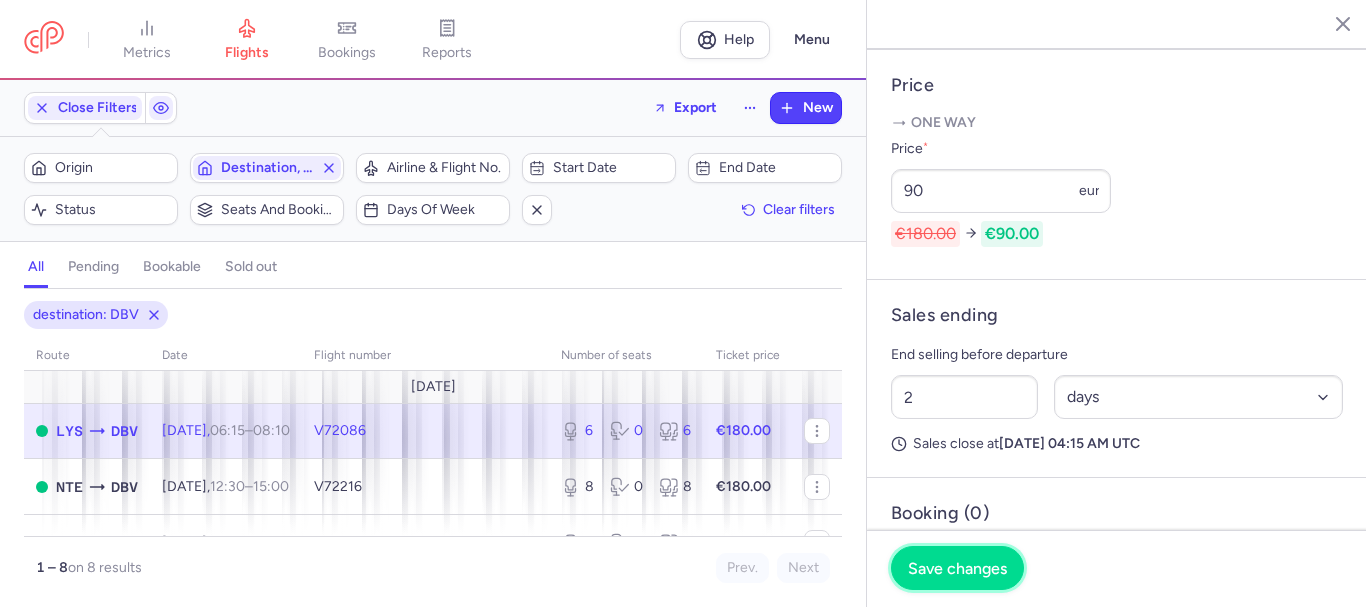 click on "Save changes" at bounding box center [957, 568] 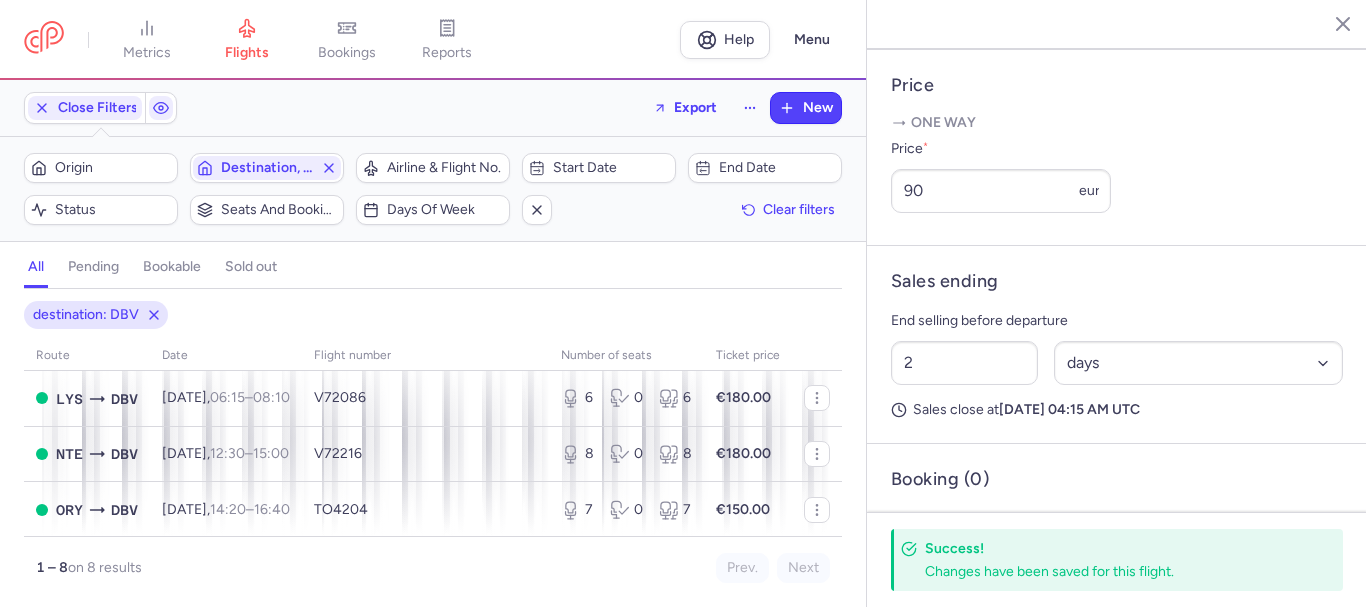 scroll, scrollTop: 0, scrollLeft: 0, axis: both 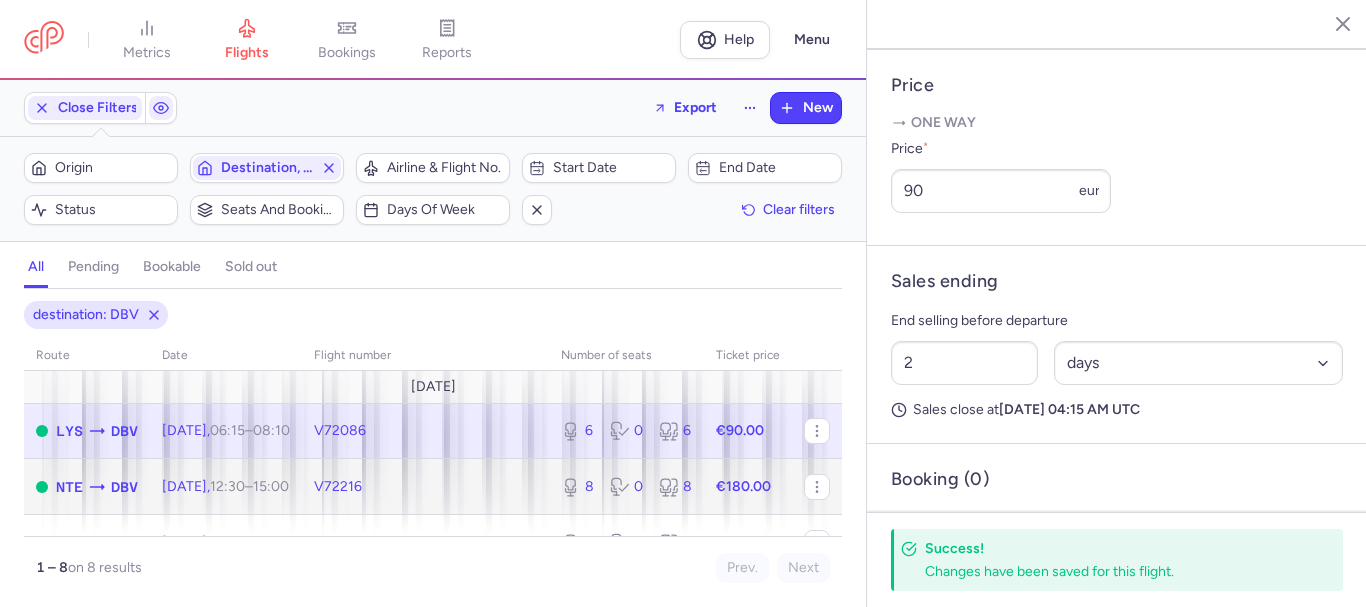 click 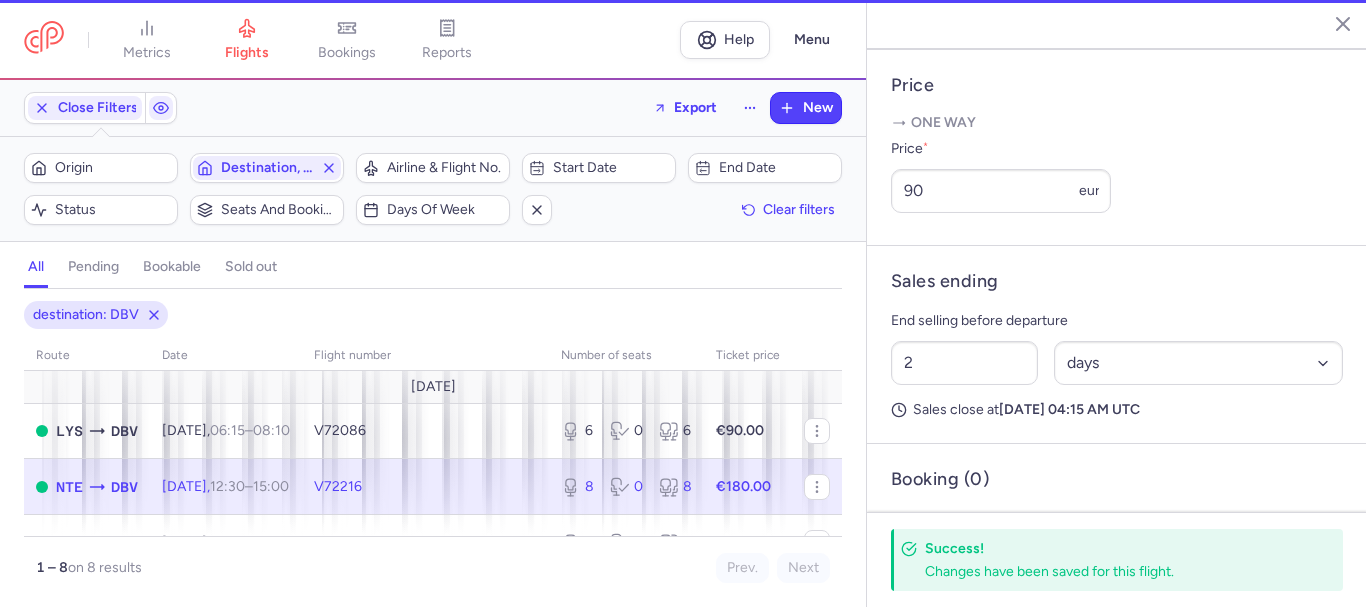 type on "8" 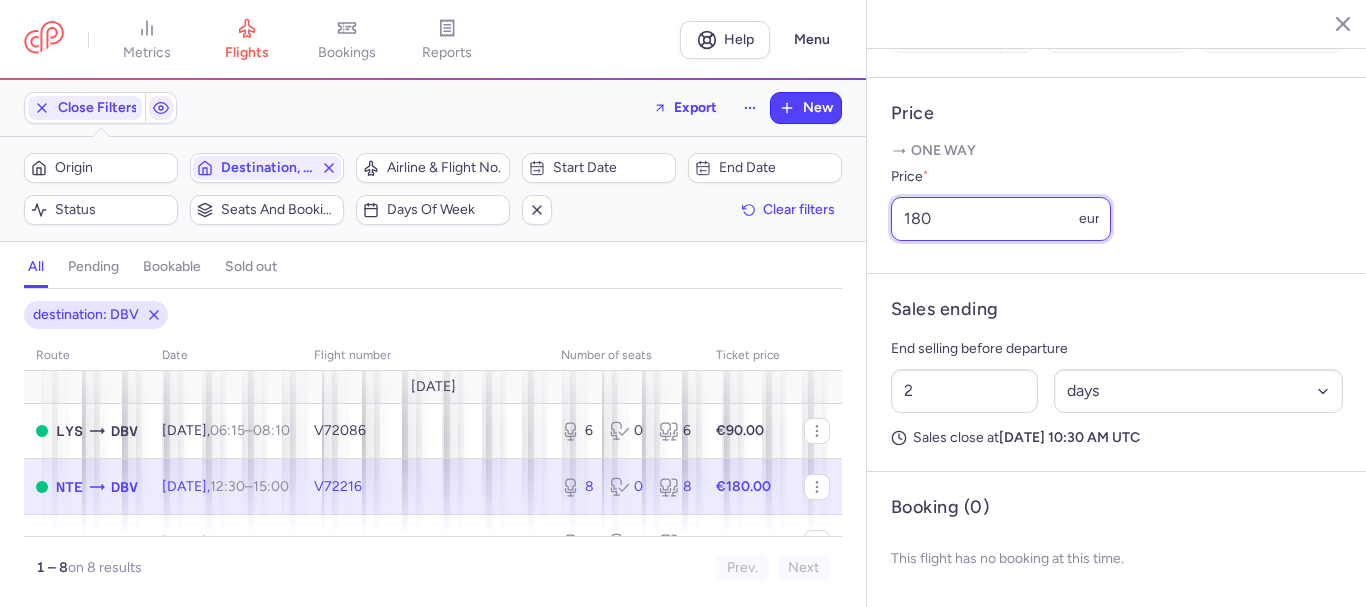 drag, startPoint x: 913, startPoint y: 220, endPoint x: 868, endPoint y: 220, distance: 45 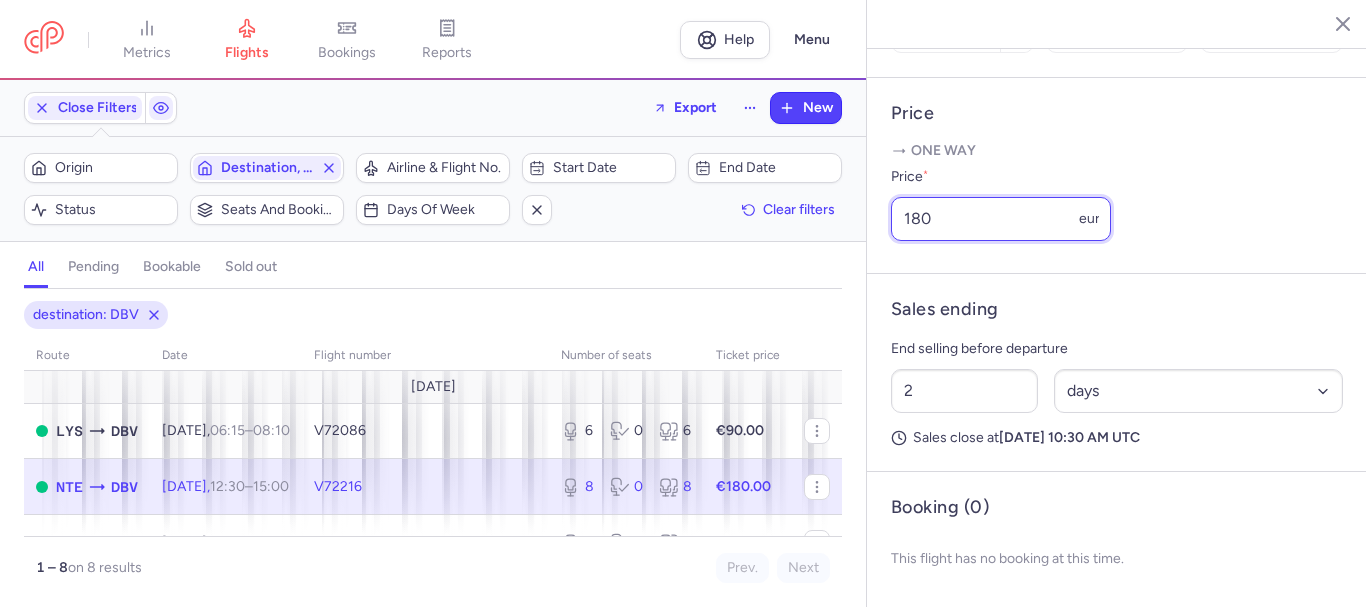 click on "Price  One way  Price  * 180 eur" at bounding box center [1117, 176] 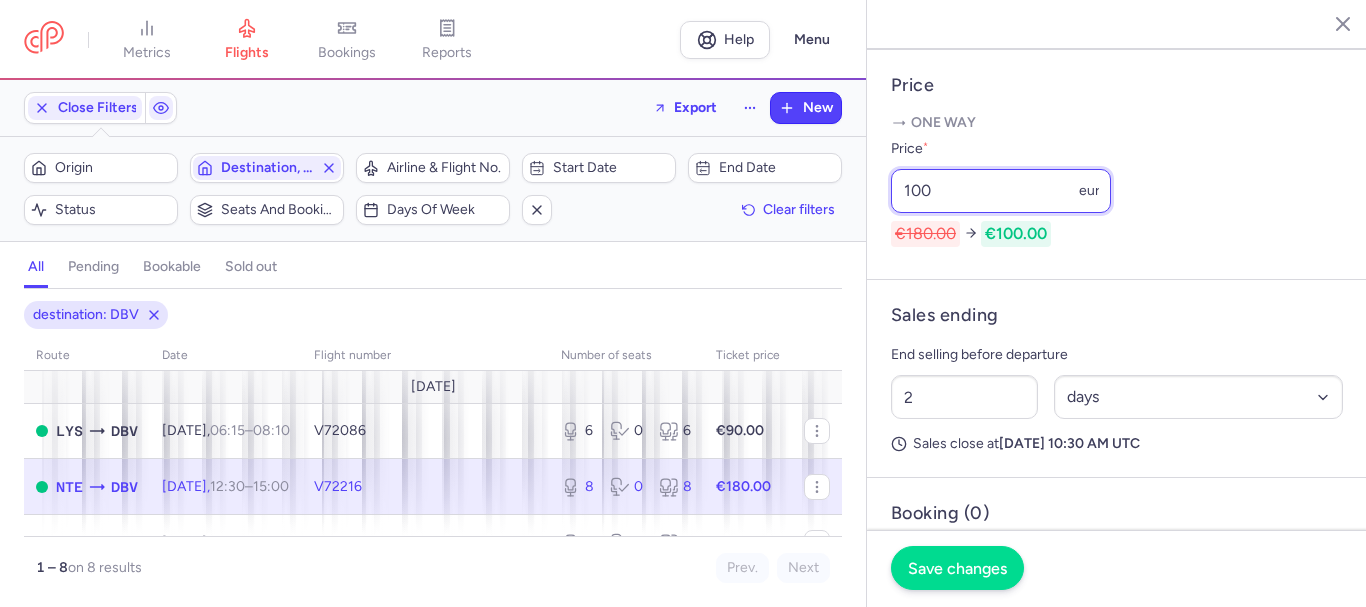type on "100" 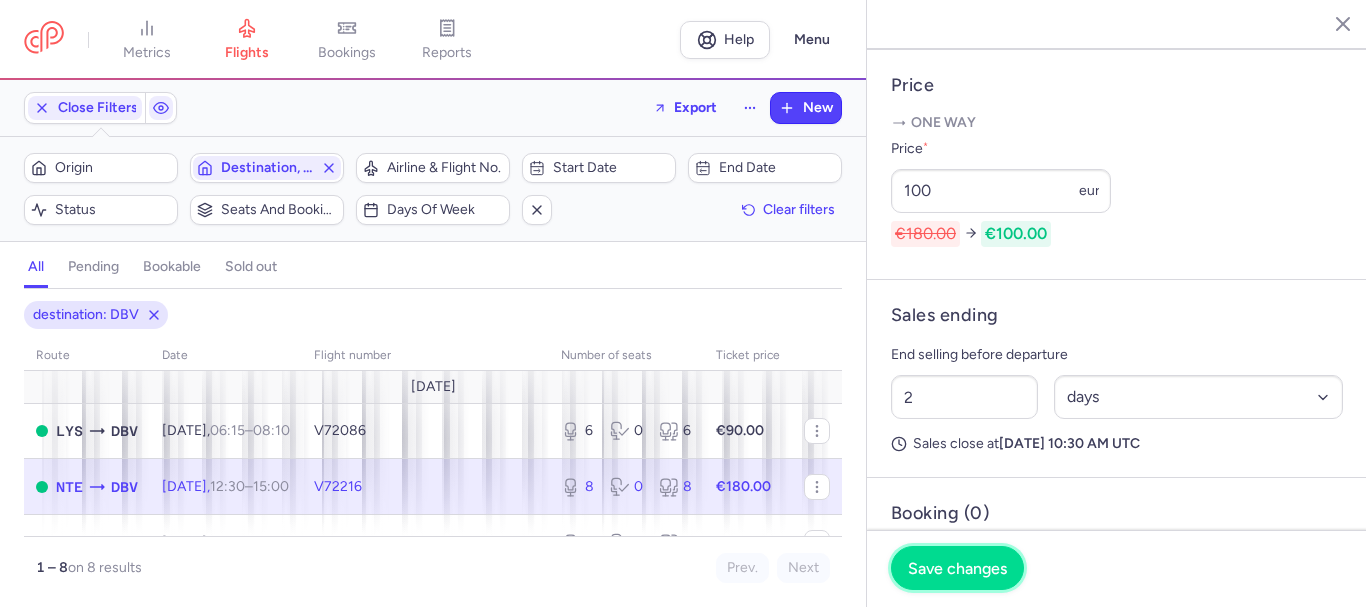click on "Save changes" at bounding box center (957, 568) 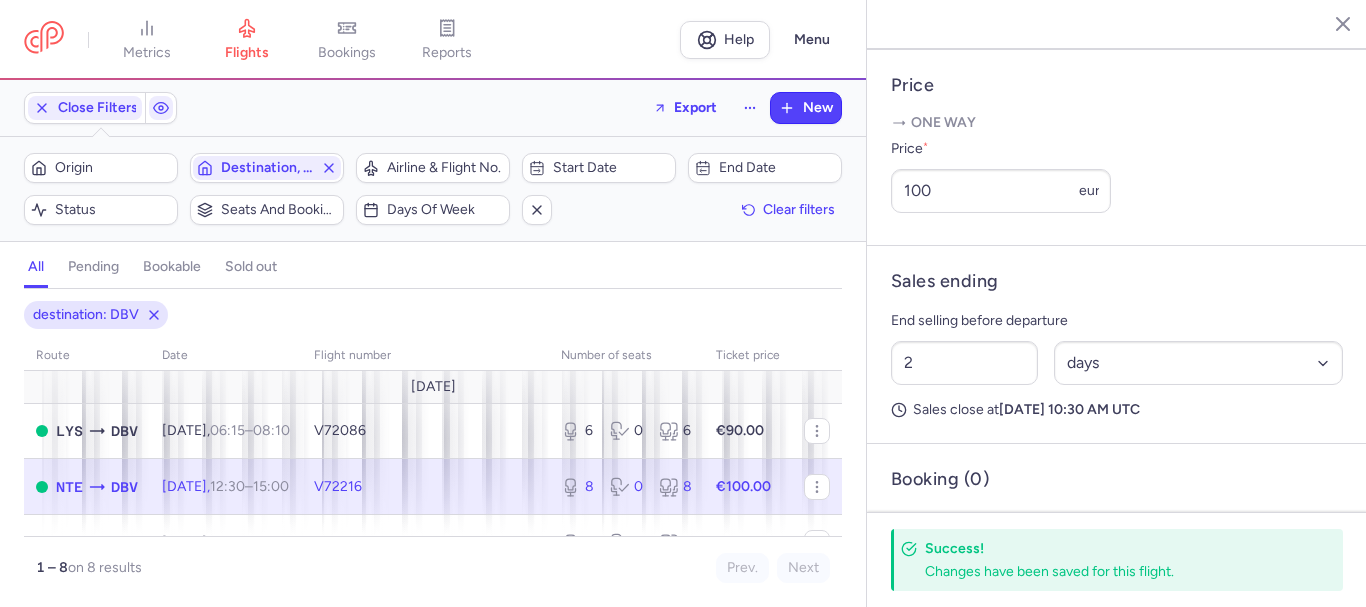 scroll, scrollTop: 100, scrollLeft: 0, axis: vertical 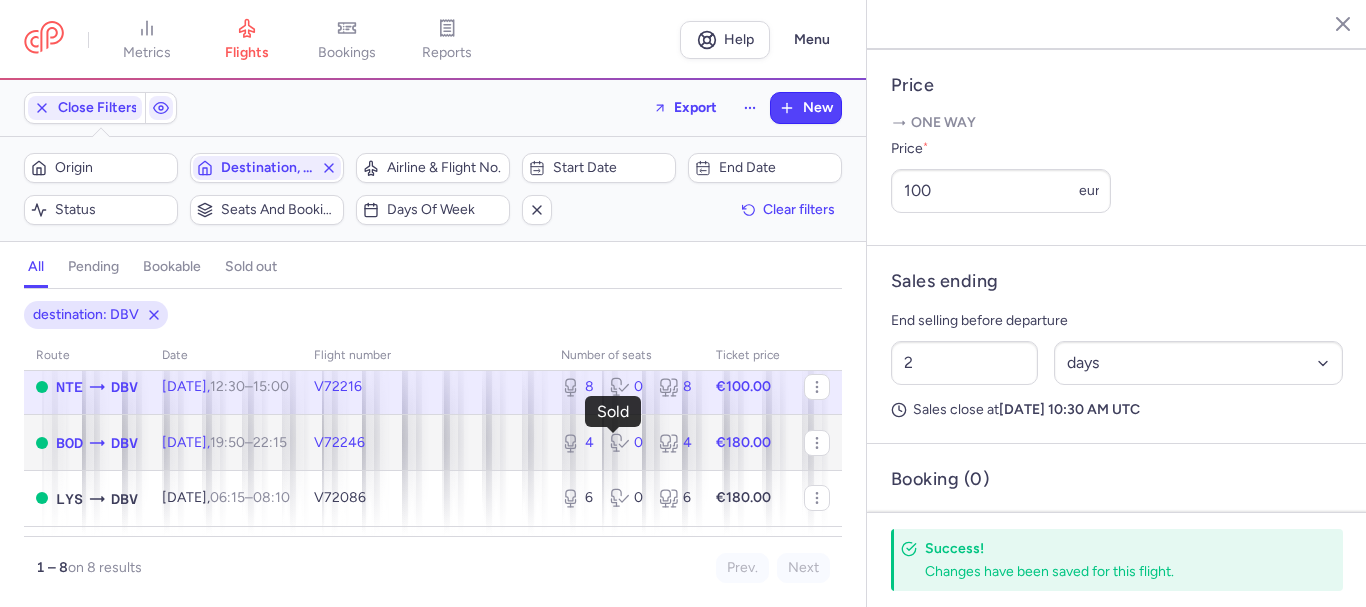 click 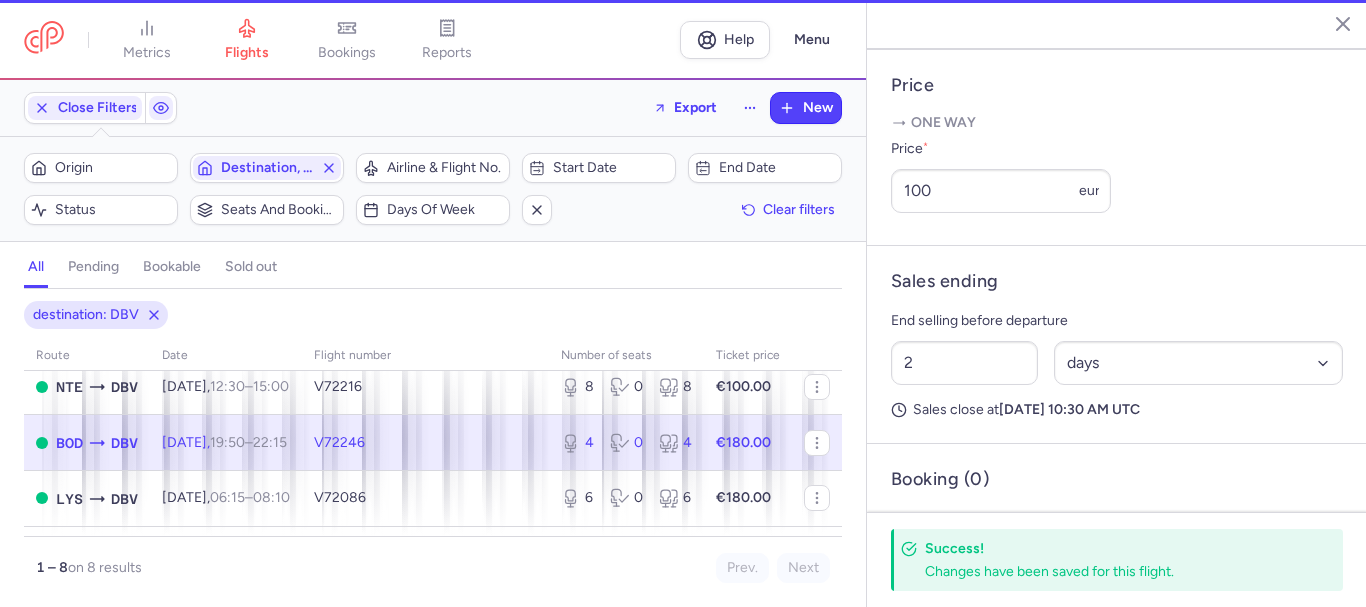 type on "4" 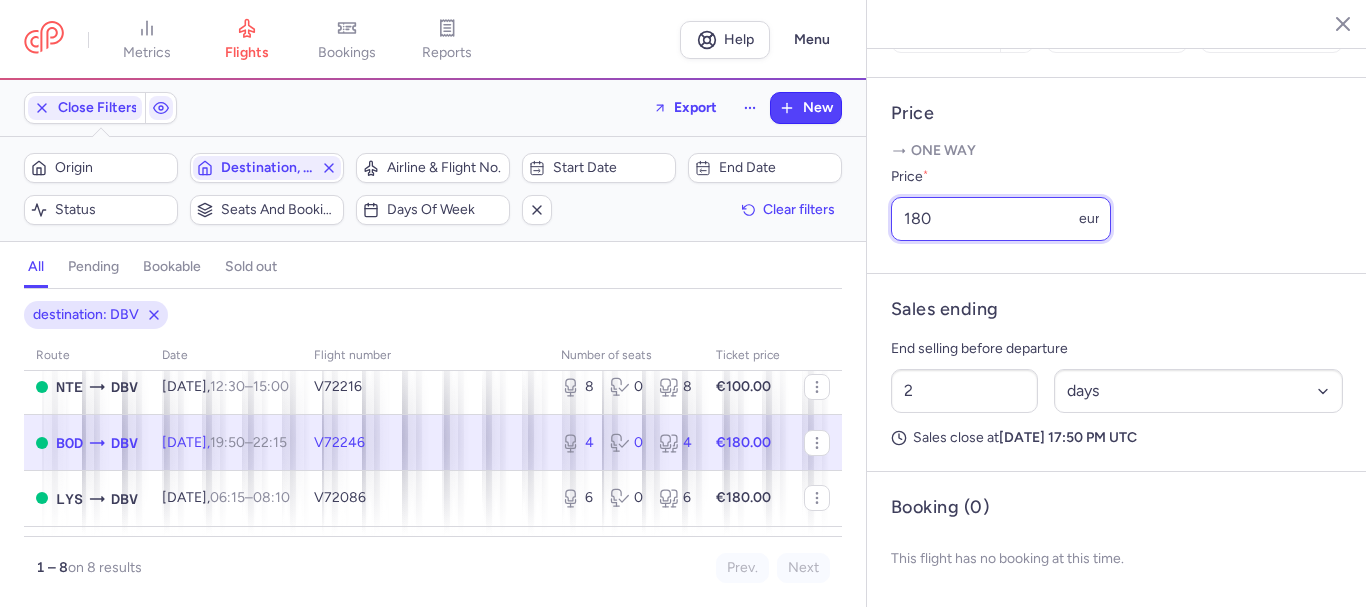 drag, startPoint x: 925, startPoint y: 218, endPoint x: 855, endPoint y: 215, distance: 70.064255 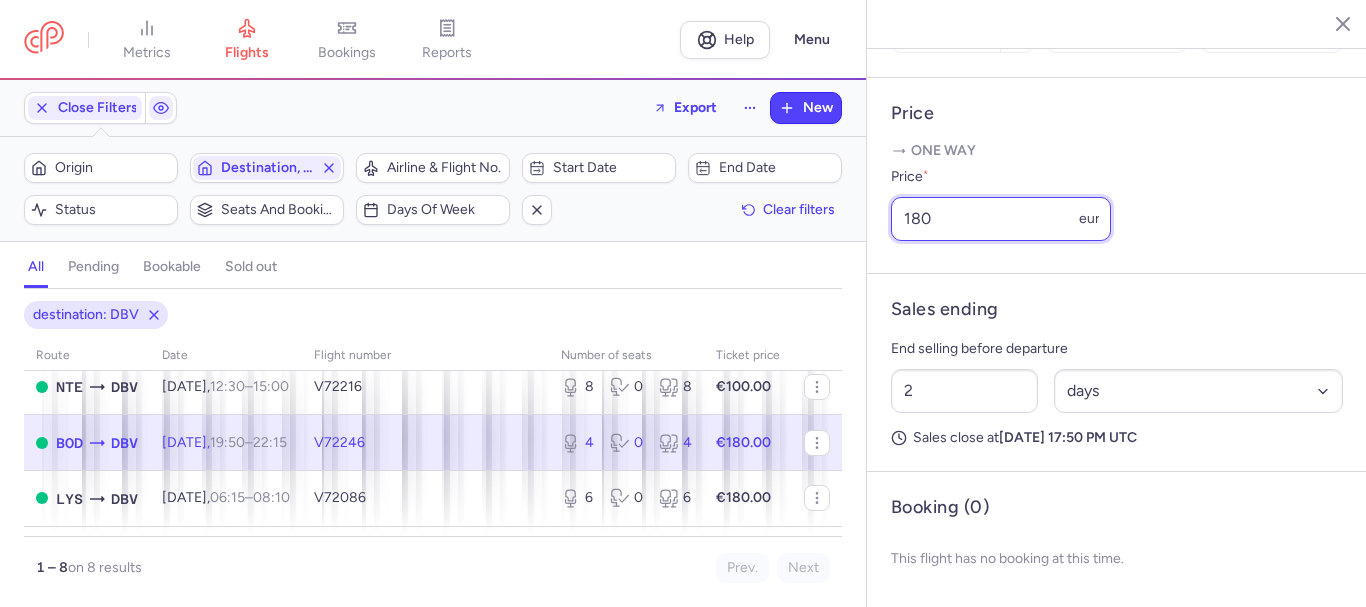 click on "metrics flights bookings reports  Help  Menu Close Filters  Export  New Filters (1) – 8 results  Origin  Destination, DBV  Airline & Flight No.  Start date  End date  Status  Seats and bookings  Days of week  Clear filters  all pending bookable sold out 1 destination: DBV route date Flight number number of seats Ticket price [DATE]  LYS  DBV [DATE]  06:15  –  08:10  +0  V72086  6 0 6 €90.00  NTE  DBV [DATE]  12:30  –  15:00  +0  V72216  8 0 8 €100.00  BOD  DBV [DATE]  19:50  –  22:15  +0  V72246  4 0 4 €180.00  LYS  DBV [DATE]  06:15  –  08:10  +0  V72086  6 0 6 €180.00  NTE  DBV [DATE]  12:30  –  15:00  +0  V72216  8 0 8 €180.00  ORY  DBV [DATE]  14:20  –  16:40  +0  TO4204  7 0 7 €150.00  BOD  DBV [DATE]  19:50  –  22:15  +0  V72246  4 0 4 €180.00 [DATE]  NTE  DBV [DATE]  12:30  –  15:00  +0  V72216  0 0 0 €180.00 1 – 8  on 8 results Prev. Next Copy flight ID Export flight metrics flights bookings reports [GEOGRAPHIC_DATA]  Open T" 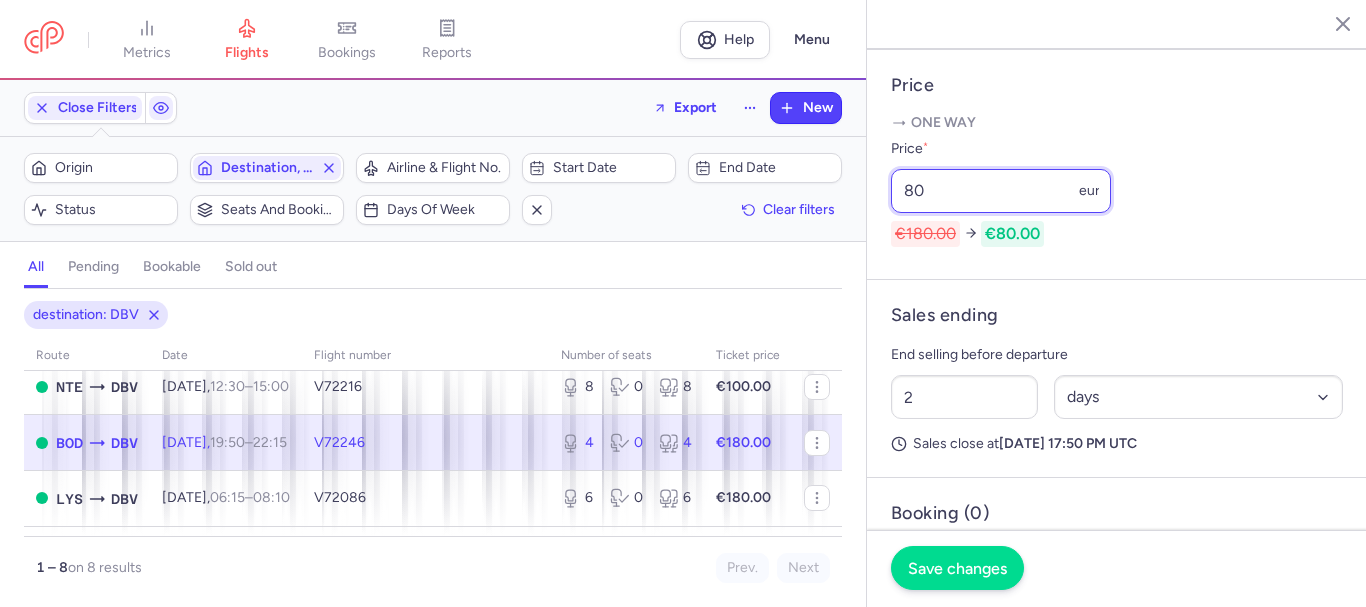 type on "80" 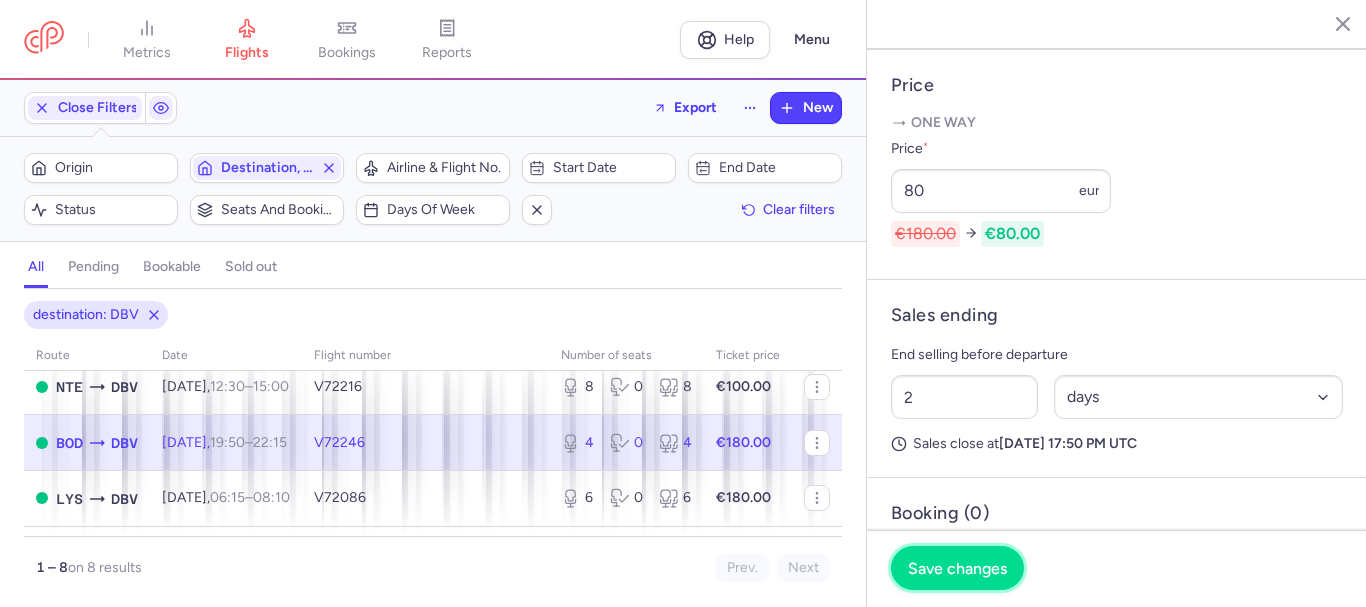 click on "Save changes" at bounding box center [957, 568] 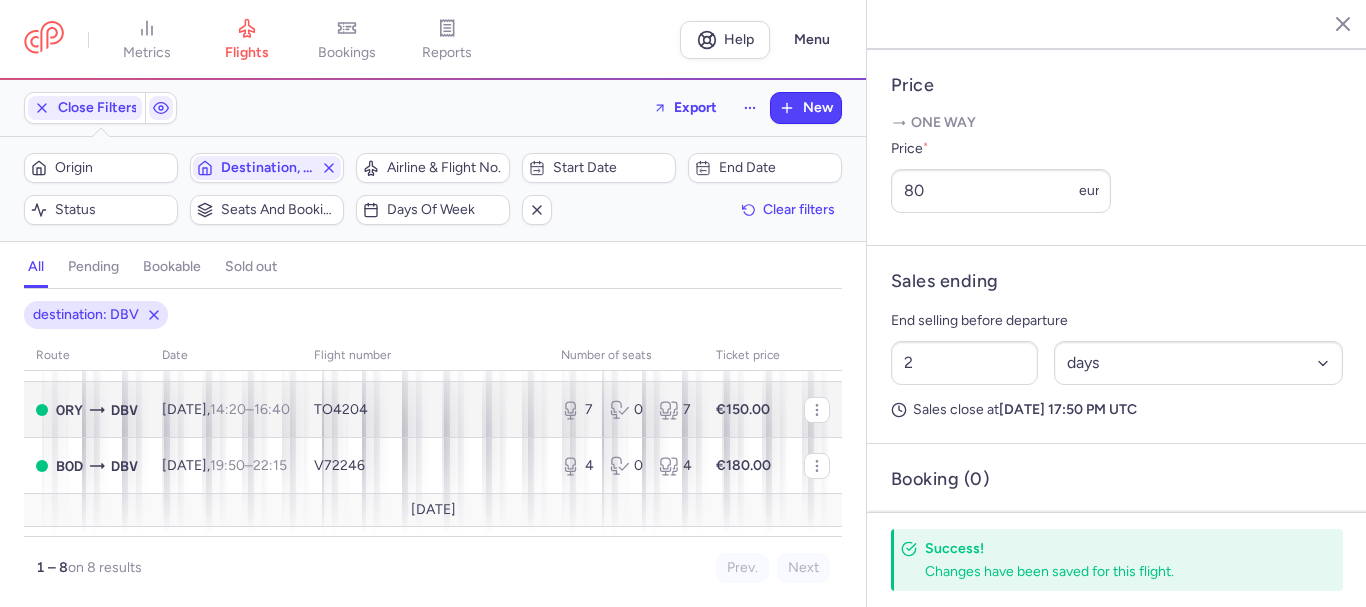 scroll, scrollTop: 200, scrollLeft: 0, axis: vertical 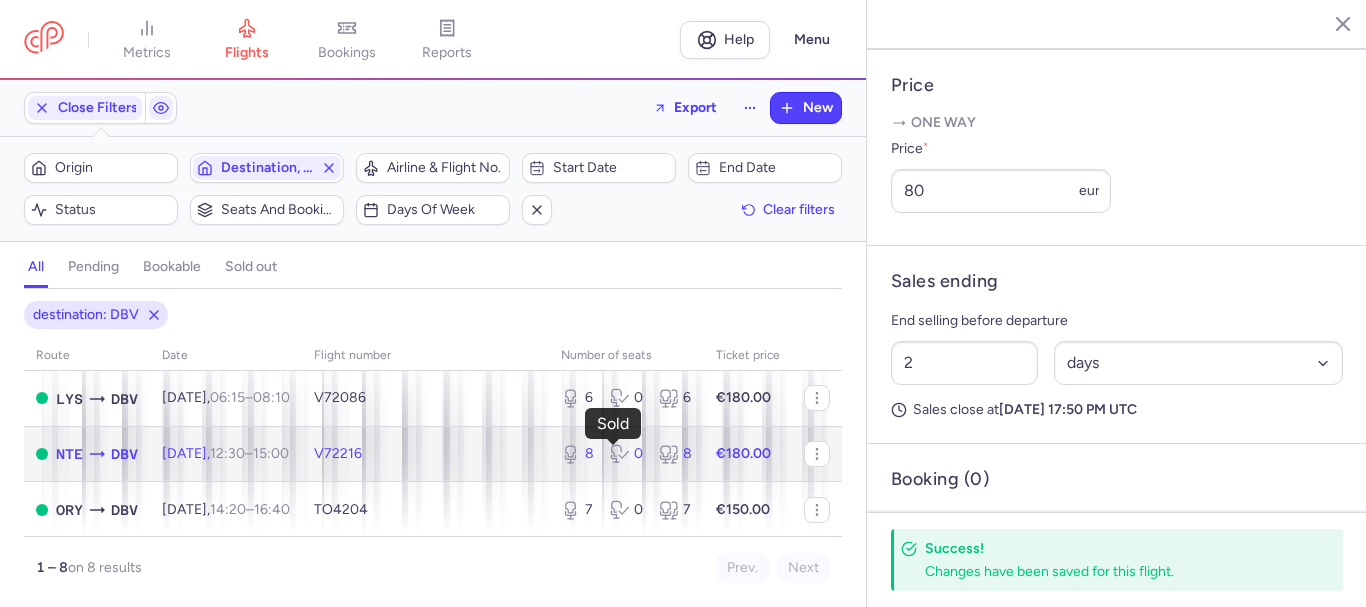 click 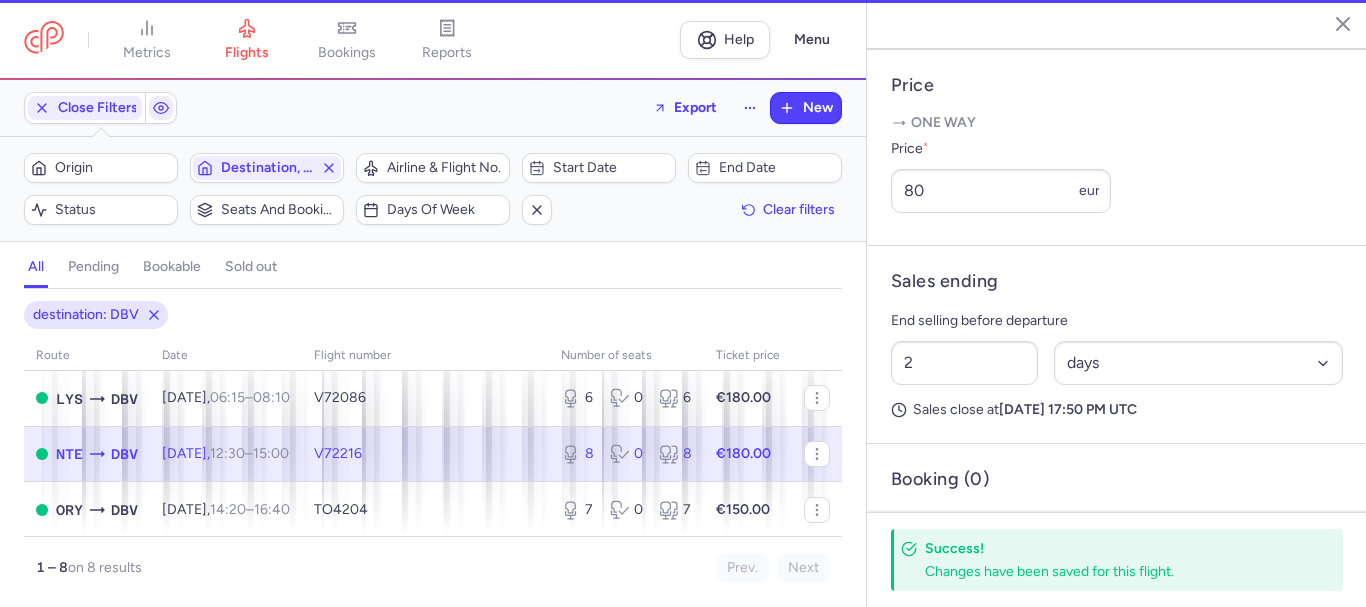 type on "8" 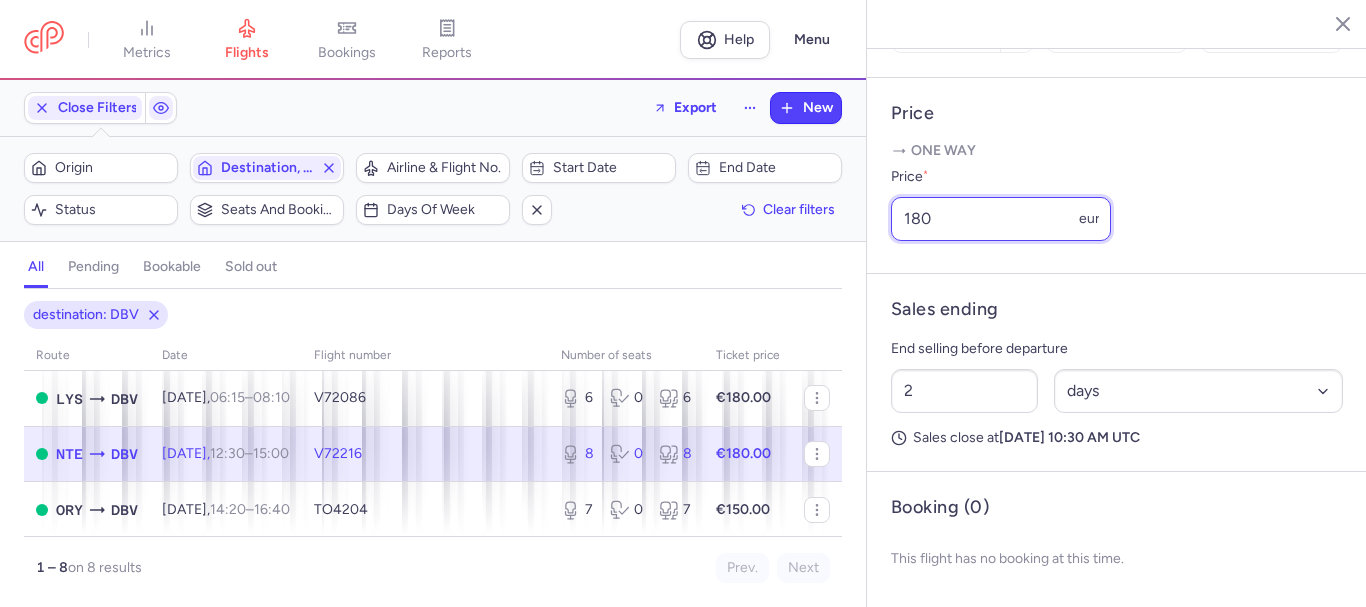 drag, startPoint x: 945, startPoint y: 215, endPoint x: 854, endPoint y: 208, distance: 91.26884 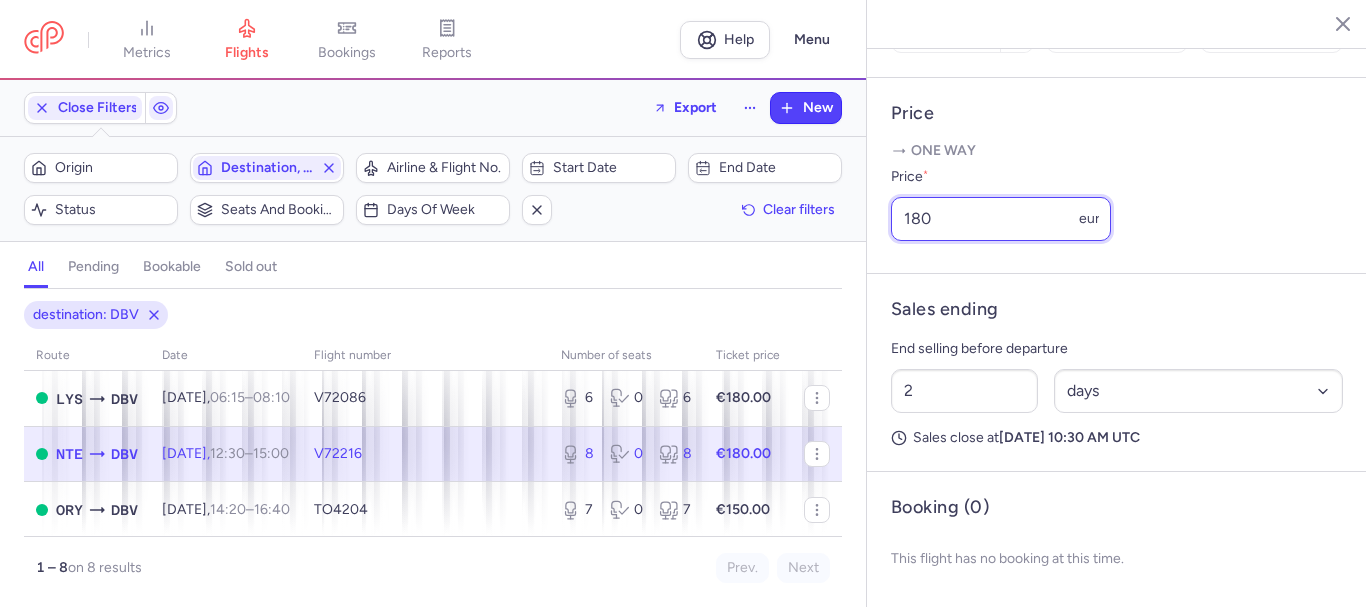 click on "metrics flights bookings reports  Help  Menu Close Filters  Export  New Filters (1) – 8 results  Origin  Destination, DBV  Airline & Flight No.  Start date  End date  Status  Seats and bookings  Days of week  Clear filters  all pending bookable sold out 1 destination: DBV route date Flight number number of seats Ticket price [DATE]  LYS  DBV [DATE]  06:15  –  08:10  +0  V72086  6 0 6 €90.00  NTE  DBV [DATE]  12:30  –  15:00  +0  V72216  8 0 8 €100.00  BOD  DBV [DATE]  19:50  –  22:15  +0  V72246  4 0 4 €80.00  LYS  DBV [DATE]  06:15  –  08:10  +0  V72086  6 0 6 €180.00  NTE  DBV [DATE]  12:30  –  15:00  +0  V72216  8 0 8 €180.00  ORY  DBV [DATE]  14:20  –  16:40  +0  TO4204  7 0 7 €150.00  BOD  DBV [DATE]  19:50  –  22:15  +0  V72246  4 0 4 €180.00 [DATE]  NTE  DBV [DATE]  12:30  –  15:00  +0  V72216  0 0 0 €180.00 1 – 8  on 8 results Prev. Next Copy flight ID Export flight metrics flights bookings reports [GEOGRAPHIC_DATA]  Open NTE" 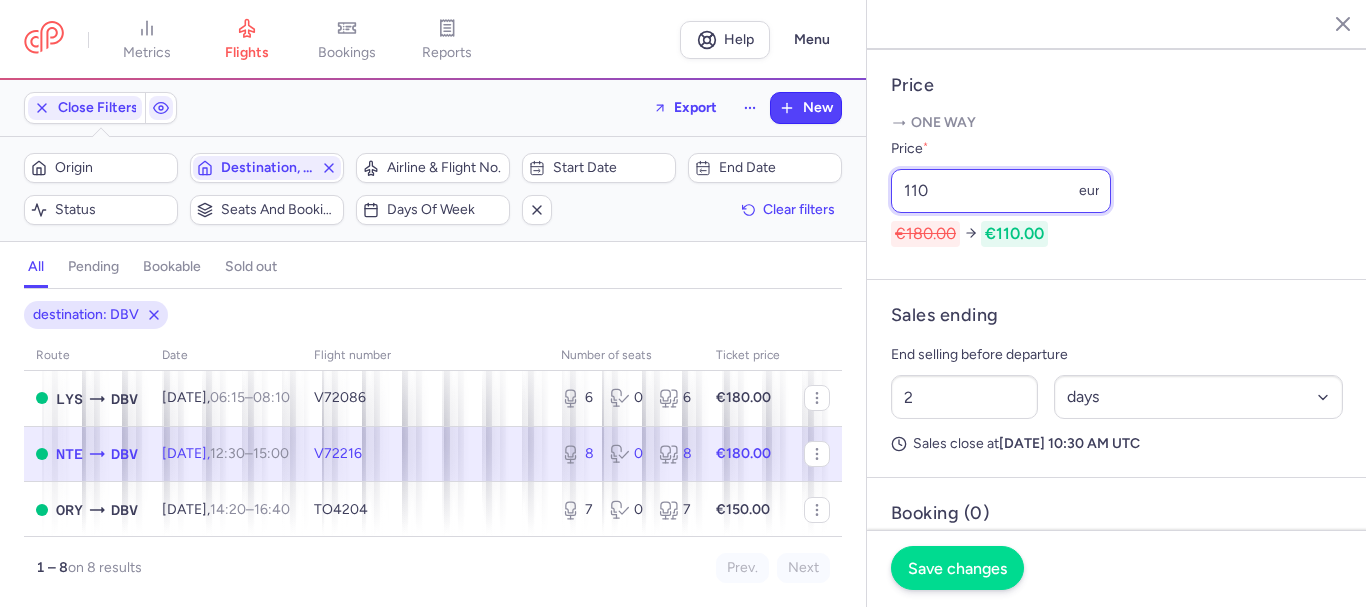 type on "110" 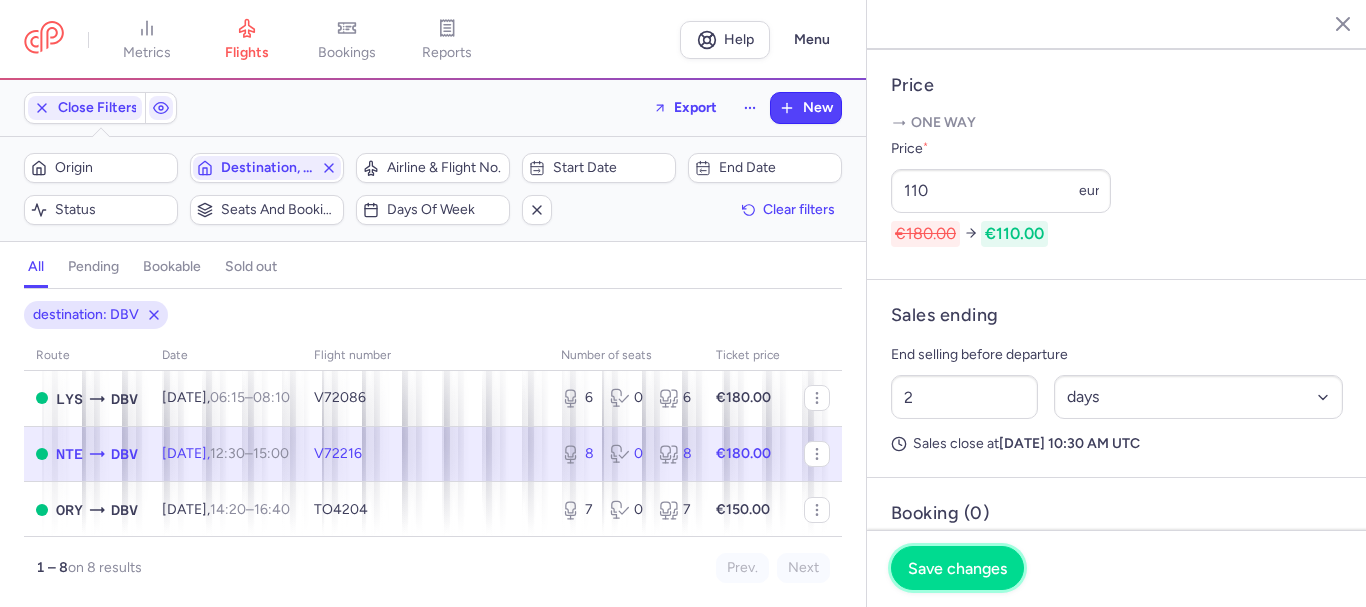 click on "Save changes" at bounding box center (957, 568) 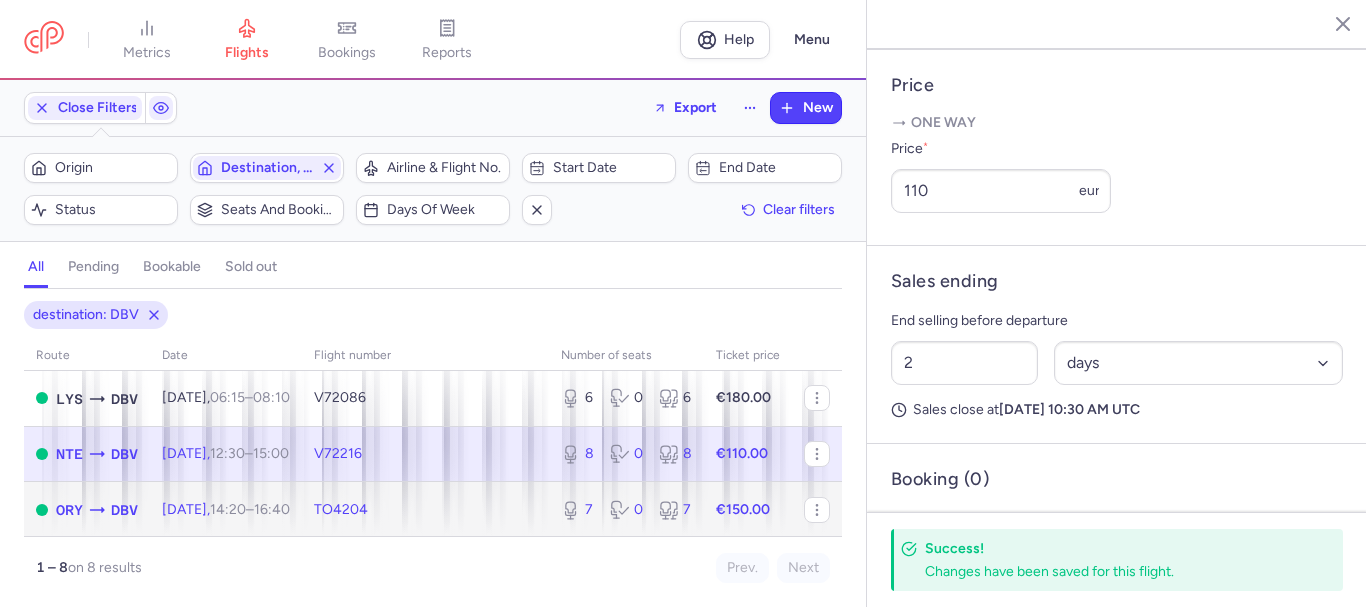 click on "7 0 7" at bounding box center [626, 510] 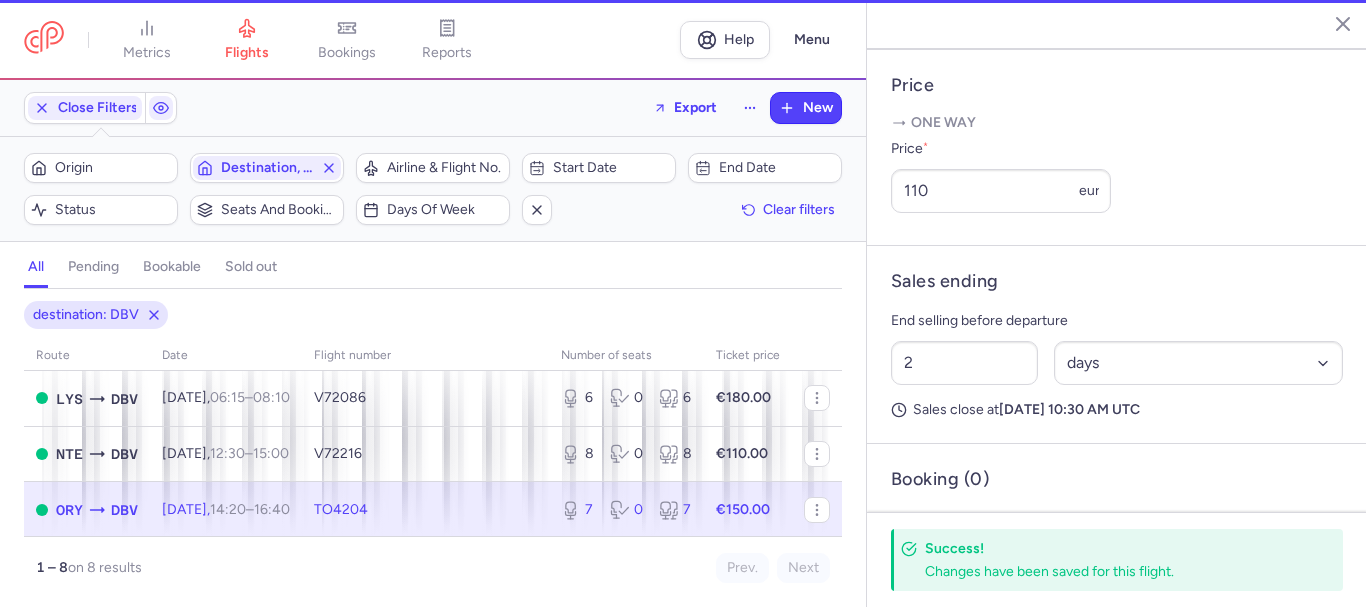 type on "7" 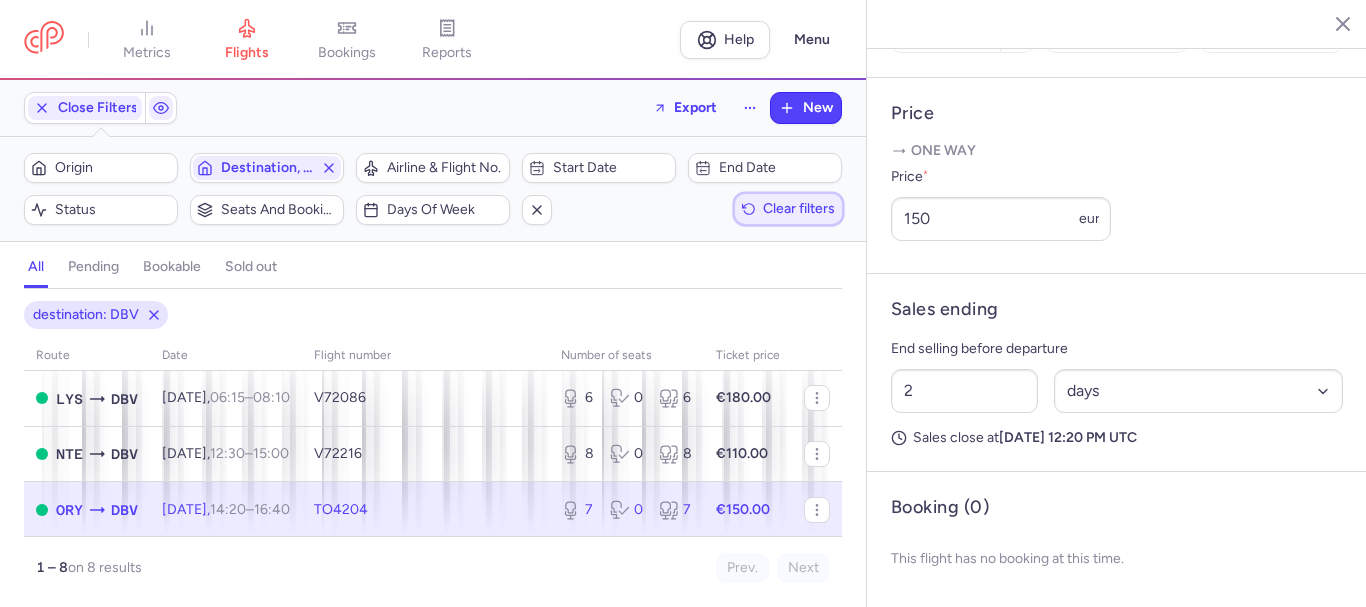 click on "Clear filters" at bounding box center (788, 209) 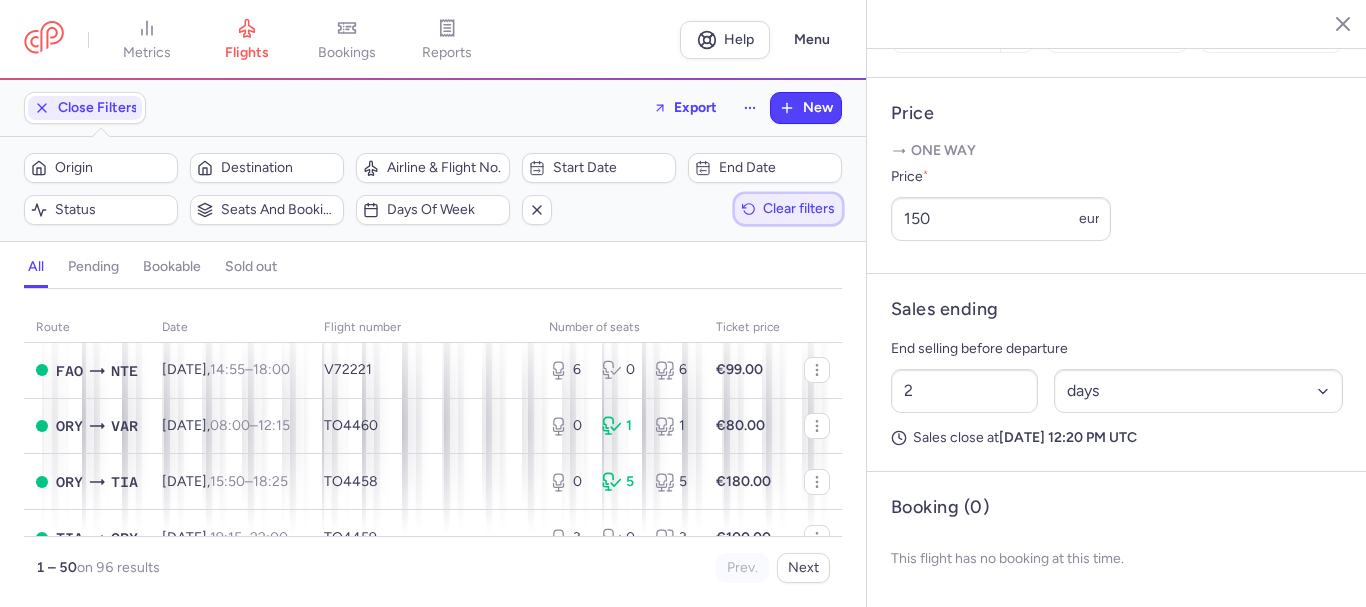 click on "Clear filters" at bounding box center [799, 208] 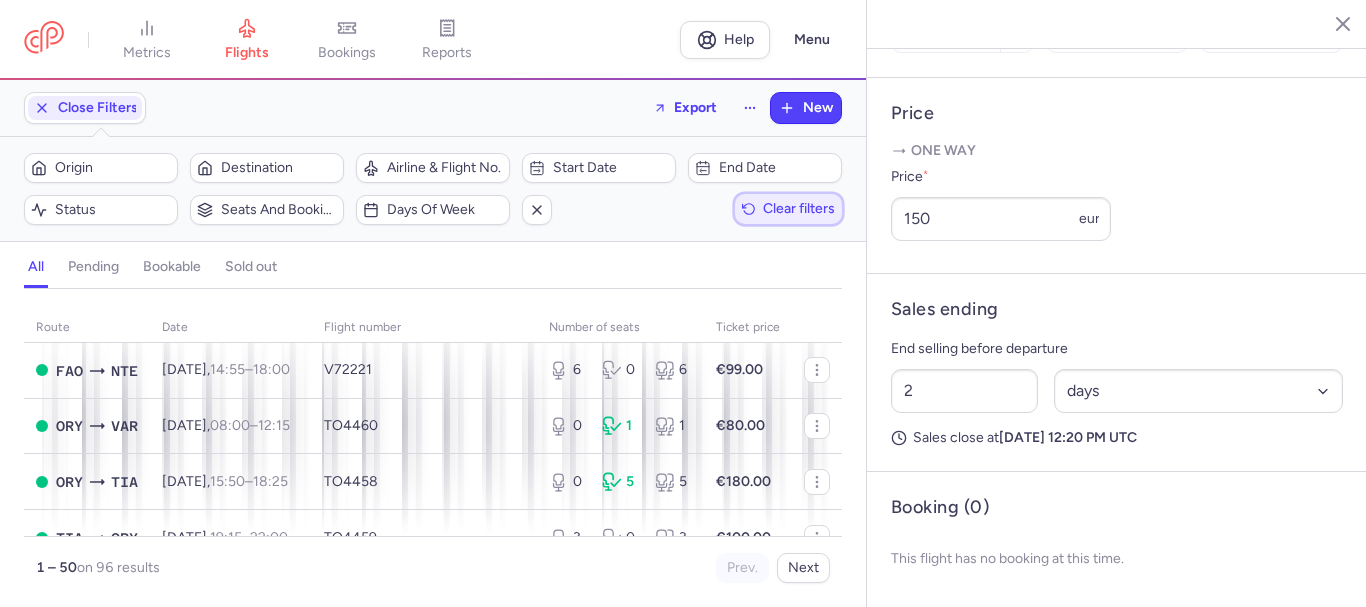 click 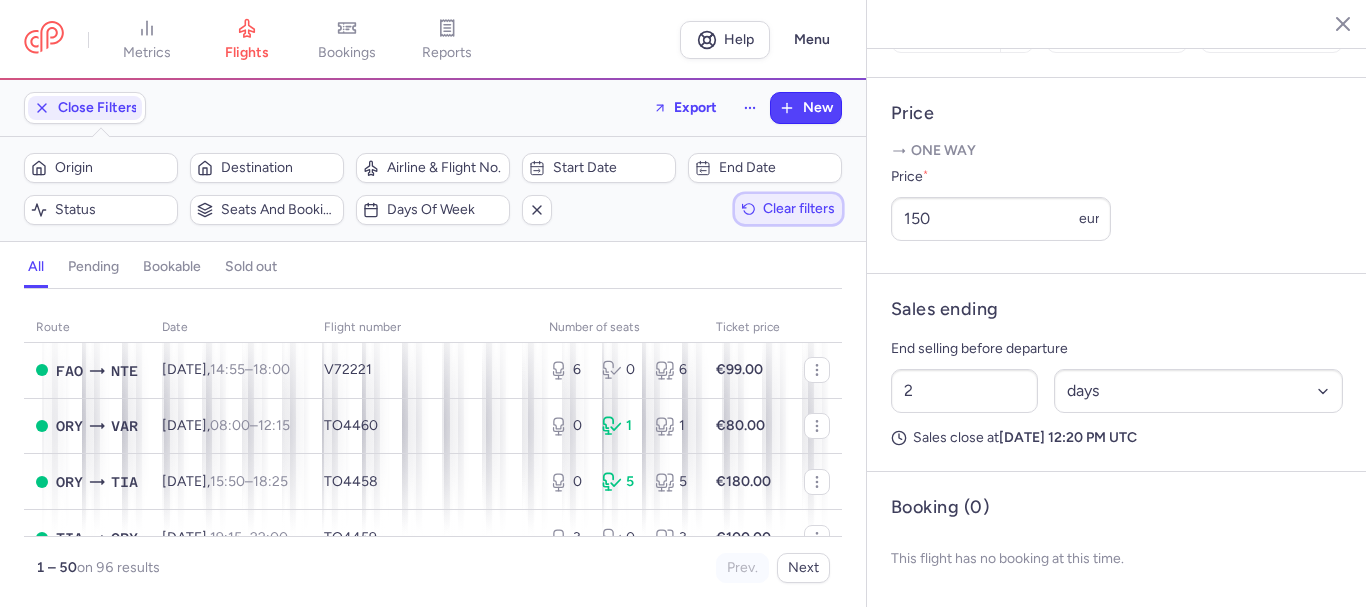 click 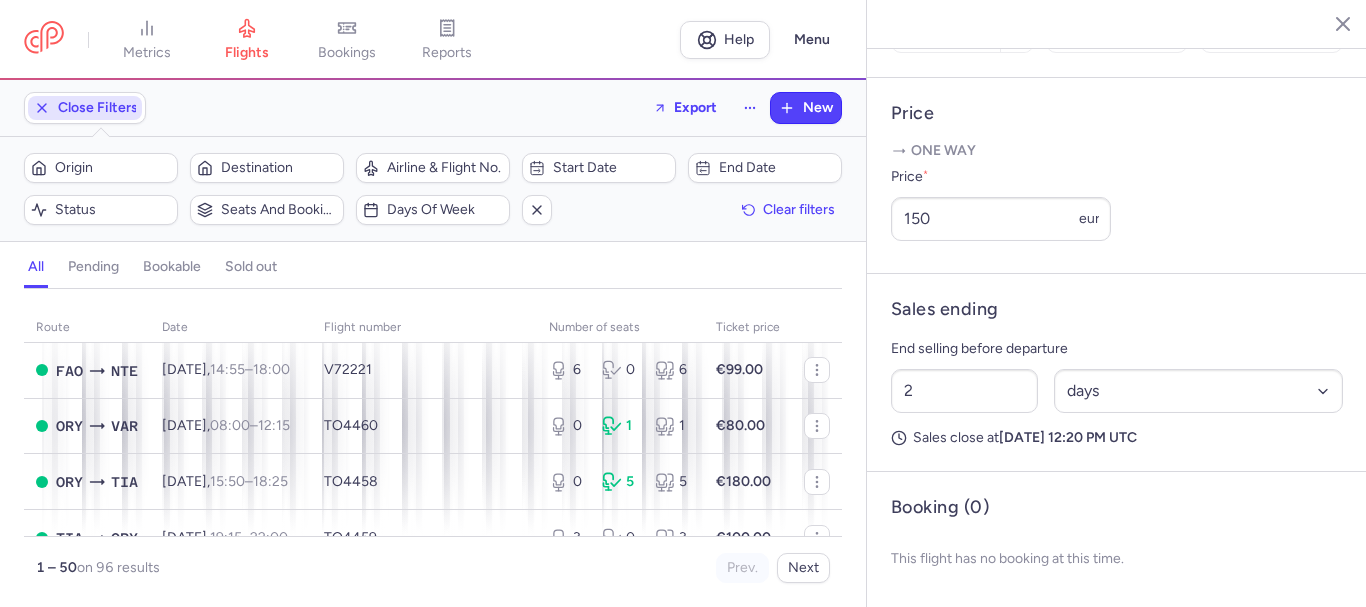 click 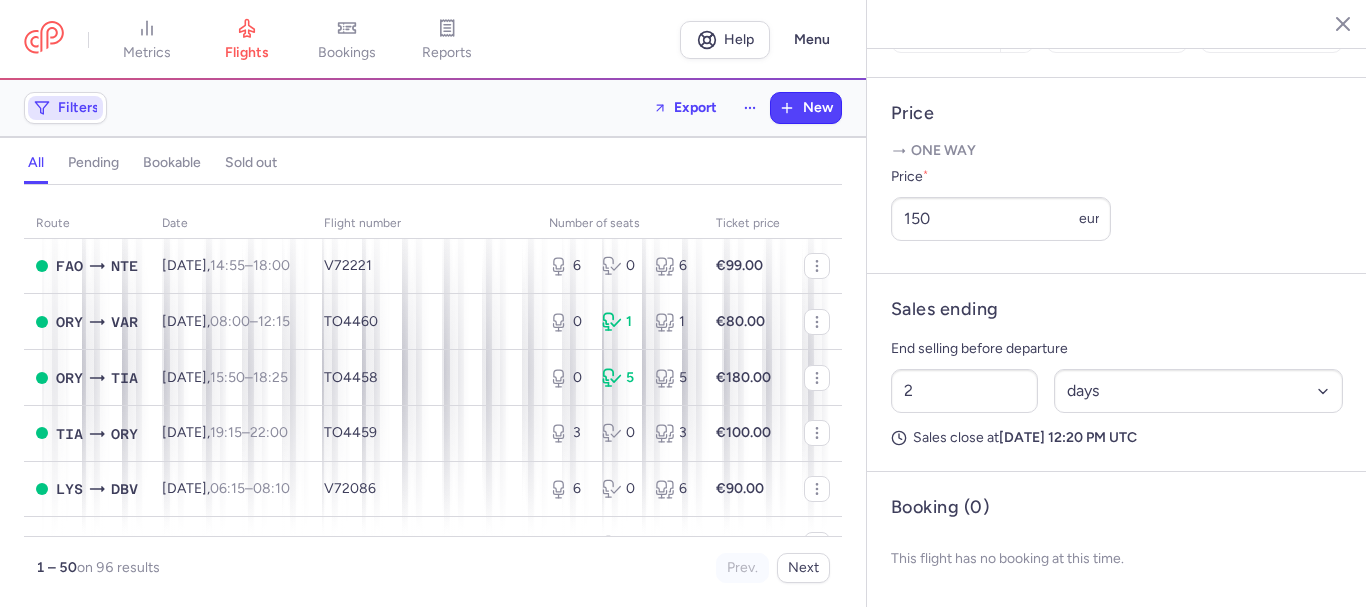 scroll, scrollTop: 0, scrollLeft: 0, axis: both 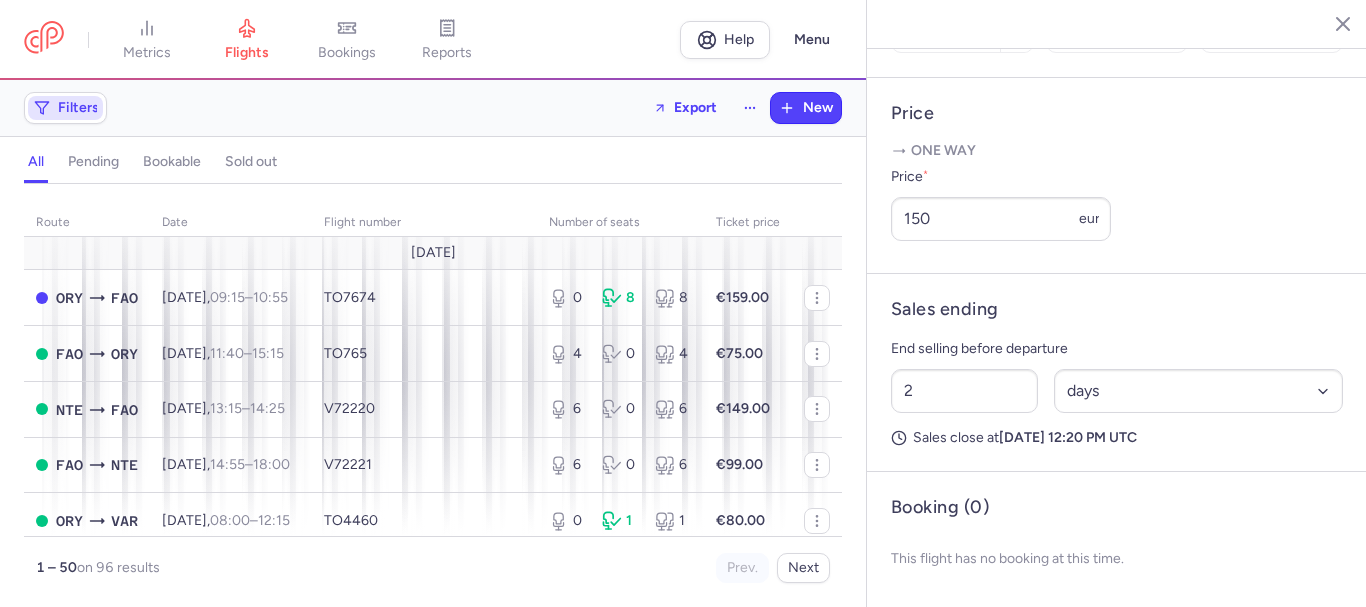 click on "Filters" at bounding box center [65, 108] 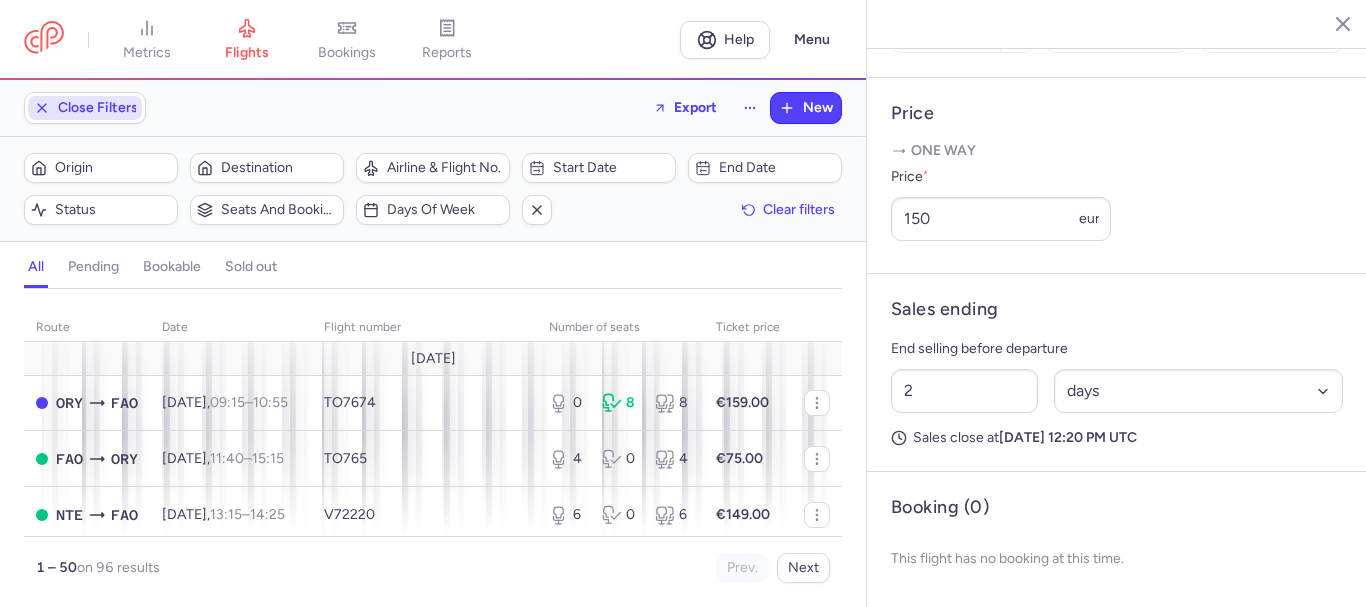 scroll, scrollTop: 0, scrollLeft: 0, axis: both 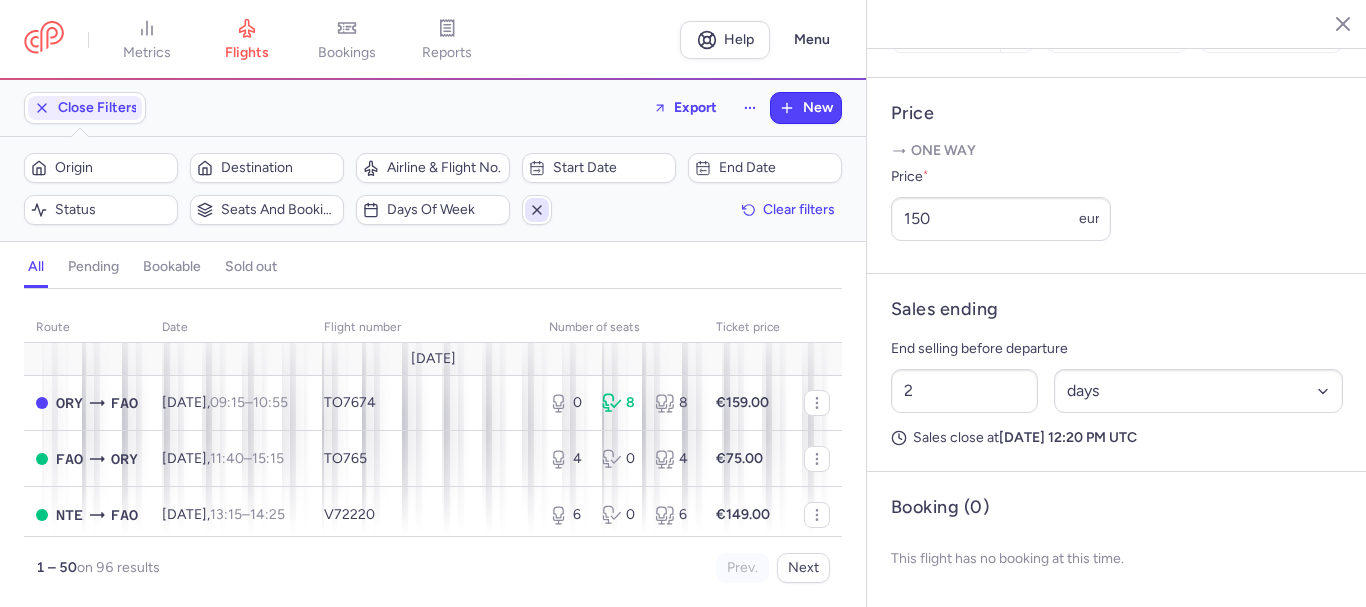 click 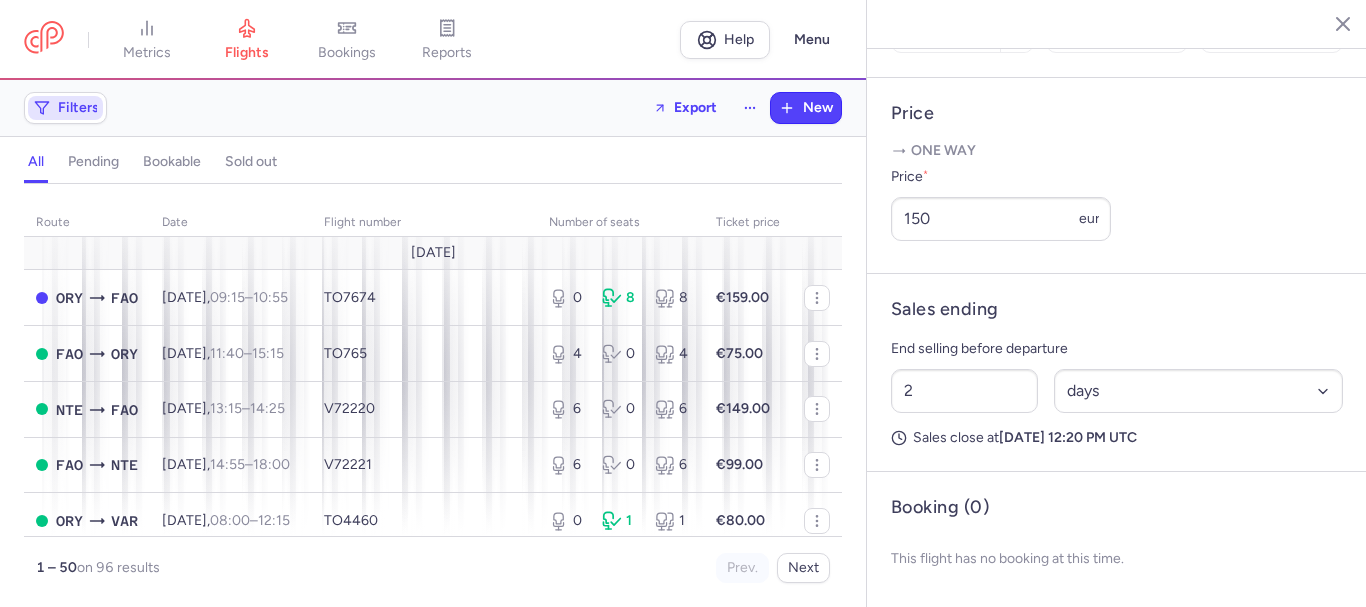 click on "Filters" at bounding box center (78, 108) 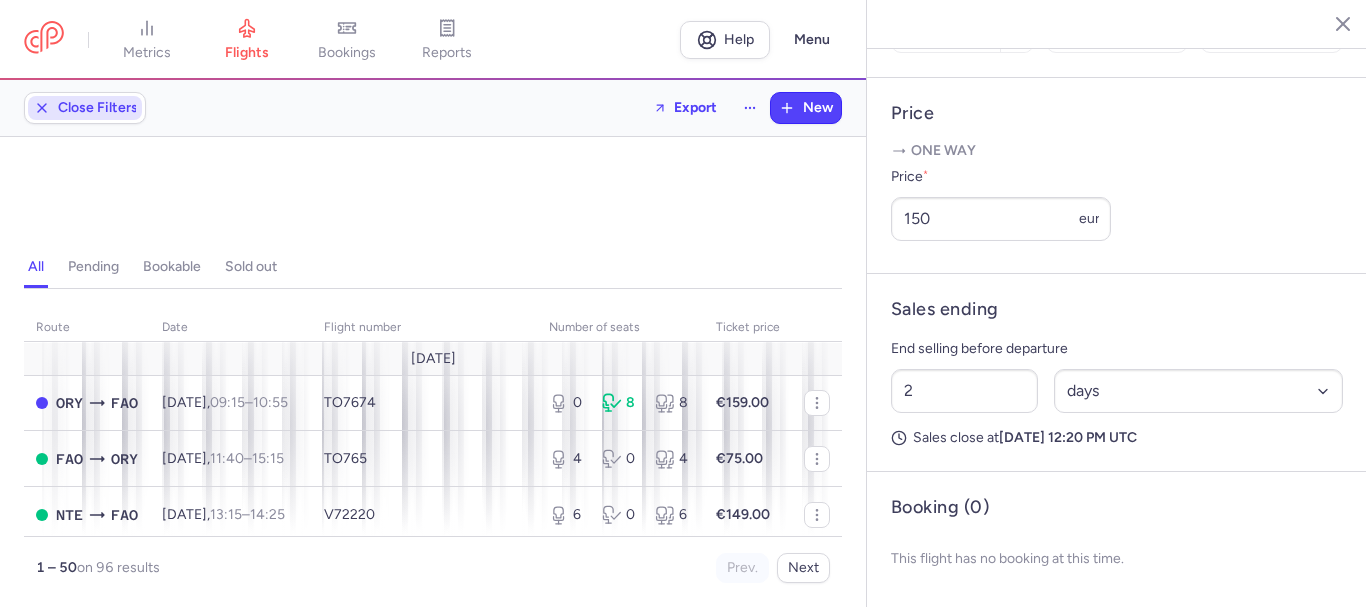scroll, scrollTop: 0, scrollLeft: 0, axis: both 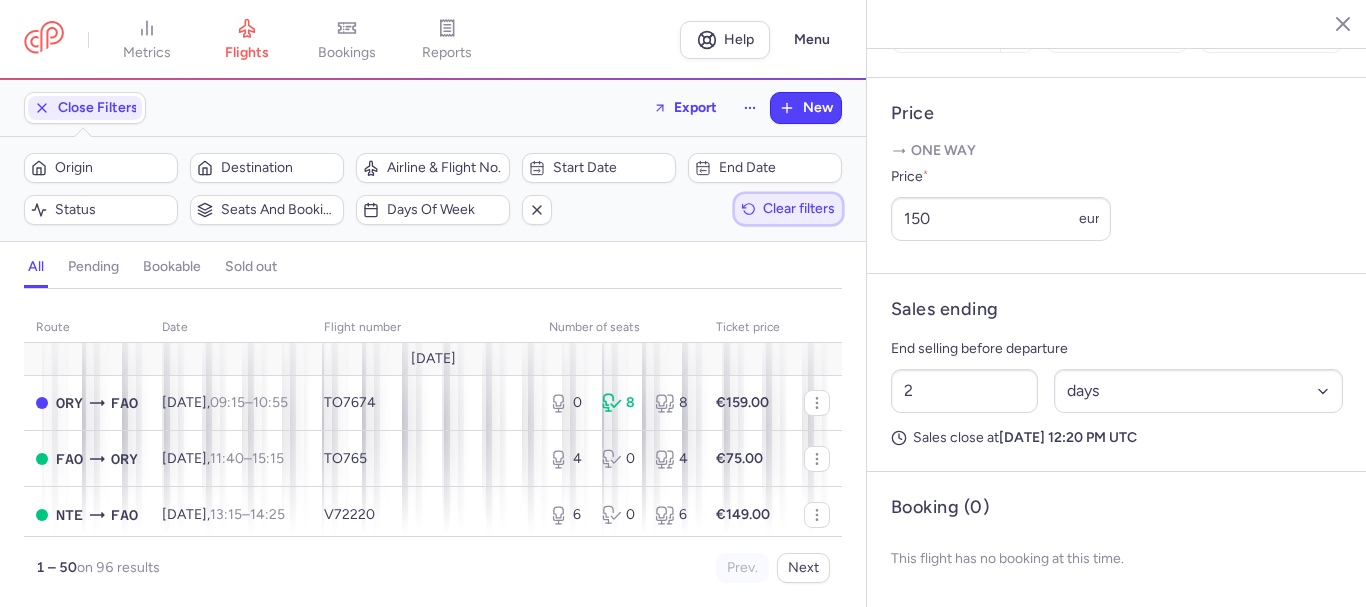 click 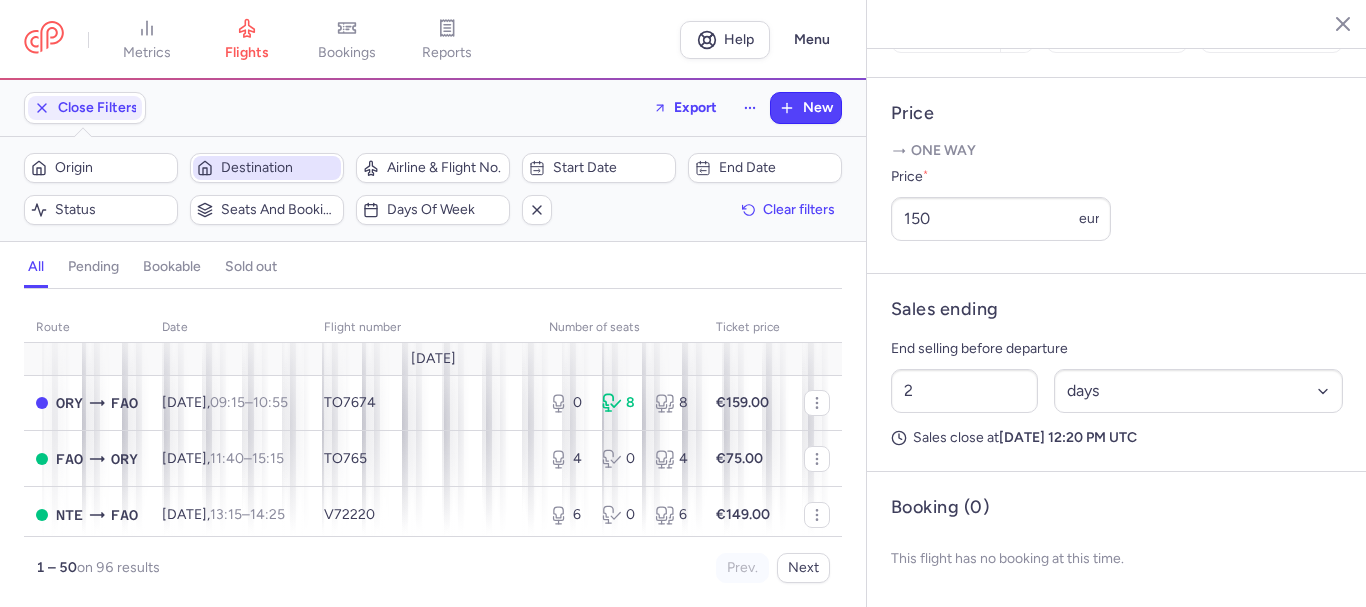 click on "Destination" at bounding box center [279, 168] 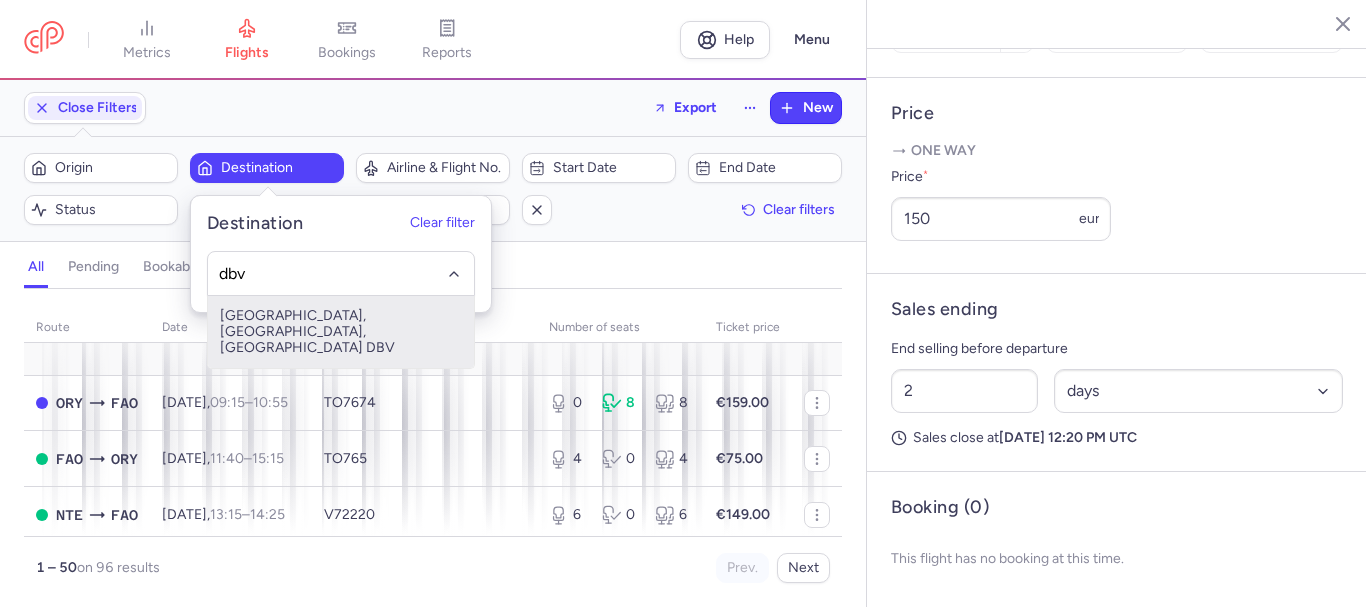 click on "[GEOGRAPHIC_DATA], [GEOGRAPHIC_DATA], [GEOGRAPHIC_DATA] DBV" at bounding box center (341, 332) 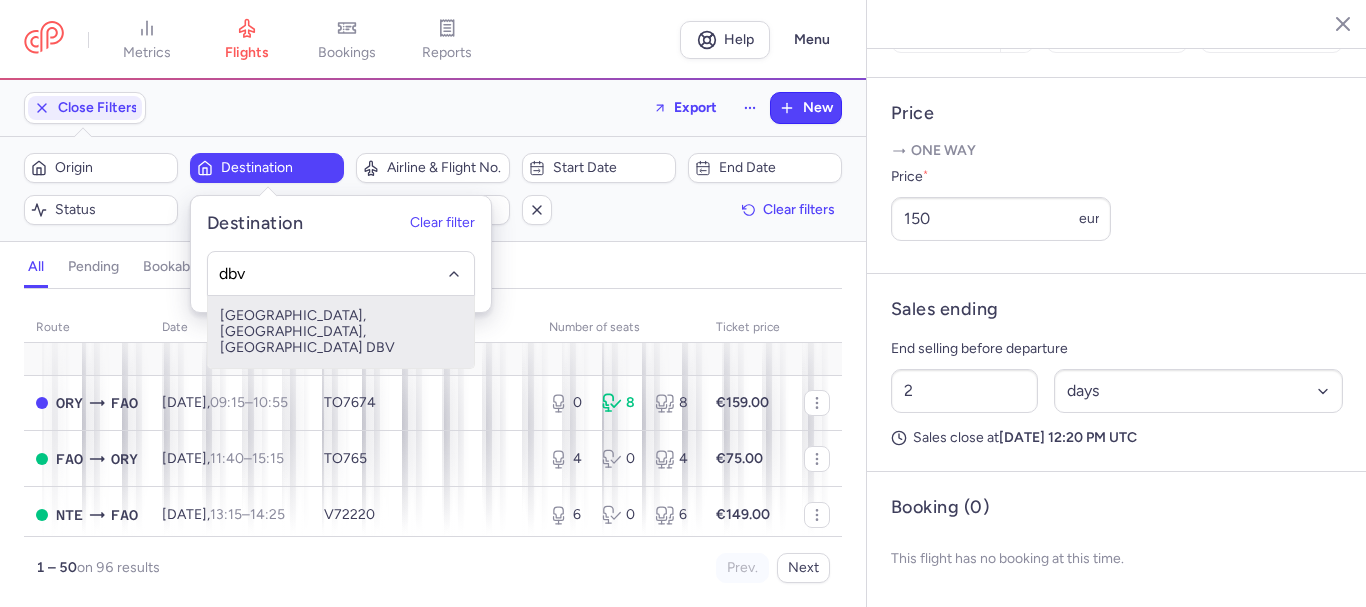 type on "dbv" 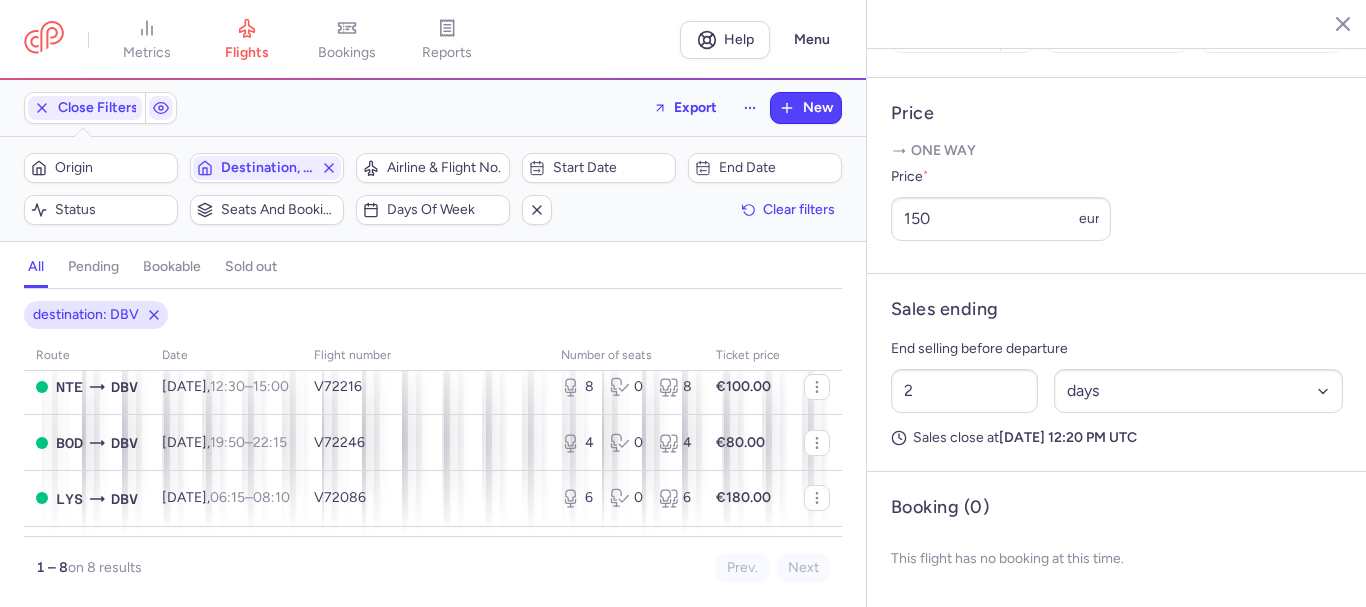 scroll, scrollTop: 200, scrollLeft: 0, axis: vertical 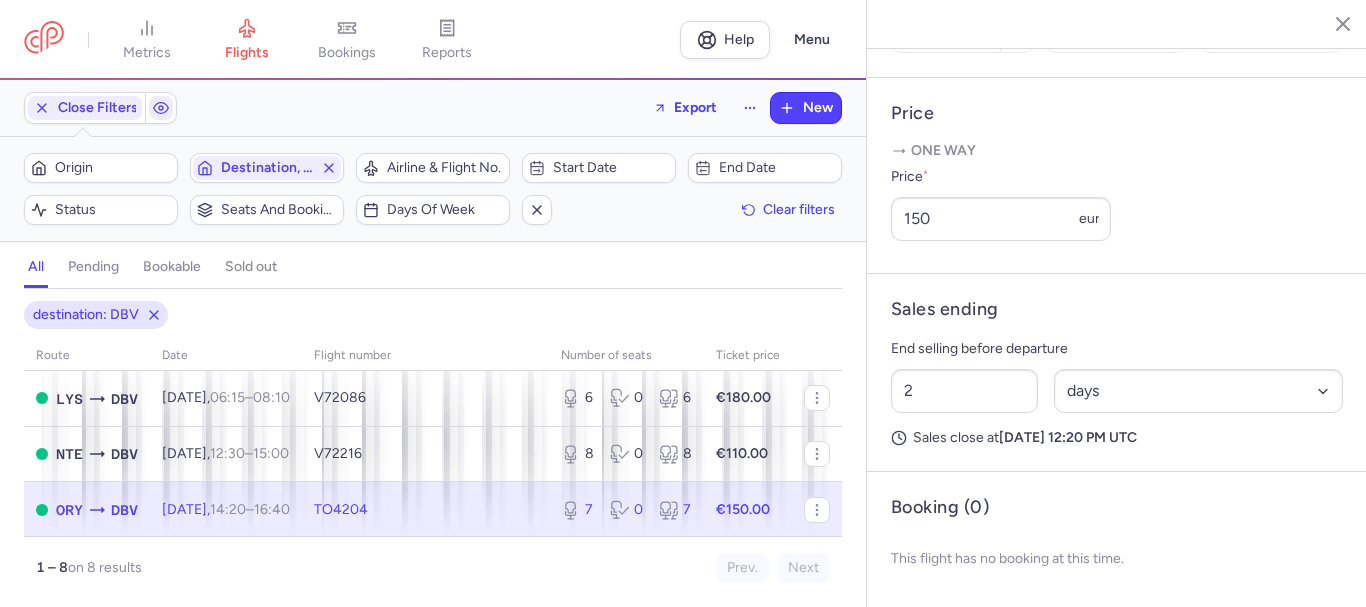 click on "7 0 7" at bounding box center (626, 510) 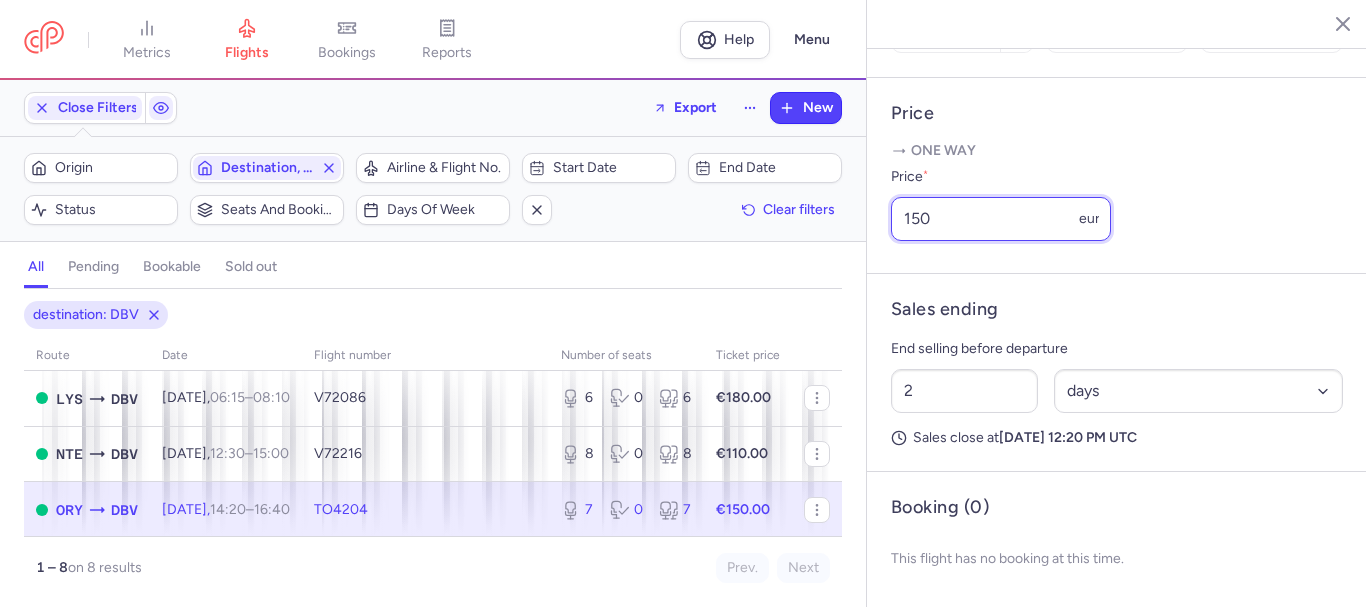drag, startPoint x: 937, startPoint y: 215, endPoint x: 812, endPoint y: 197, distance: 126.28935 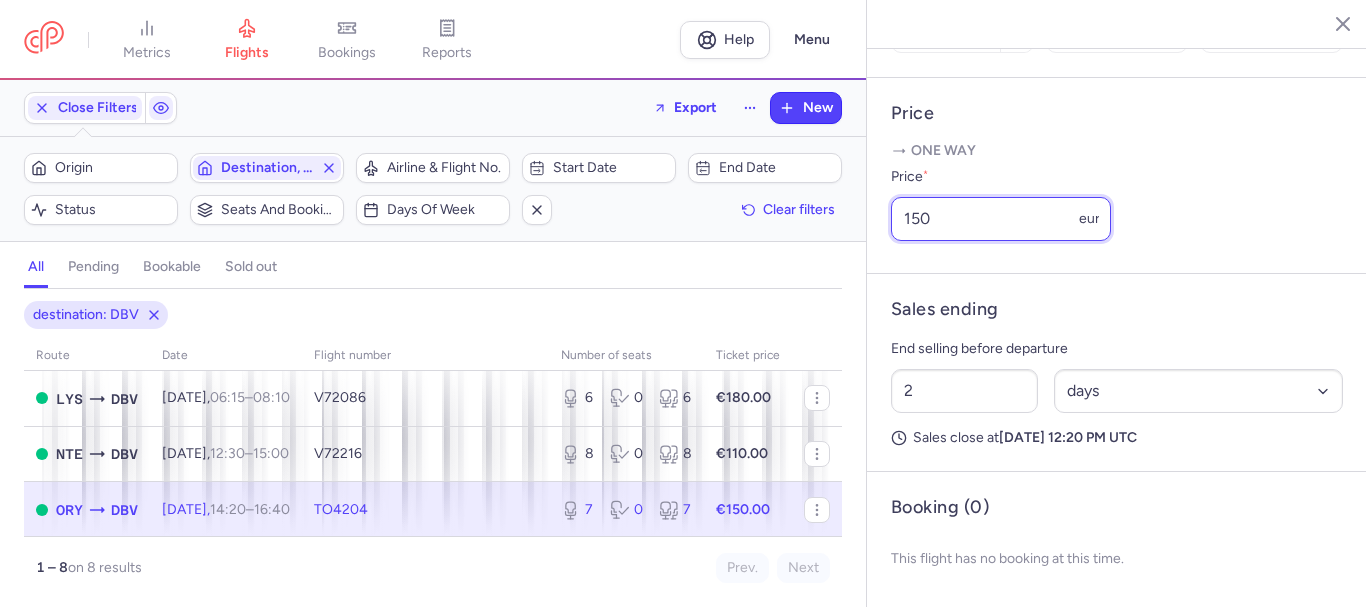 click on "metrics flights bookings reports  Help  Menu Close Filters  Export  New Filters (1) – 8 results  Origin  Destination, DBV  Airline & Flight No.  Start date  End date  Status  Seats and bookings  Days of week  Clear filters  all pending bookable sold out 1 destination: DBV route date Flight number number of seats Ticket price [DATE]  LYS  DBV [DATE]  06:15  –  08:10  +0  V72086  6 0 6 €90.00  NTE  DBV [DATE]  12:30  –  15:00  +0  V72216  8 0 8 €100.00  BOD  DBV [DATE]  19:50  –  22:15  +0  V72246  4 0 4 €80.00  LYS  DBV [DATE]  06:15  –  08:10  +0  V72086  6 0 6 €180.00  NTE  DBV [DATE]  12:30  –  15:00  +0  V72216  8 0 8 €110.00  ORY  DBV [DATE]  14:20  –  16:40  +0  TO4204  7 0 7 €150.00  BOD  DBV [DATE]  19:50  –  22:15  +0  V72246  4 0 4 €180.00 [DATE]  NTE  DBV [DATE]  12:30  –  15:00  +0  V72216  0 0 0 €180.00 1 – 8  on 8 results Prev. Next Copy flight ID Export flight metrics flights bookings reports [GEOGRAPHIC_DATA]   [GEOGRAPHIC_DATA]" 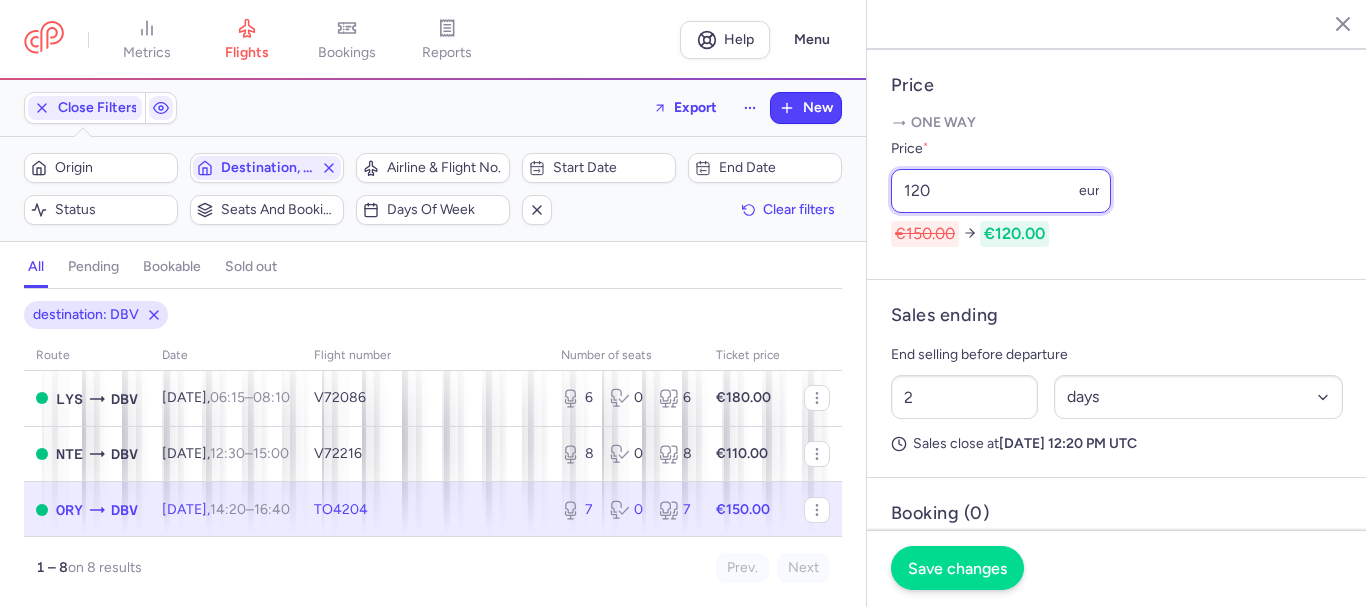 type on "120" 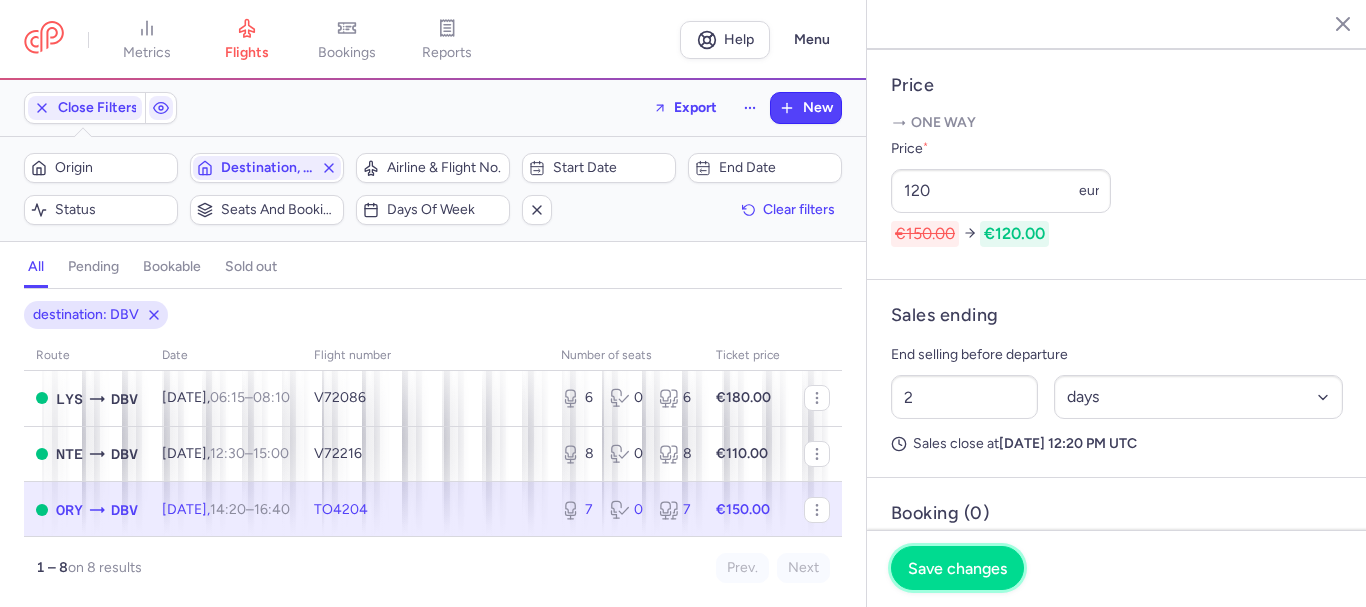 click on "Save changes" at bounding box center [957, 568] 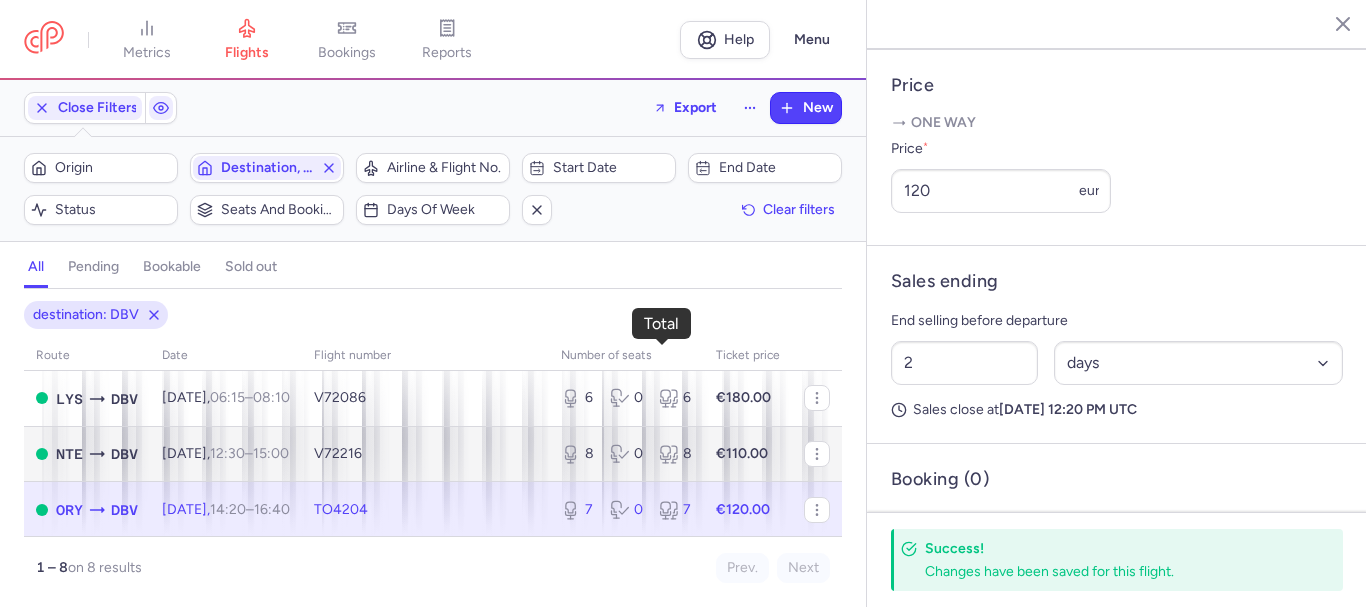 scroll, scrollTop: 300, scrollLeft: 0, axis: vertical 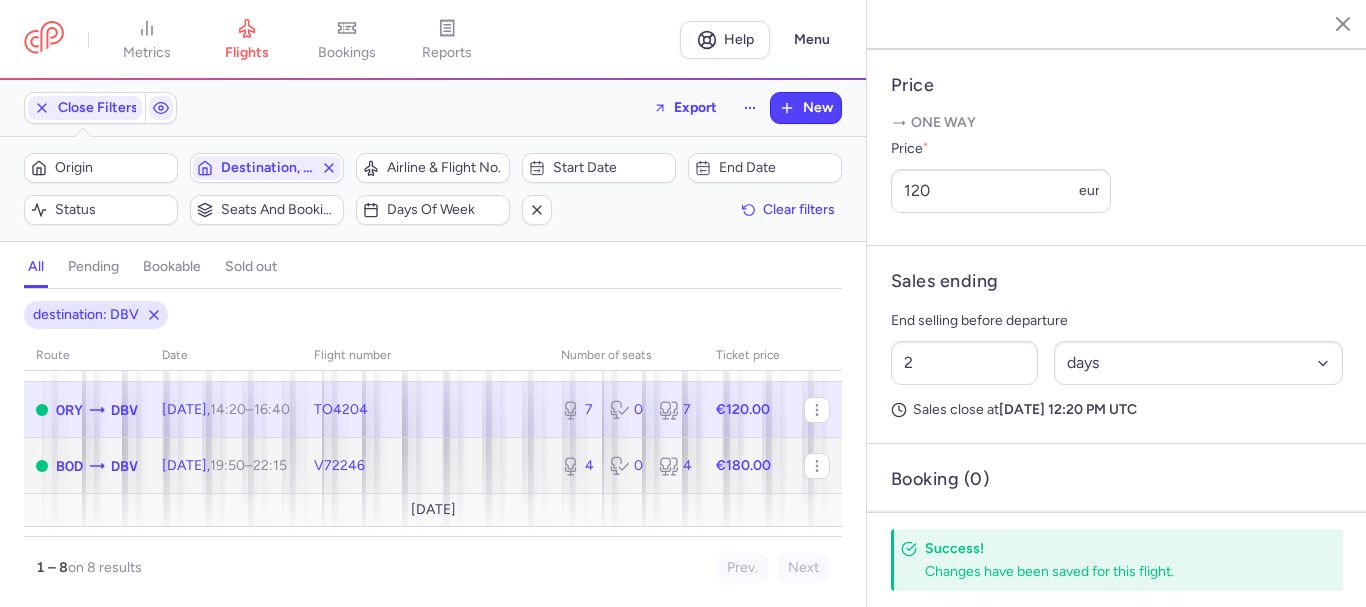 click on "0" at bounding box center [626, 466] 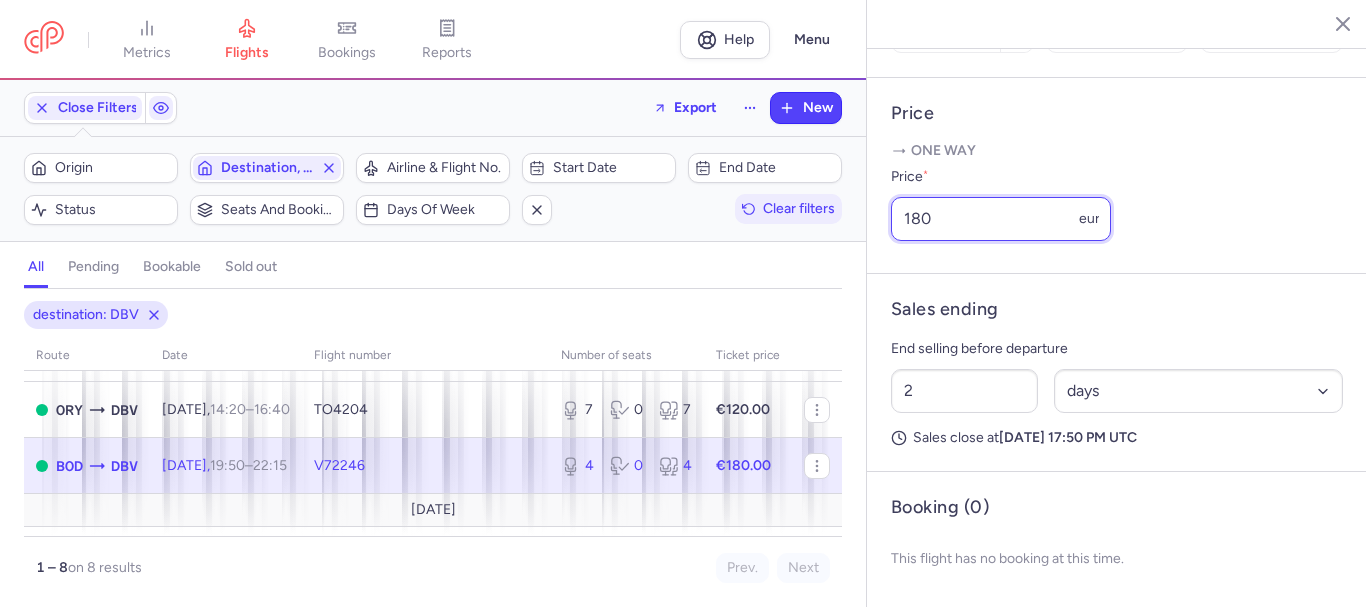 drag, startPoint x: 927, startPoint y: 220, endPoint x: 831, endPoint y: 219, distance: 96.00521 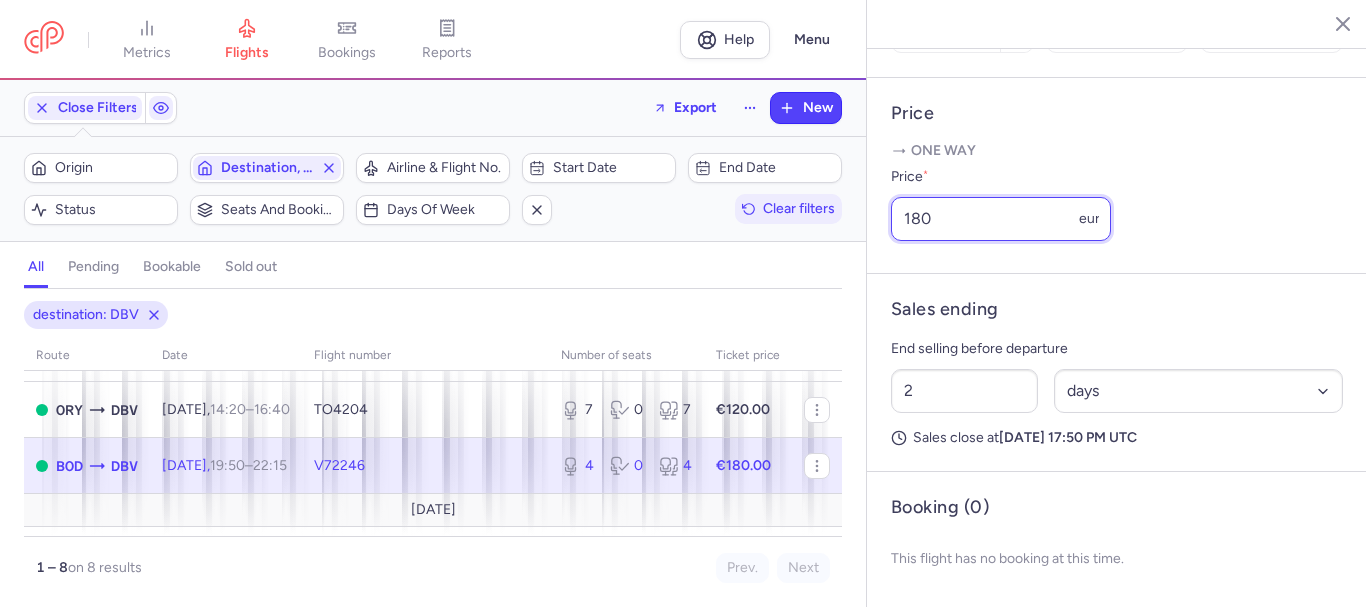 click on "metrics flights bookings reports  Help  Menu Close Filters  Export  New Filters (1) – 8 results  Origin  Destination, DBV  Airline & Flight No.  Start date  End date  Status  Seats and bookings  Days of week  Clear filters  all pending bookable sold out 1 destination: DBV route date Flight number number of seats Ticket price [DATE]  LYS  DBV [DATE]  06:15  –  08:10  +0  V72086  6 0 6 €90.00  NTE  DBV [DATE]  12:30  –  15:00  +0  V72216  8 0 8 €100.00  BOD  DBV [DATE]  19:50  –  22:15  +0  V72246  4 0 4 €80.00  LYS  DBV [DATE]  06:15  –  08:10  +0  V72086  6 0 6 €180.00  NTE  DBV [DATE]  12:30  –  15:00  +0  V72216  8 0 8 €110.00  ORY  DBV [DATE]  14:20  –  16:40  +0  TO4204  7 0 7 €120.00  BOD  DBV [DATE]  19:50  –  22:15  +0  V72246  4 0 4 €180.00 [DATE]  NTE  DBV [DATE]  12:30  –  15:00  +0  V72216  0 0 0 €180.00 1 – 8  on 8 results Prev. Next Copy flight ID Export flight metrics flights bookings reports [GEOGRAPHIC_DATA]  Open TB" 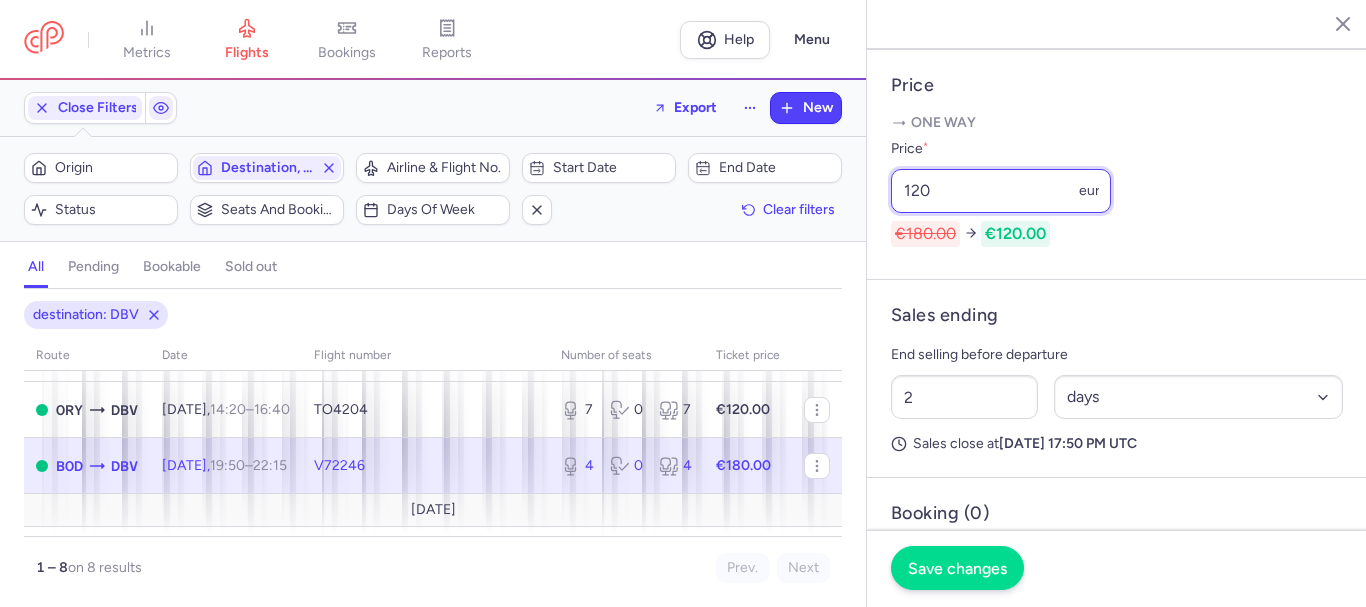 type on "120" 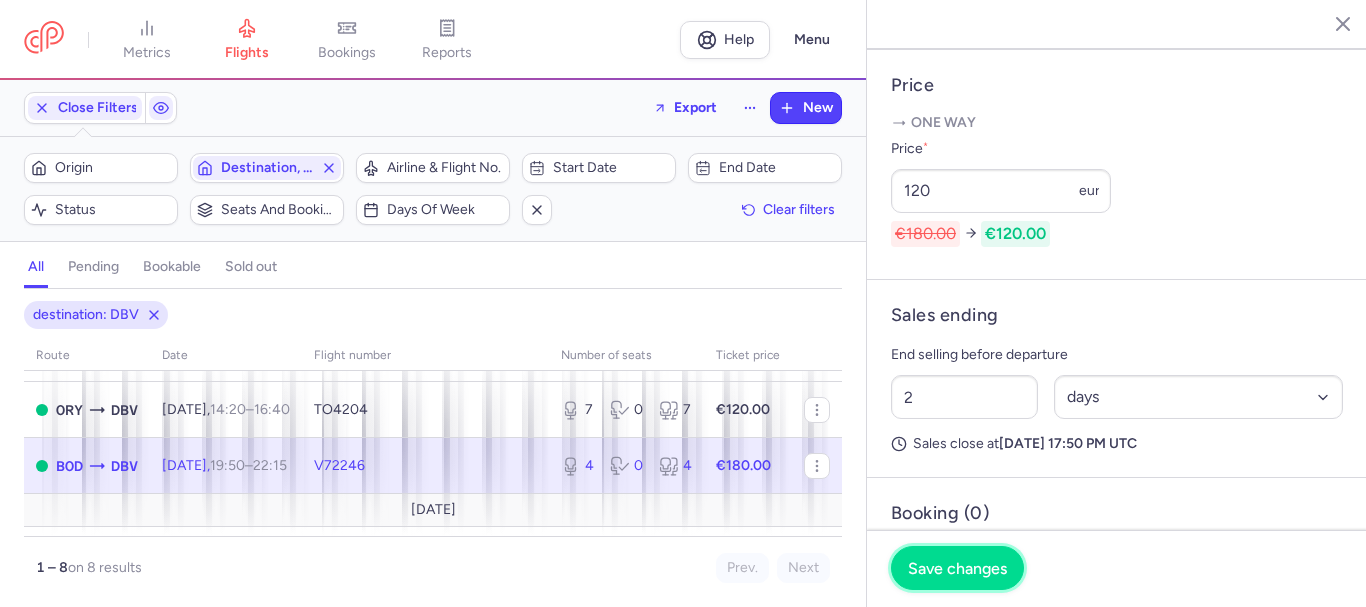 click on "Save changes" at bounding box center [957, 568] 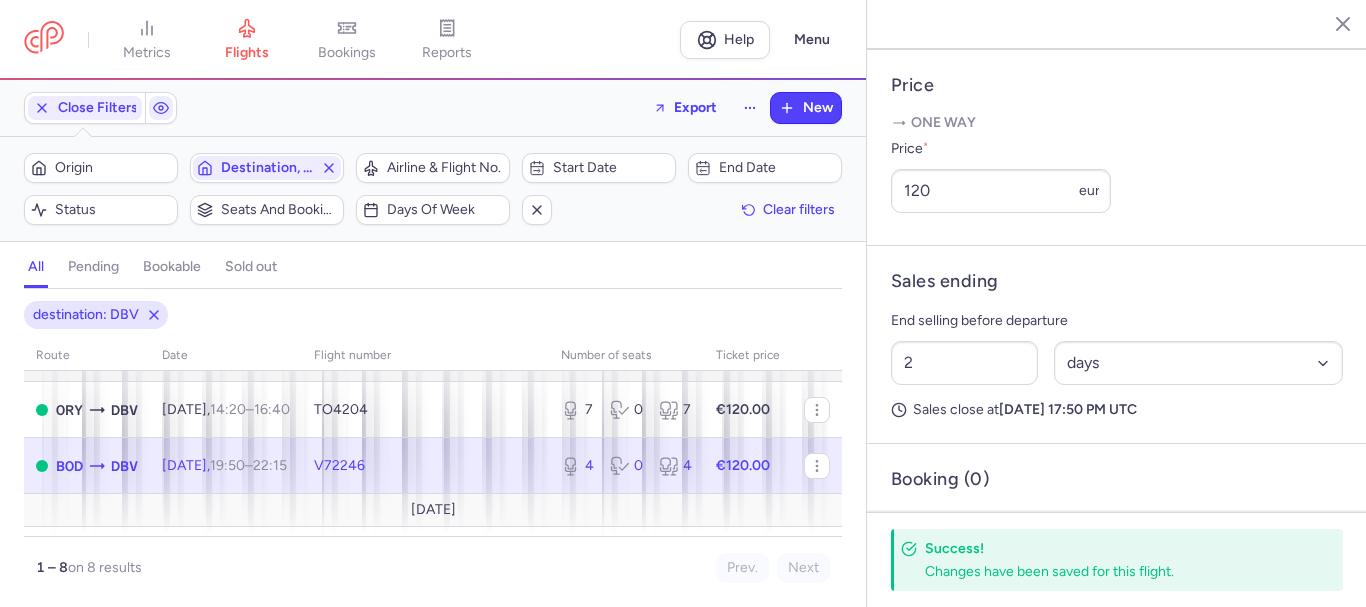 scroll, scrollTop: 0, scrollLeft: 0, axis: both 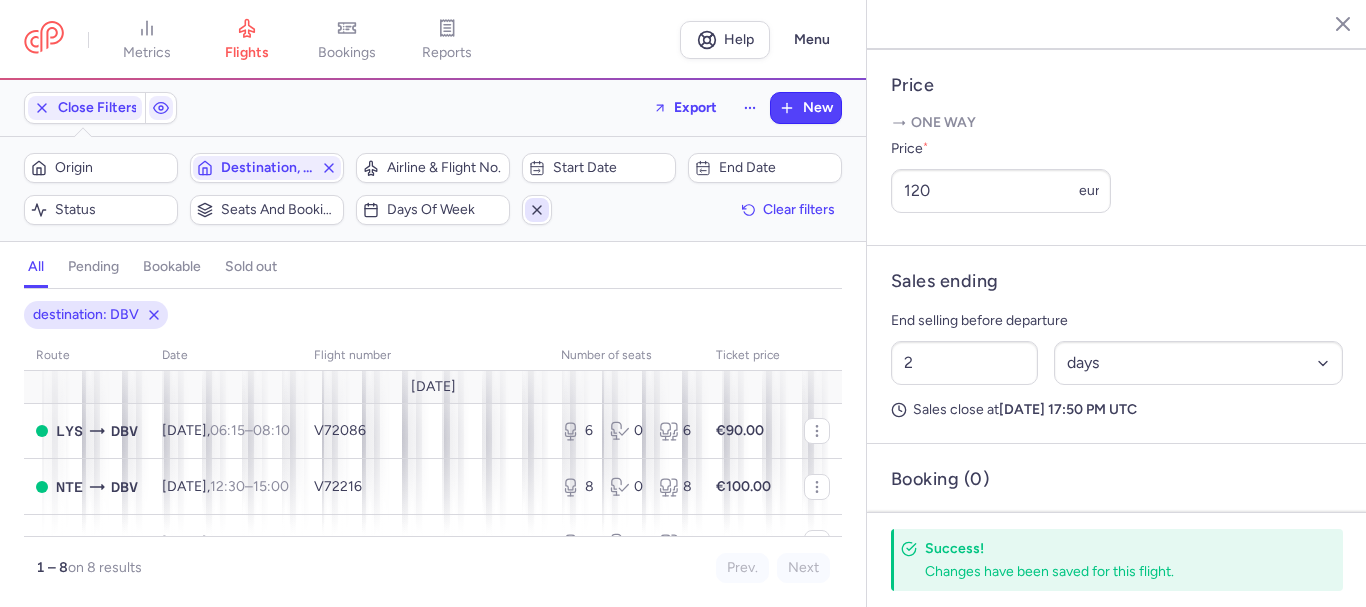click at bounding box center [537, 210] 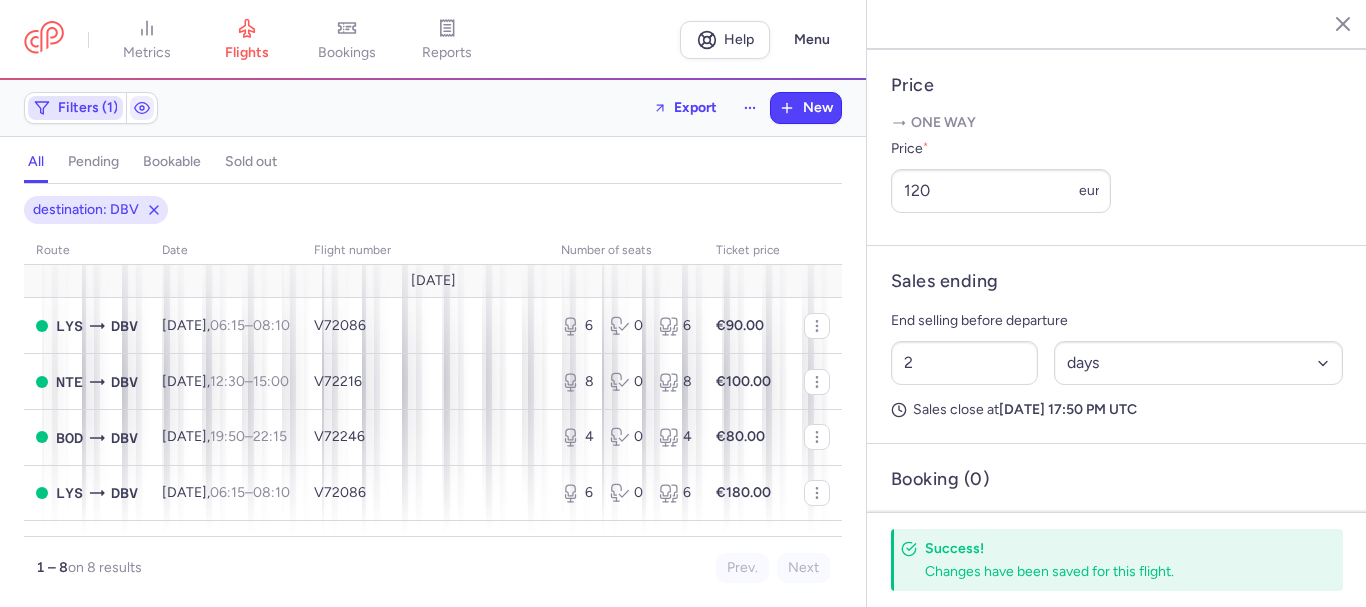 click on "Filters (1)" at bounding box center (88, 108) 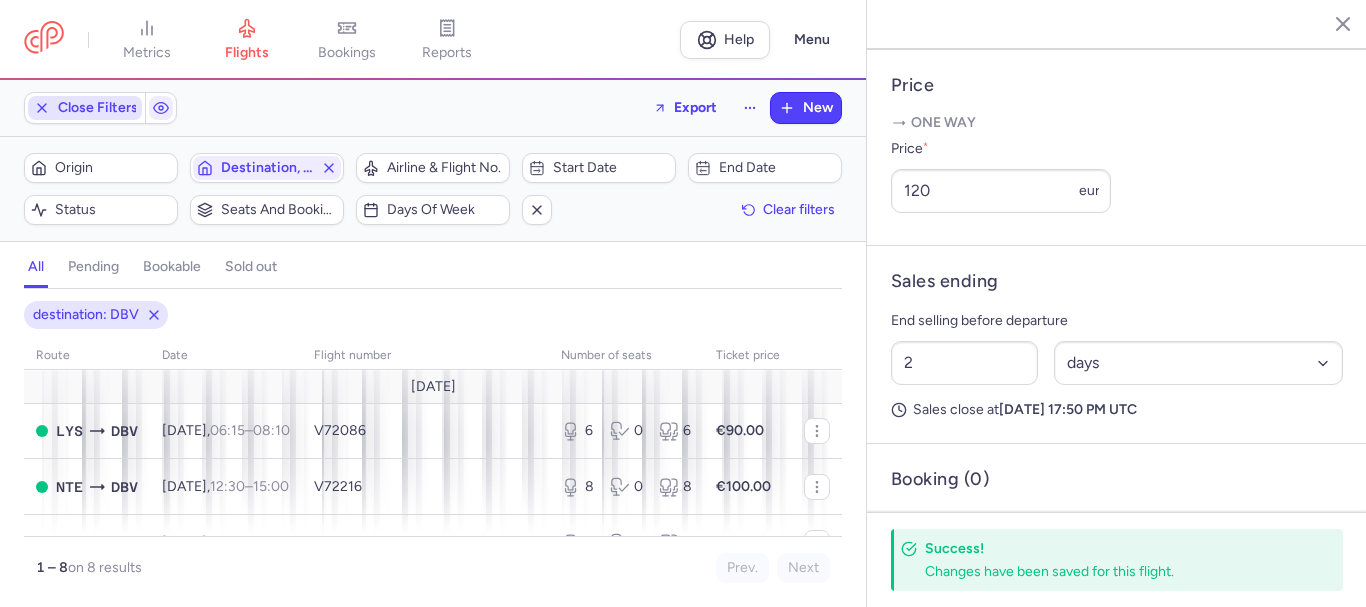 scroll, scrollTop: 0, scrollLeft: 0, axis: both 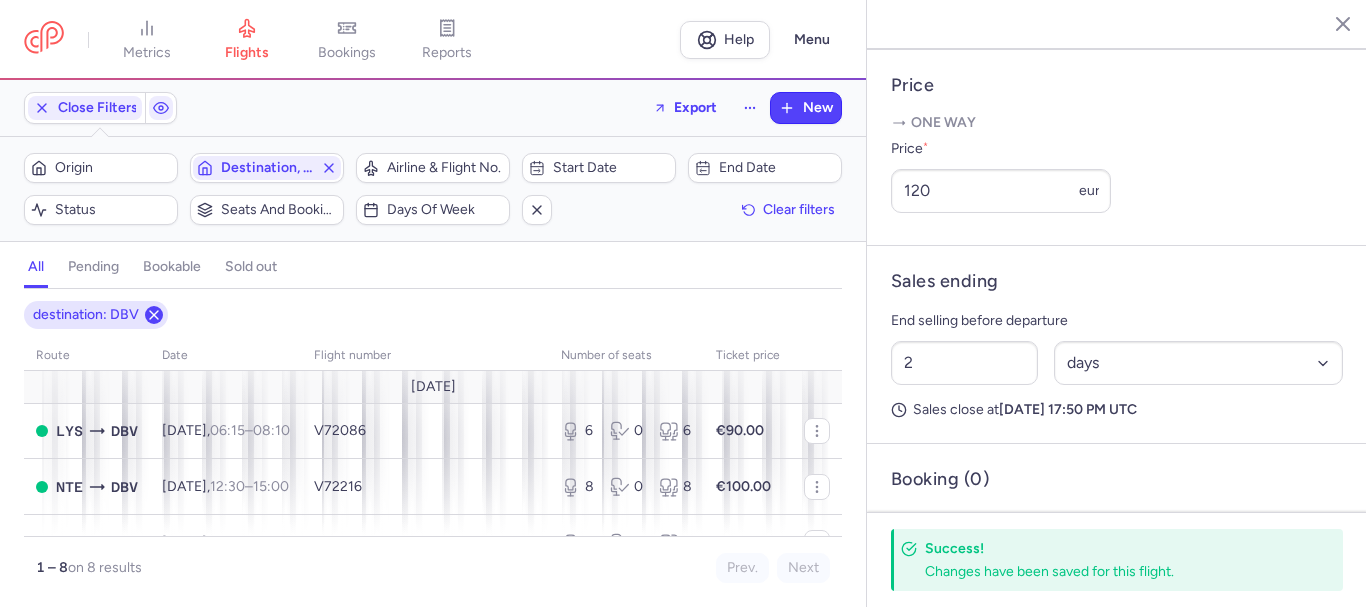 click 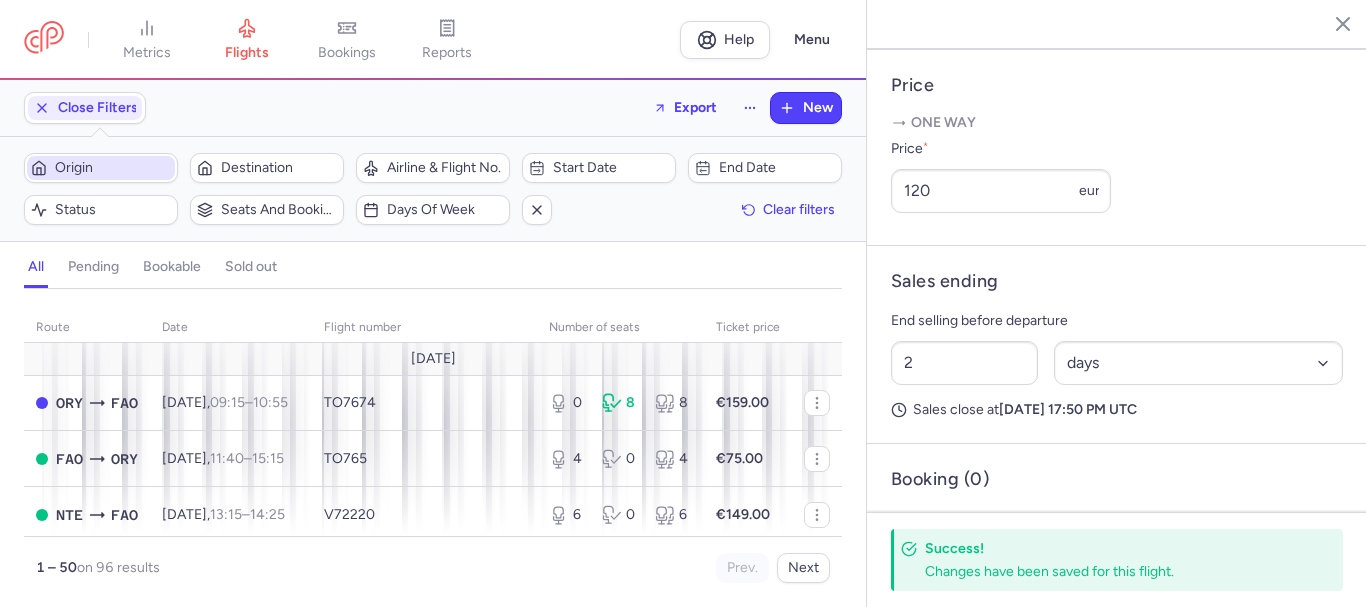 click on "Origin" at bounding box center (101, 168) 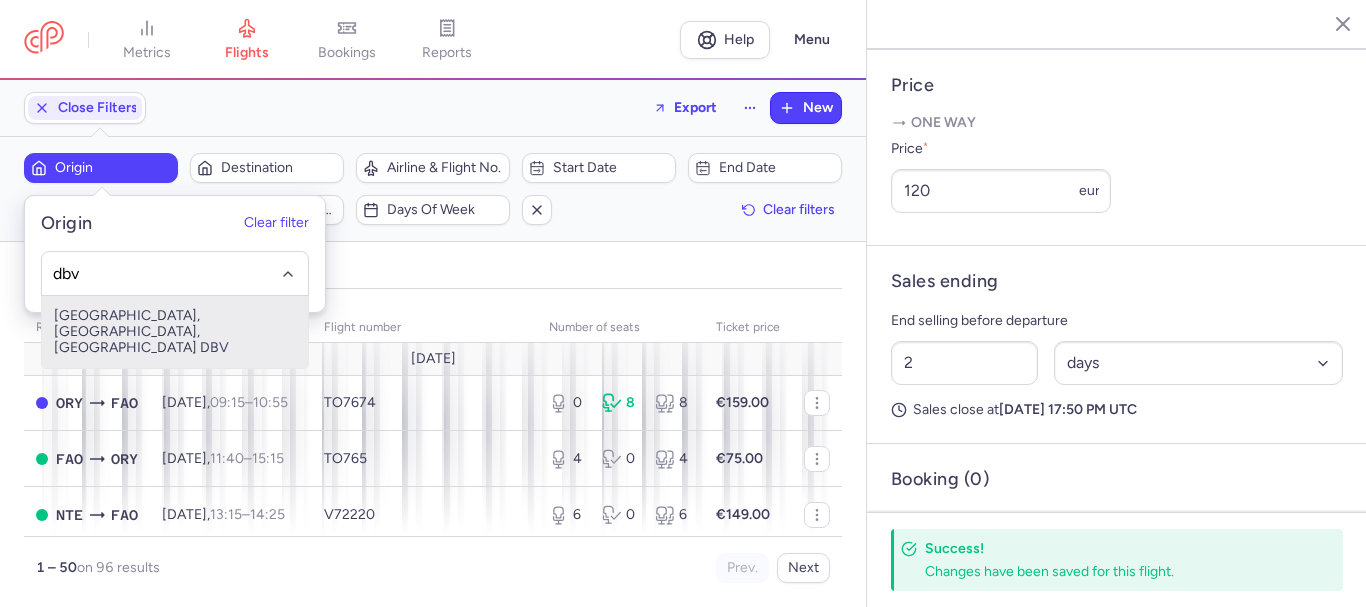 click on "[GEOGRAPHIC_DATA], [GEOGRAPHIC_DATA], [GEOGRAPHIC_DATA] DBV" at bounding box center [175, 332] 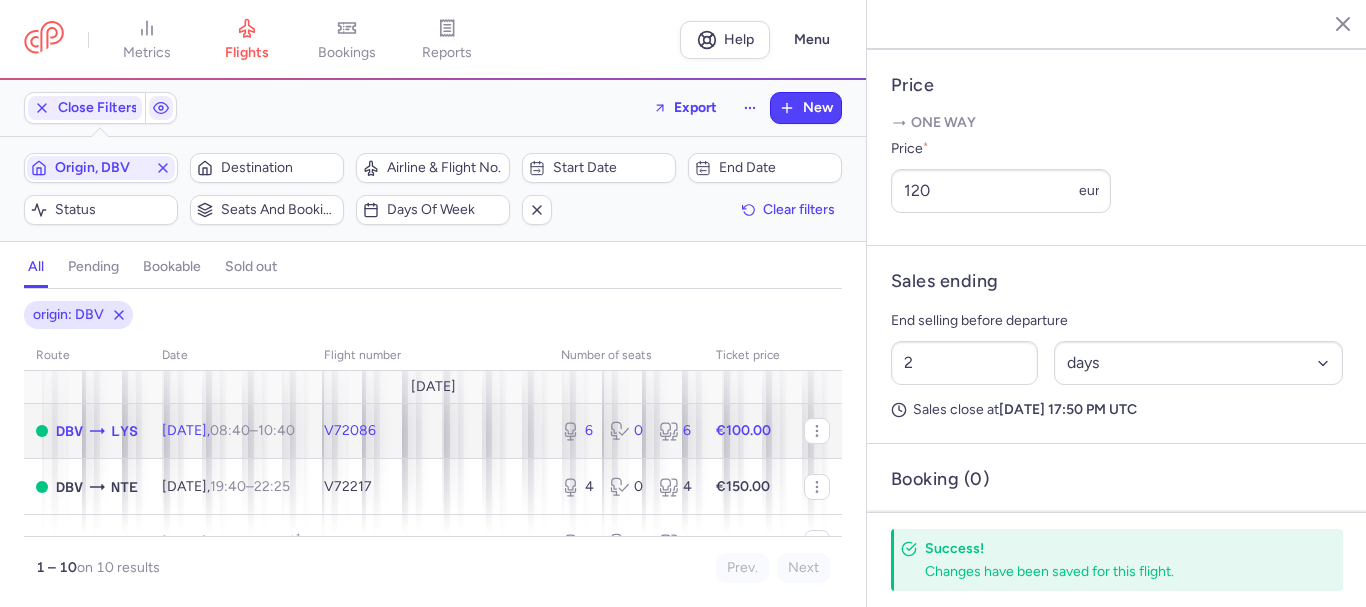 click on "€100.00" at bounding box center (743, 430) 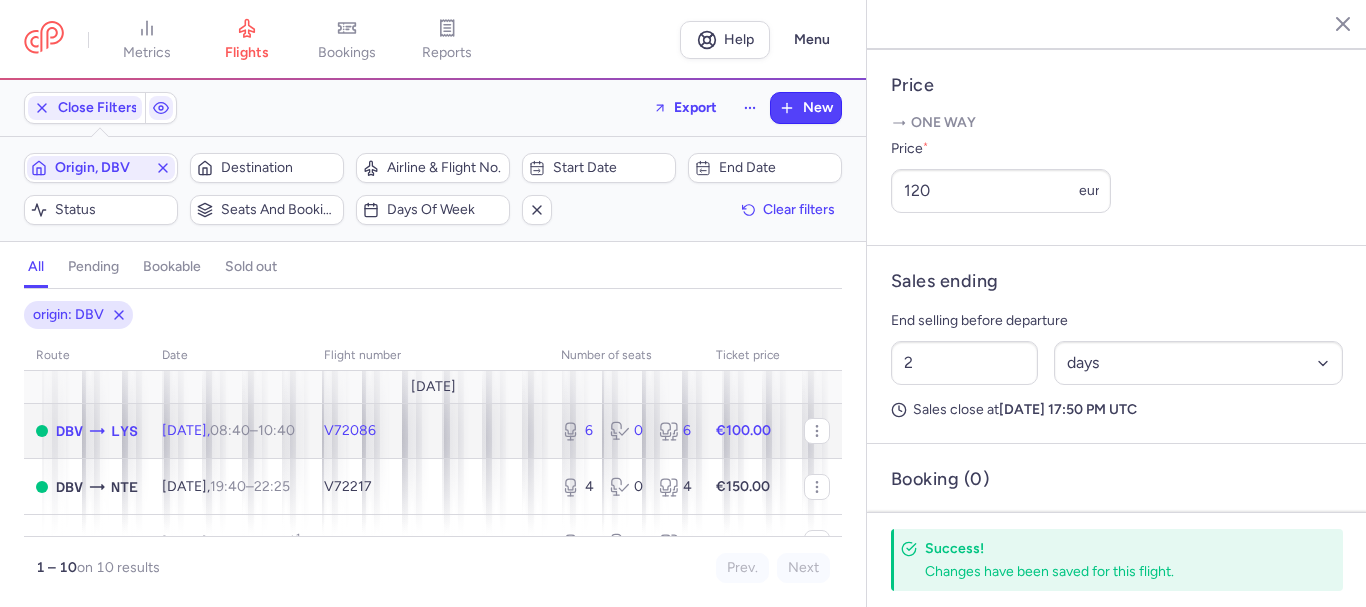 click 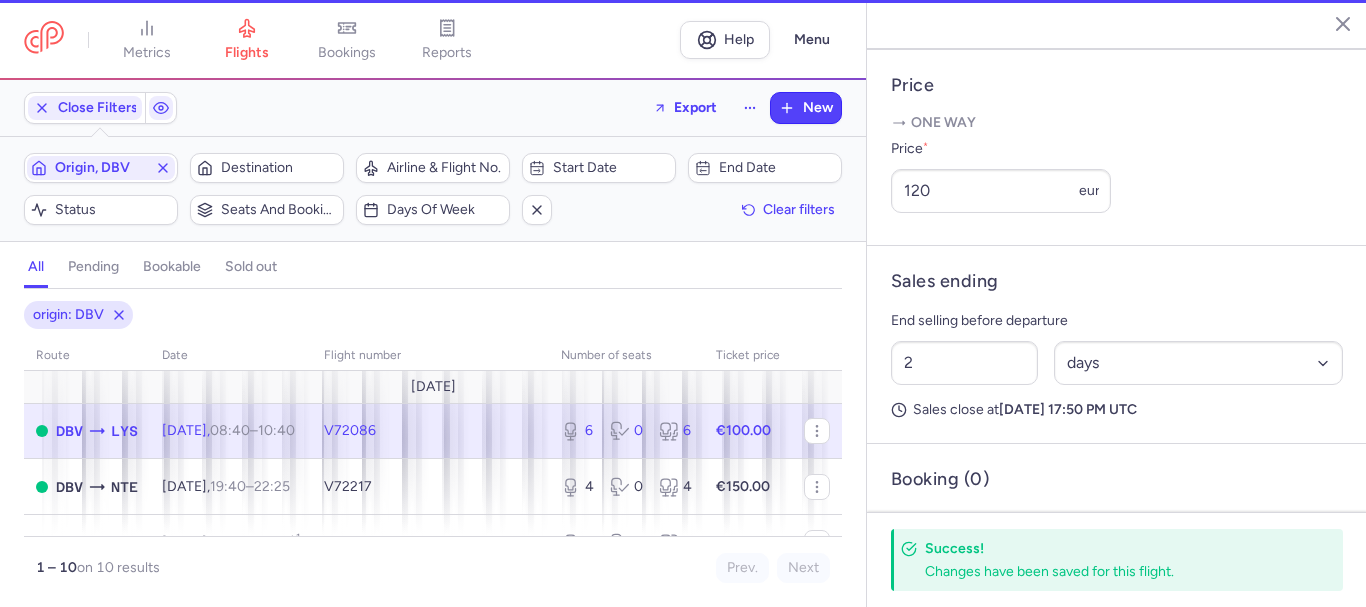 type on "6" 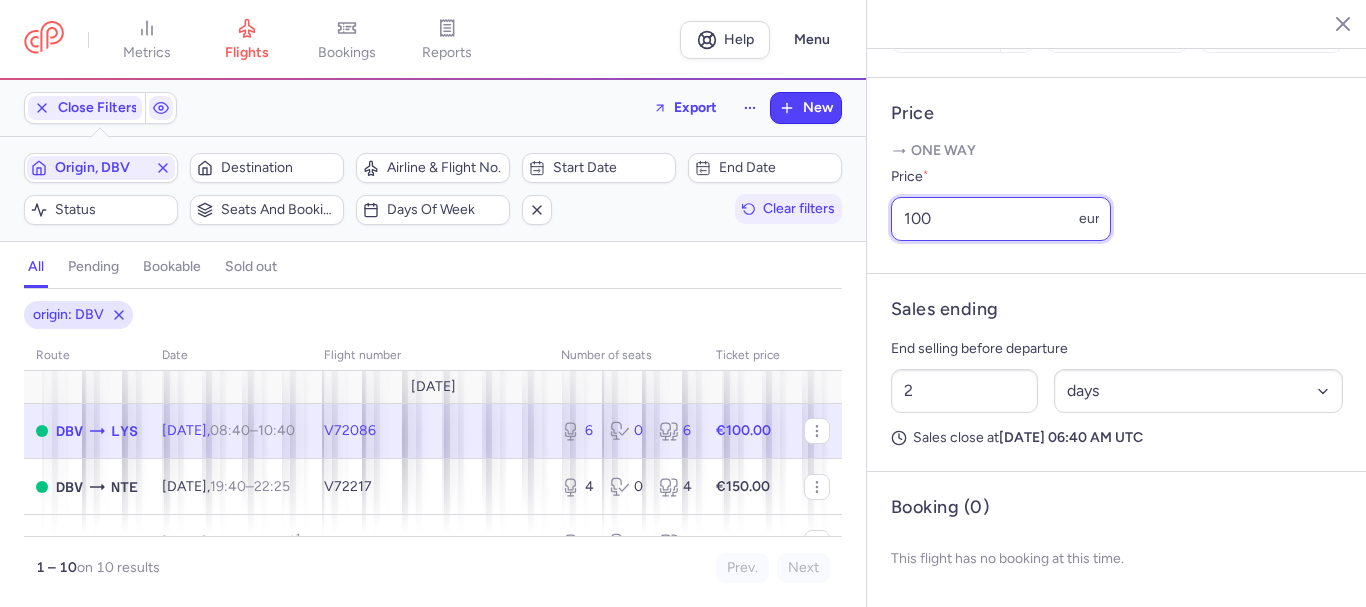 drag, startPoint x: 931, startPoint y: 220, endPoint x: 825, endPoint y: 220, distance: 106 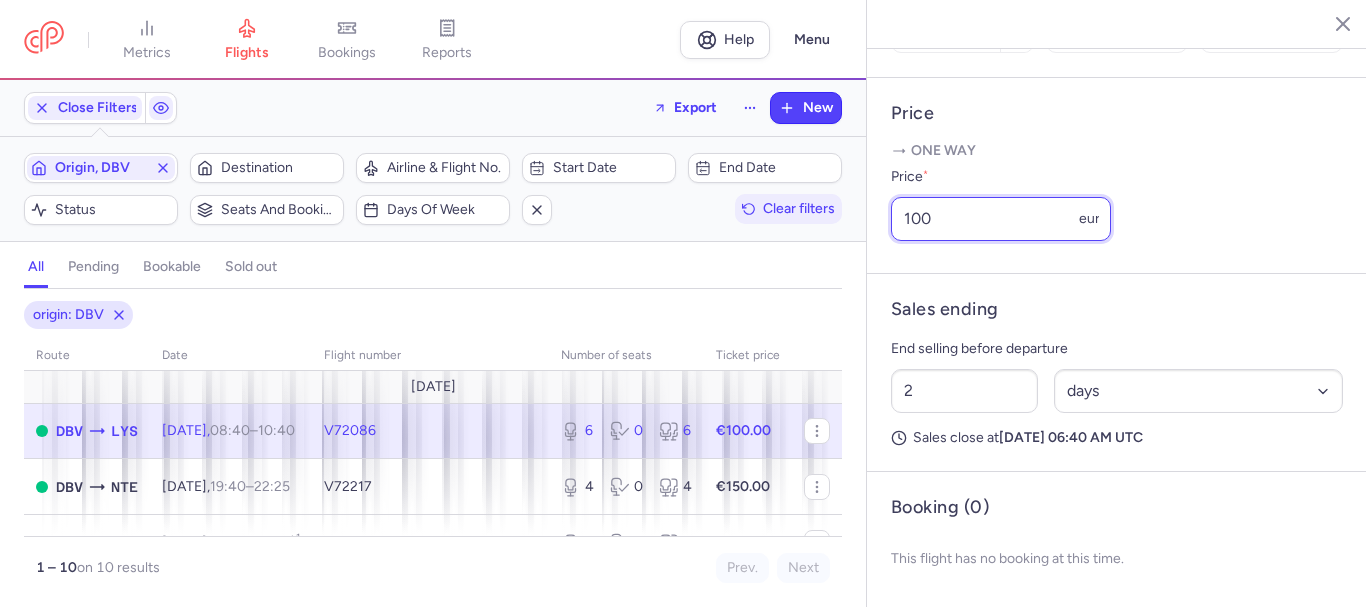 click on "metrics flights bookings reports  Help  Menu Close Filters  Export  New Filters (1) – 10 results  Origin, DBV  Destination  Airline & Flight No.  Start date  End date  Status  Seats and bookings  Days of week  Clear filters  all pending bookable sold out 1 origin: DBV route date Flight number number of seats Ticket price [DATE]  DBV  LYS [DATE]  08:40  –  10:40  +0  V72086  6 0 6 €100.00  DBV  NTE [DATE]  19:40  –  22:25  +0  V72217  4 0 4 €150.00  DBV  BOD [DATE]  22:55  –  01:35  +1  V72247  4 0 4 €100.00  DBV  LYS [DATE]  08:40  –  10:40  +0  V72086  6 0 6 €180.00  DBV  NTE [DATE]  19:40  –  22:25  +0  V72217  8 0 8 €180.00  DBV  BOD [DATE]  22:55  –  01:35  +1  V72247  4 0 4 €180.00 [DATE]  DBV  LYS [DATE]  08:40  –  10:40  +0  V72086  6 0 6 €180.00  DBV  ORY [DATE]  17:25  –  19:55  +0  TO4205  7 0 7 €200.00  DBV  NTE [DATE]  19:40  –  22:25  +0  V72217  8 0 8 €200.00  DBV  BOD [DATE]  22:55  –  01:35  +1" 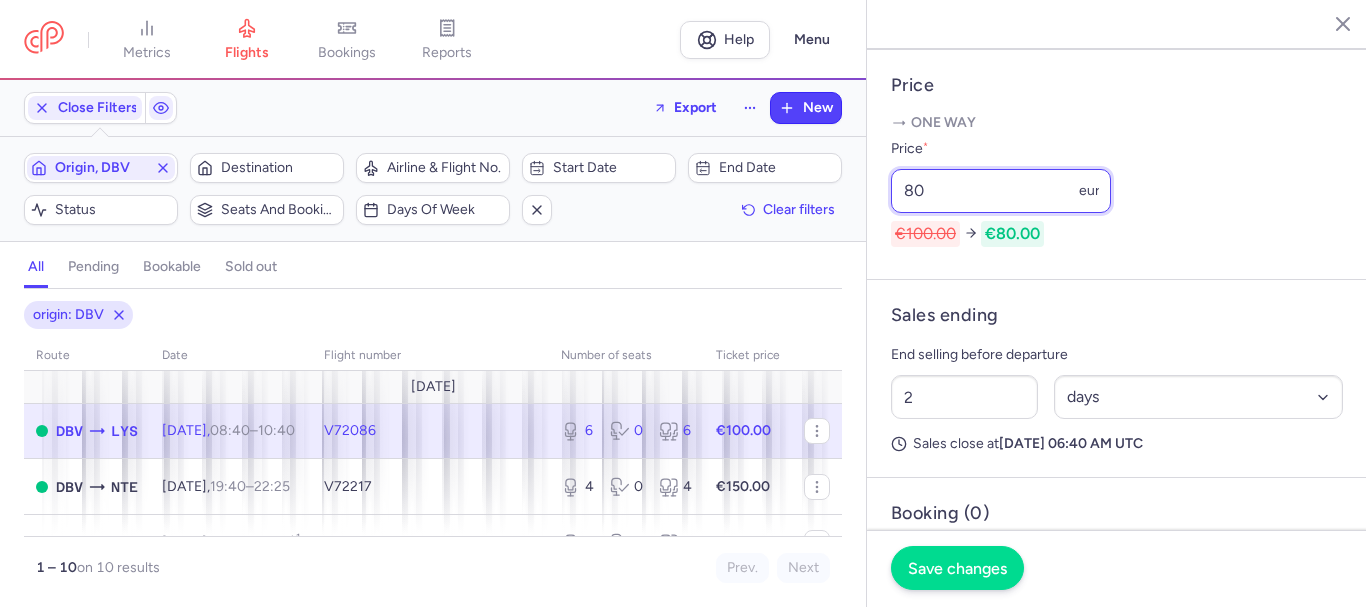 type on "80" 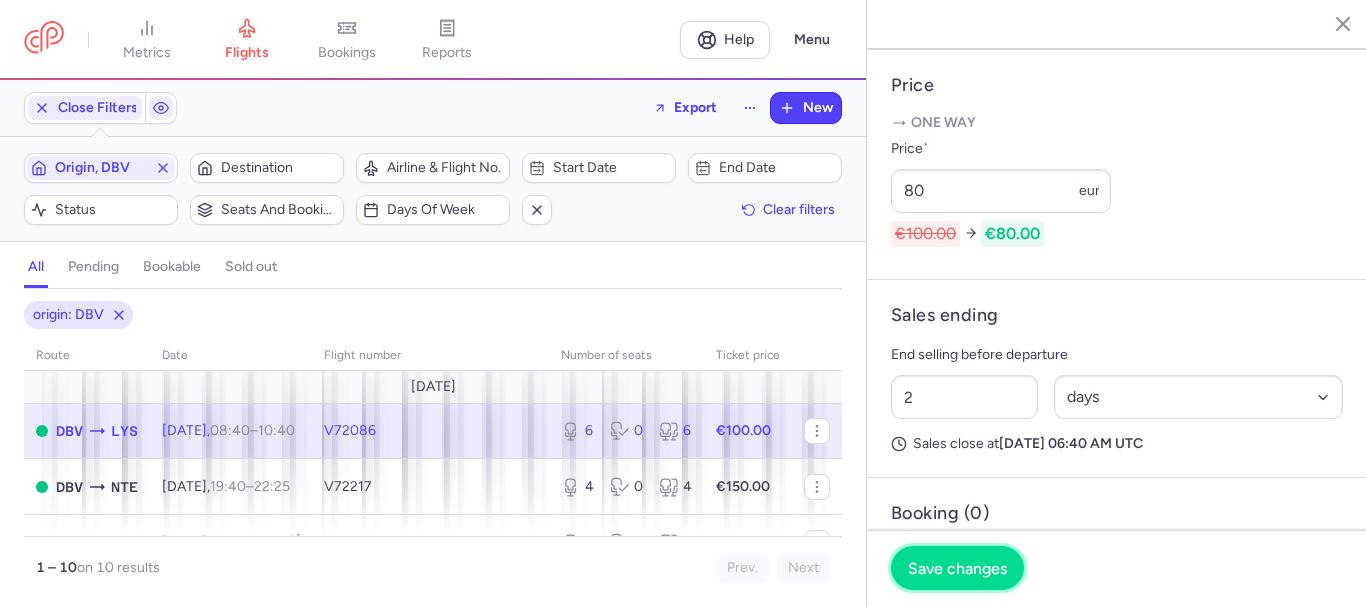 click on "Save changes" at bounding box center (957, 568) 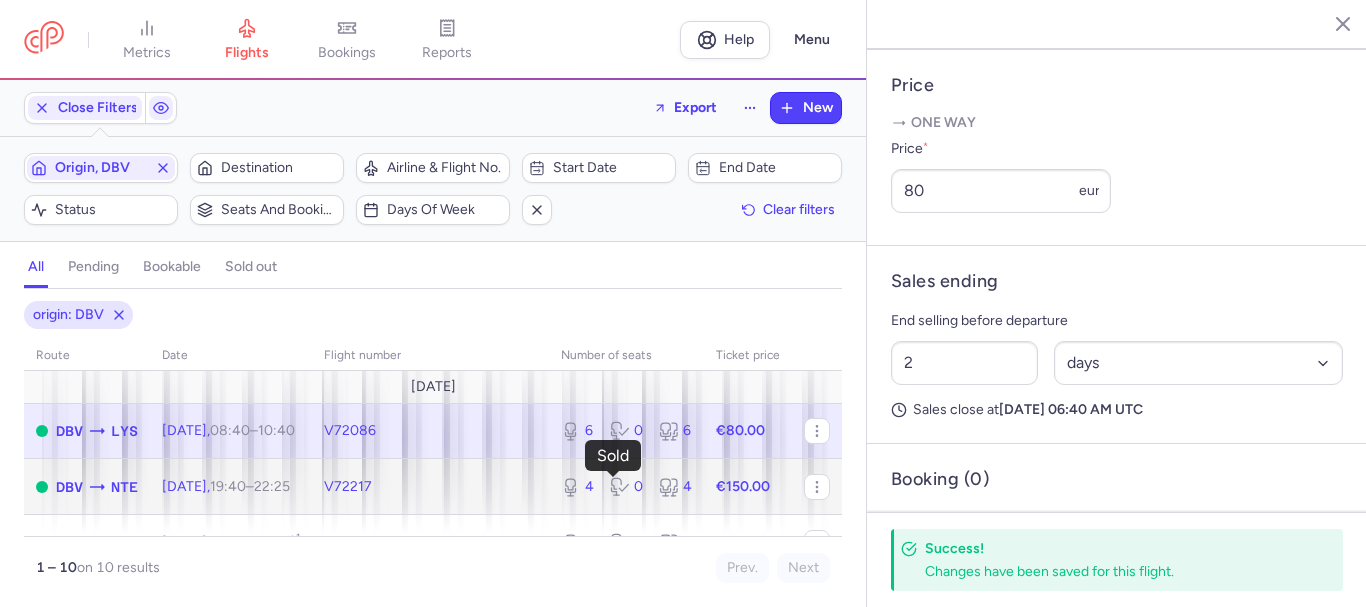 click on "0" at bounding box center [626, 487] 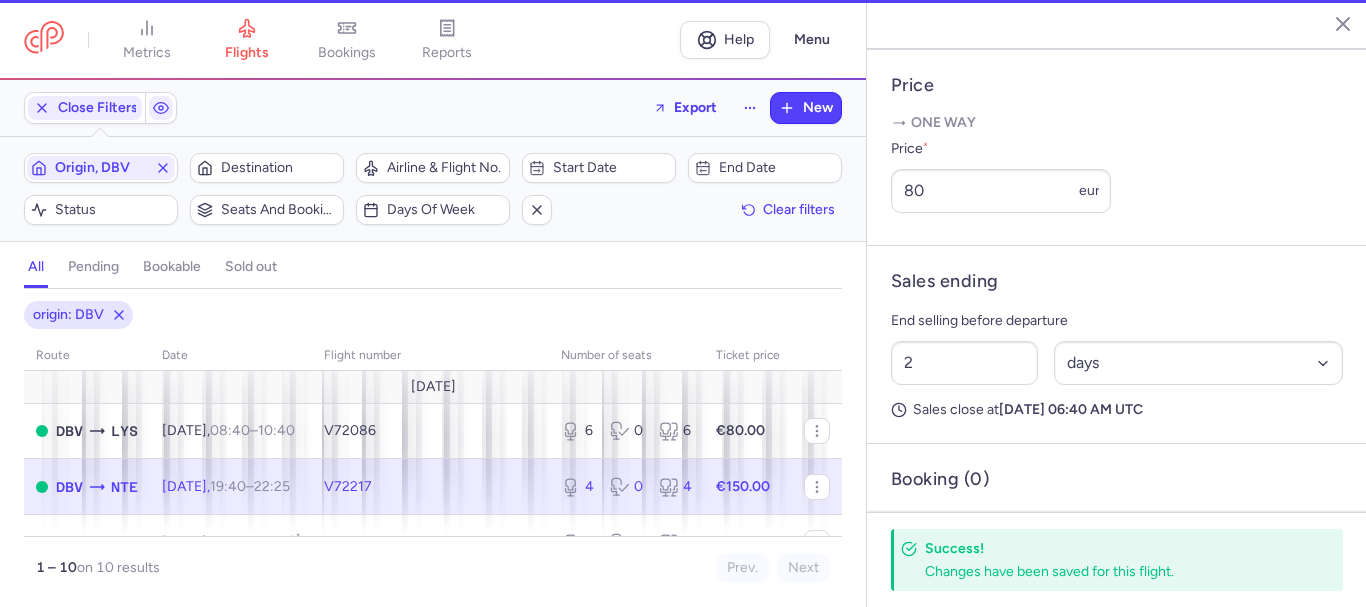 type on "4" 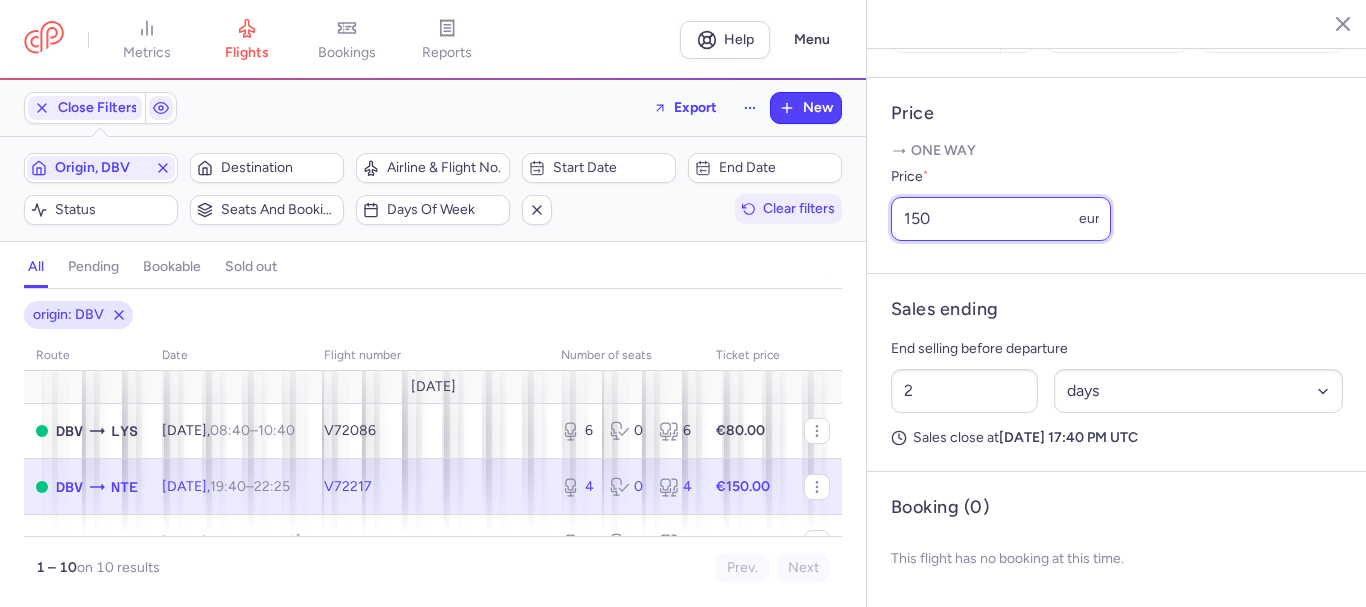 drag, startPoint x: 933, startPoint y: 221, endPoint x: 837, endPoint y: 210, distance: 96.62815 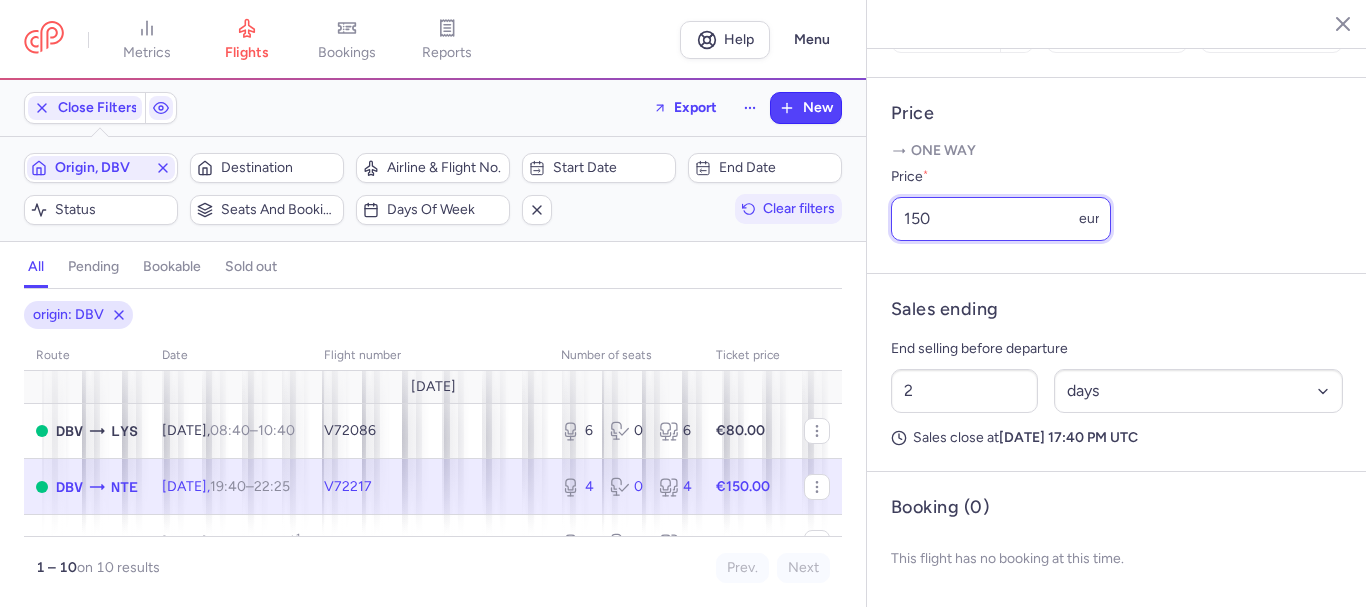 click on "metrics flights bookings reports  Help  Menu Close Filters  Export  New Filters (1) – 10 results  Origin, DBV  Destination  Airline & Flight No.  Start date  End date  Status  Seats and bookings  Days of week  Clear filters  all pending bookable sold out 1 origin: DBV route date Flight number number of seats Ticket price [DATE]  DBV  LYS [DATE]  08:40  –  10:40  +0  V72086  6 0 6 €80.00  DBV  NTE [DATE]  19:40  –  22:25  +0  V72217  4 0 4 €150.00  DBV  BOD [DATE]  22:55  –  01:35  +1  V72247  4 0 4 €100.00  DBV  LYS [DATE]  08:40  –  10:40  +0  V72086  6 0 6 €180.00  DBV  NTE [DATE]  19:40  –  22:25  +0  V72217  8 0 8 €180.00  DBV  BOD [DATE]  22:55  –  01:35  +1  V72247  4 0 4 €180.00 [DATE]  DBV  LYS [DATE]  08:40  –  10:40  +0  V72086  6 0 6 €180.00  DBV  ORY [DATE]  17:25  –  19:55  +0  TO4205  7 0 7 €200.00  DBV  NTE [DATE]  19:40  –  22:25  +0  V72217  8 0 8 €200.00  DBV  BOD [DATE]  22:55  –  01:35  +1 4" 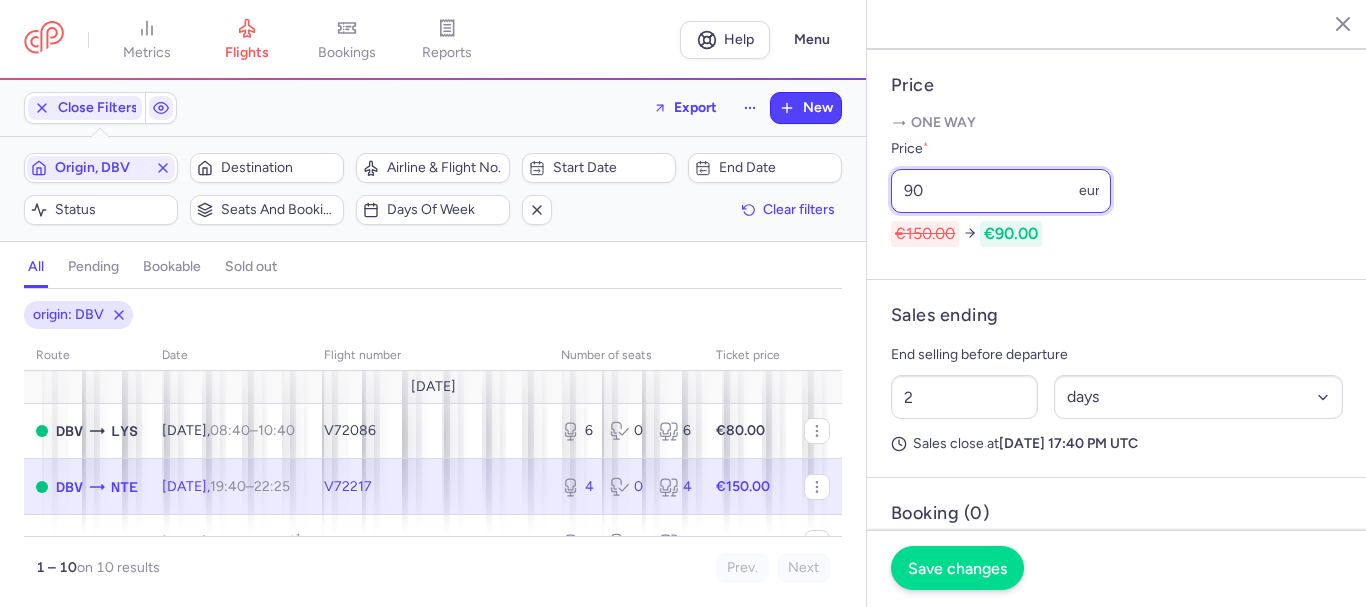 type on "90" 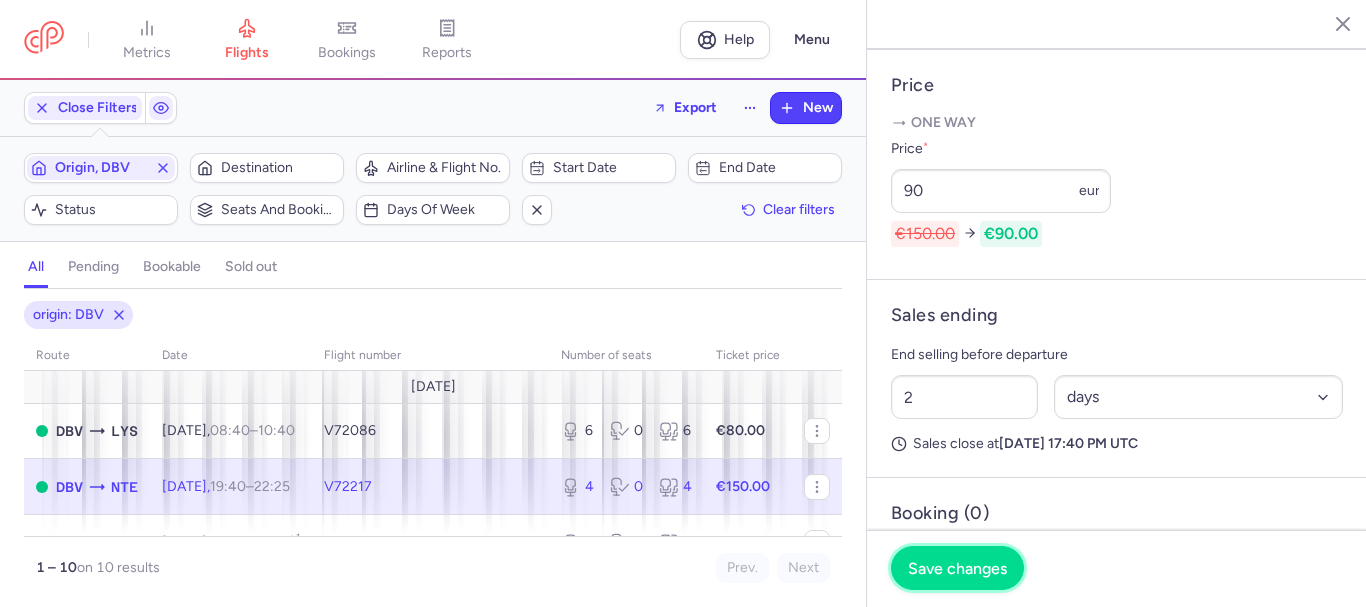 click on "Save changes" at bounding box center [957, 568] 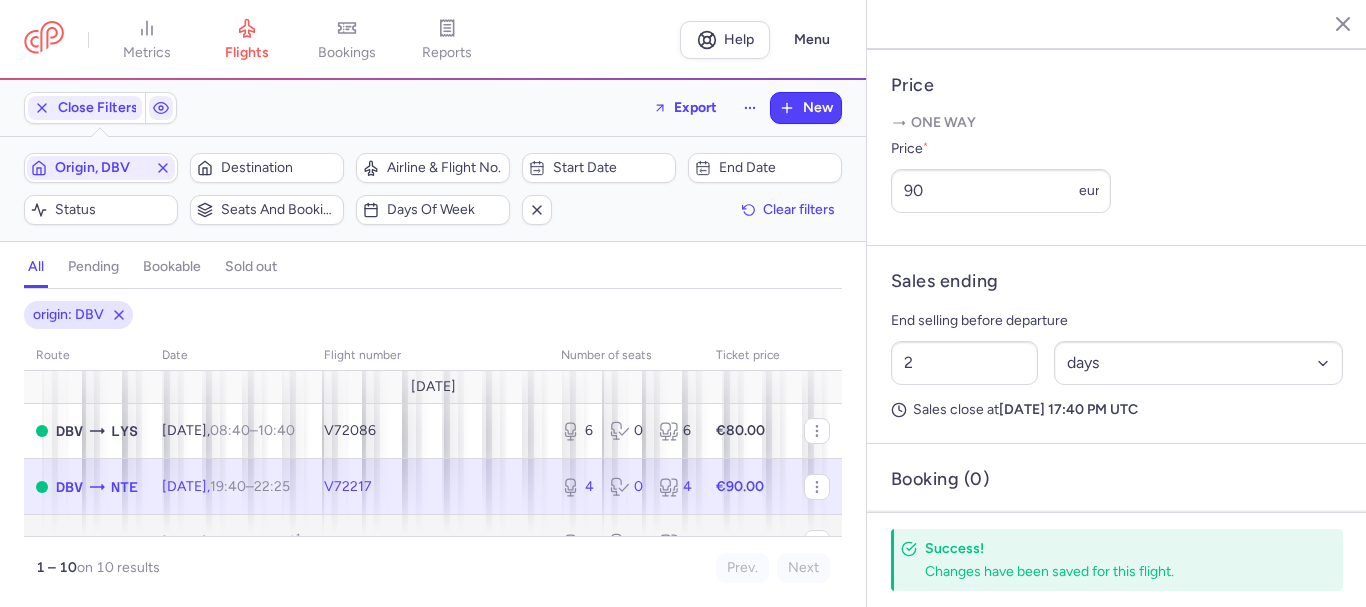 scroll, scrollTop: 100, scrollLeft: 0, axis: vertical 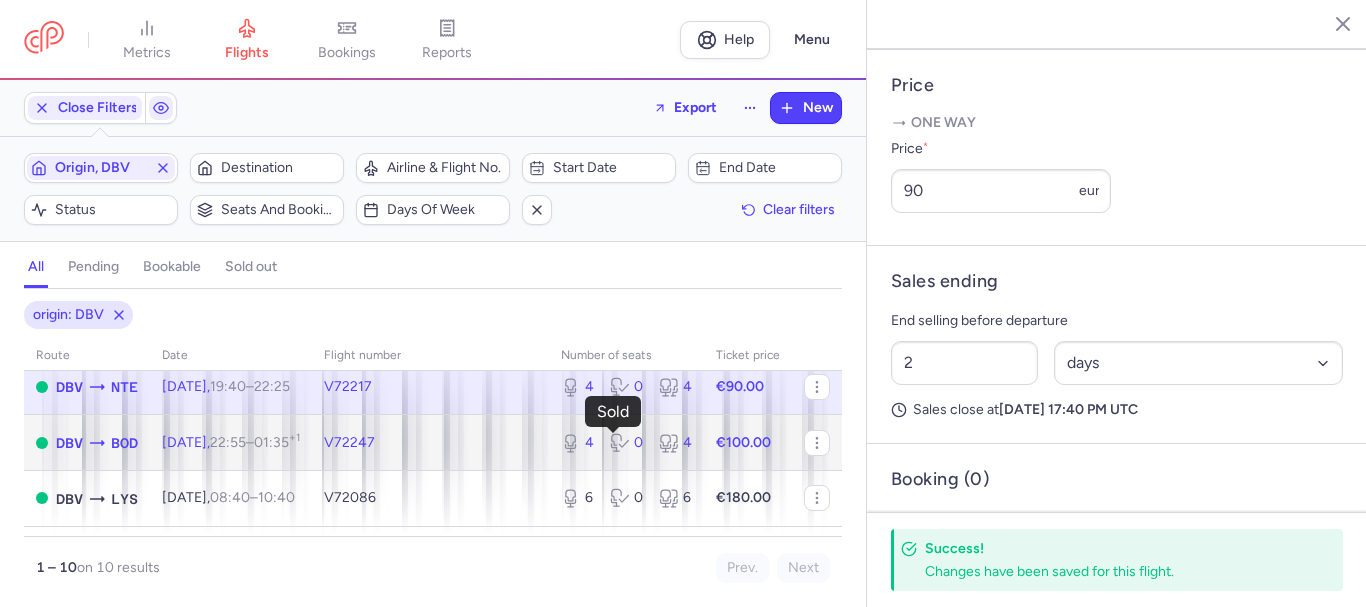 click on "0" at bounding box center (626, 443) 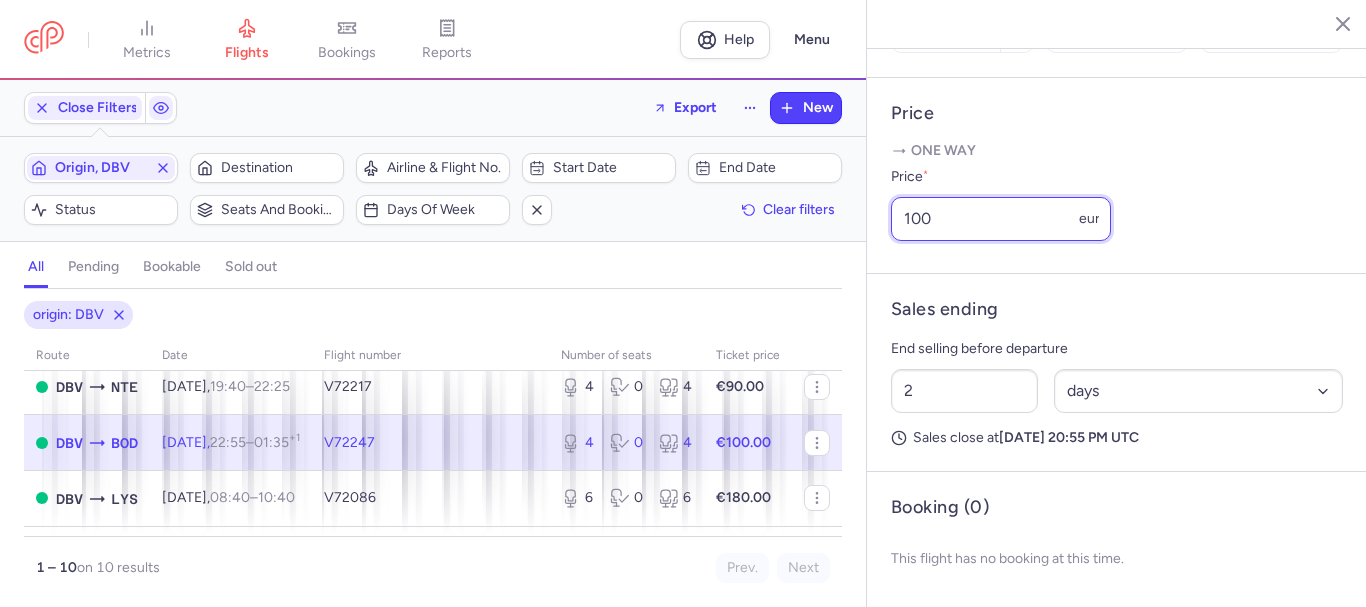 drag, startPoint x: 911, startPoint y: 215, endPoint x: 862, endPoint y: 208, distance: 49.497475 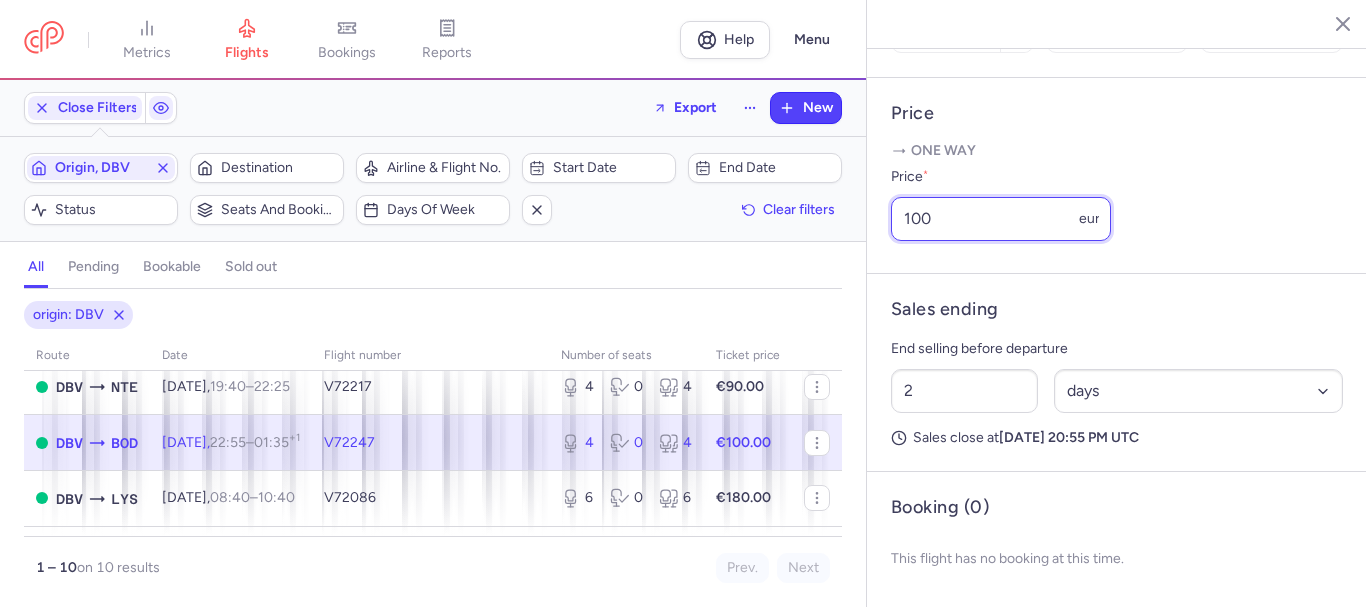 click on "Price  One way  Price  * 100 eur" at bounding box center (1117, 176) 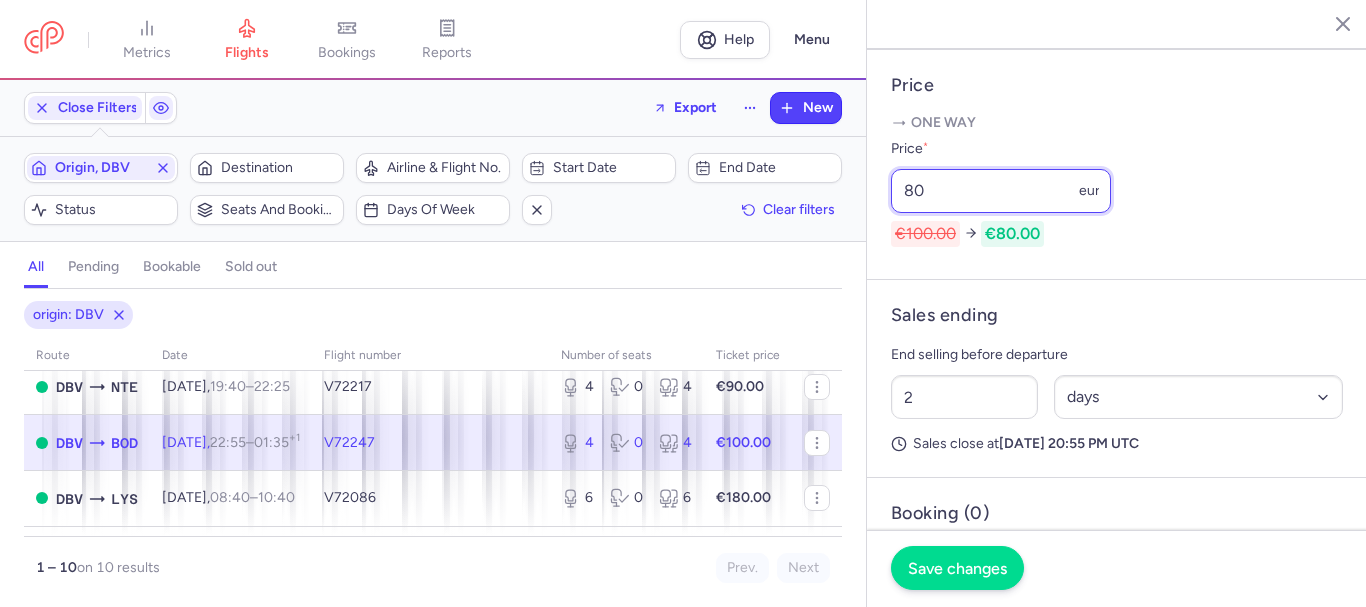 type on "80" 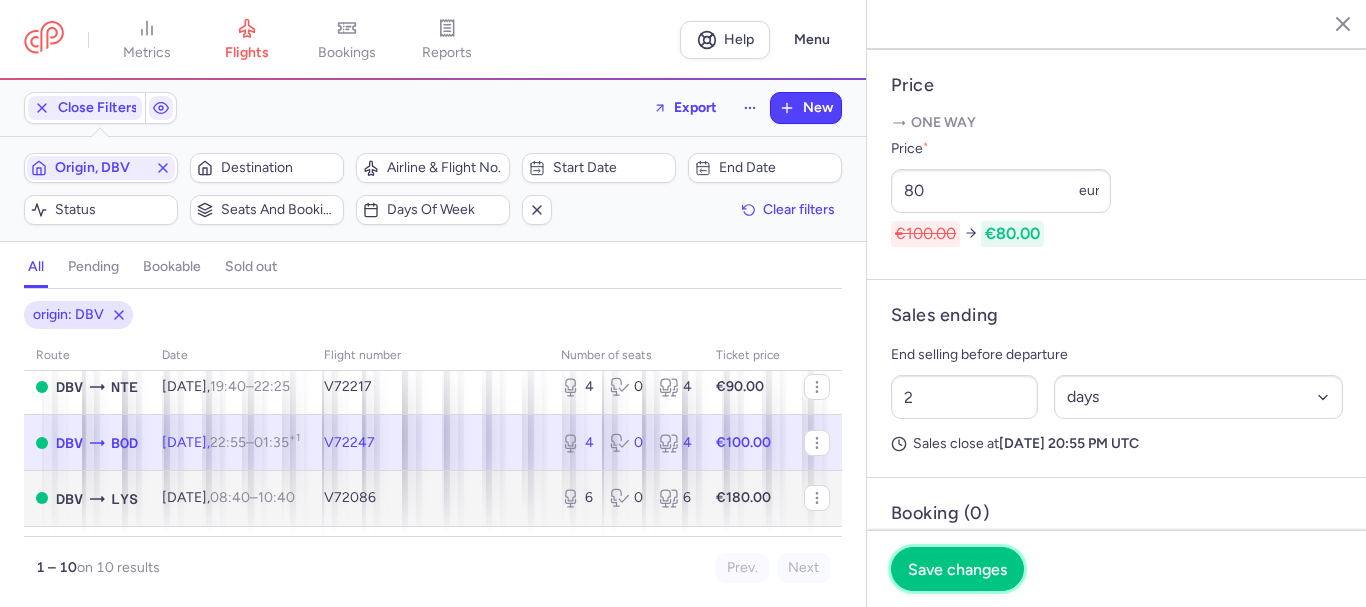 drag, startPoint x: 993, startPoint y: 563, endPoint x: 819, endPoint y: 515, distance: 180.49931 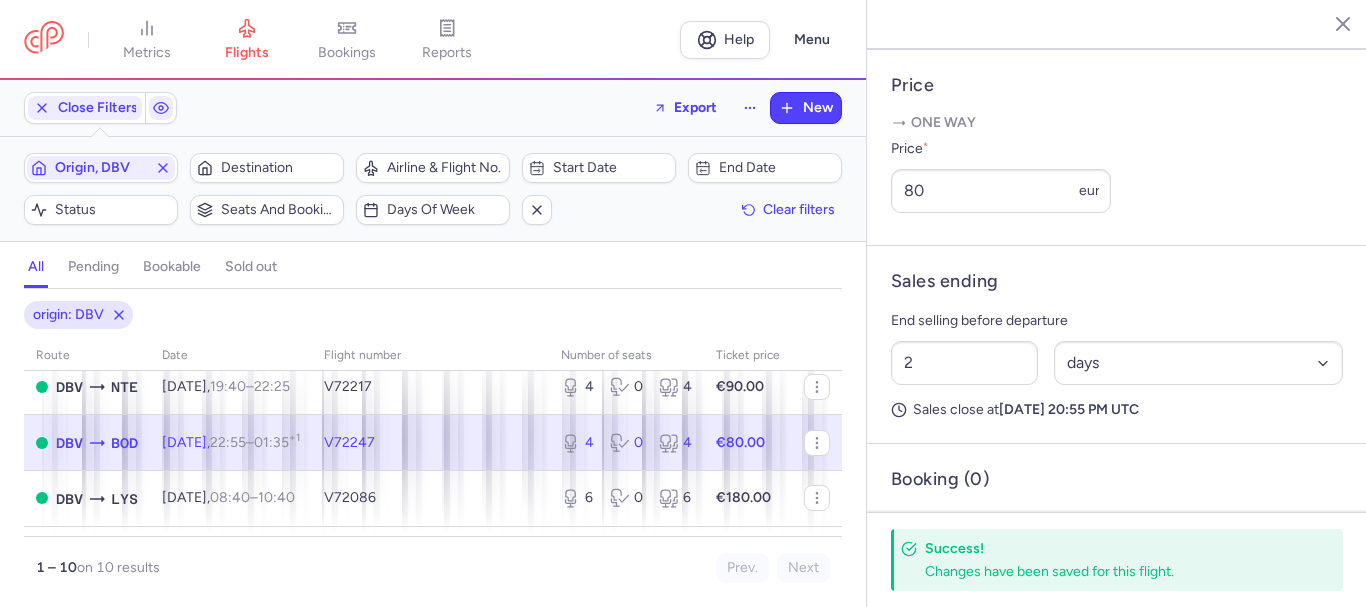click on "metrics flights bookings reports  Help  Menu Close Filters  Export  New Filters (1) – 10 results  Origin, DBV  Destination  Airline & Flight No.  Start date  End date  Status  Seats and bookings  Days of week  Clear filters  all pending bookable sold out 1 origin: DBV route date Flight number number of seats Ticket price [DATE]  DBV  LYS [DATE]  08:40  –  10:40  +0  V72086  6 0 6 €80.00  DBV  NTE [DATE]  19:40  –  22:25  +0  V72217  4 0 4 €90.00  DBV  BOD [DATE]  22:55  –  01:35  +1  V72247  4 0 4 €80.00  DBV  LYS [DATE]  08:40  –  10:40  +0  V72086  6 0 6 €180.00  DBV  NTE [DATE]  19:40  –  22:25  +0  V72217  8 0 8 €180.00  DBV  BOD [DATE]  22:55  –  01:35  +1  V72247  4 0 4 €180.00 [DATE]  DBV  LYS [DATE]  08:40  –  10:40  +0  V72086  6 0 6 €180.00  DBV  ORY [DATE]  17:25  –  19:55  +0  TO4205  7 0 7 €200.00  DBV  NTE [DATE]  19:40  –  22:25  +0  V72217  8 0 8 €200.00  DBV  BOD [DATE]  22:55  –  01:35  +1 4 0" at bounding box center (683, 0) 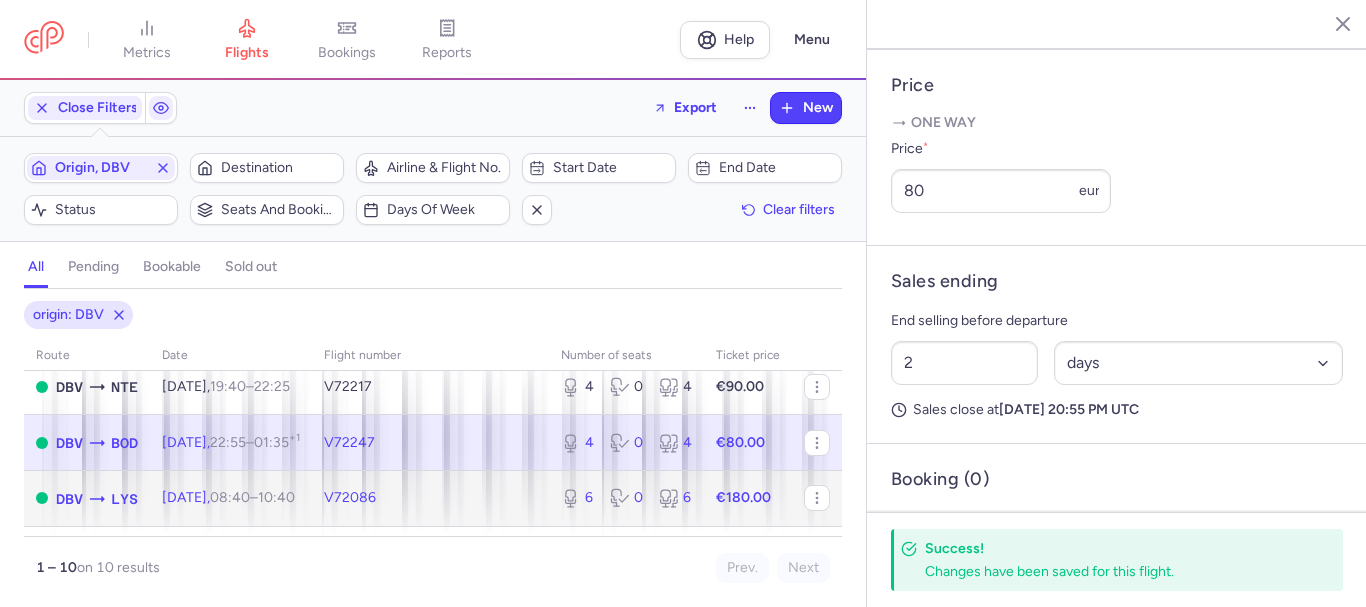 click on "0" at bounding box center [626, 498] 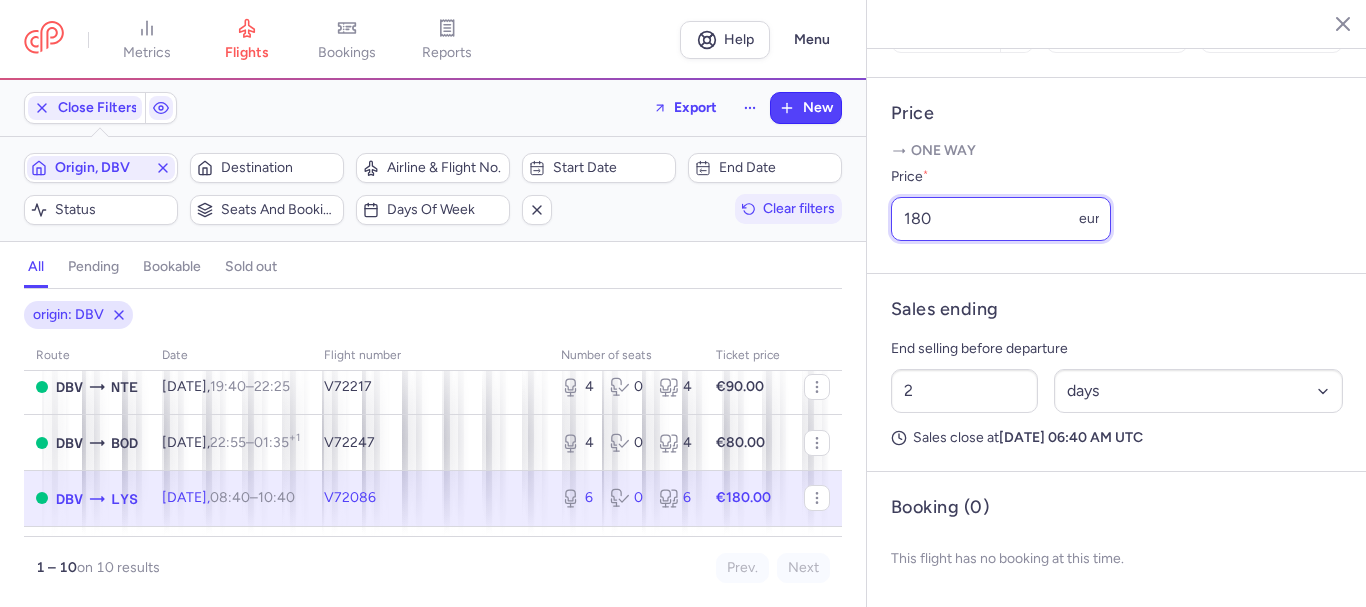 drag, startPoint x: 867, startPoint y: 212, endPoint x: 824, endPoint y: 214, distance: 43.046486 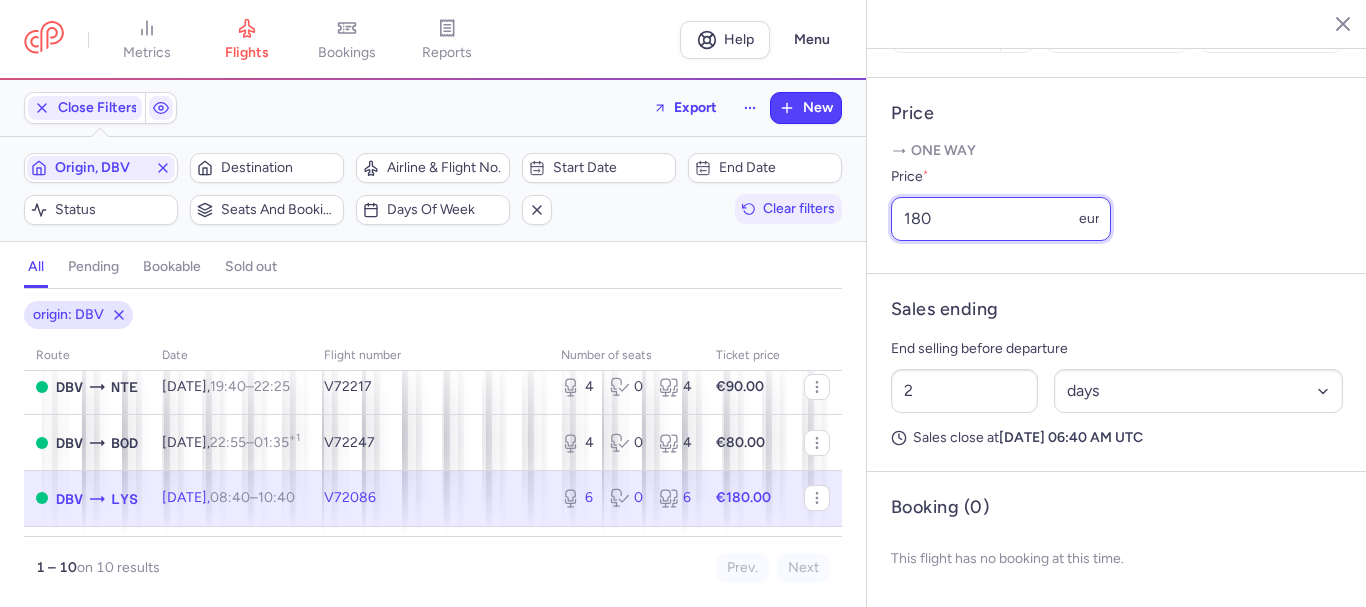 click on "metrics flights bookings reports  Help  Menu Close Filters  Export  New Filters (1) – 10 results  Origin, DBV  Destination  Airline & Flight No.  Start date  End date  Status  Seats and bookings  Days of week  Clear filters  all pending bookable sold out 1 origin: DBV route date Flight number number of seats Ticket price [DATE]  DBV  LYS [DATE]  08:40  –  10:40  +0  V72086  6 0 6 €80.00  DBV  NTE [DATE]  19:40  –  22:25  +0  V72217  4 0 4 €90.00  DBV  BOD [DATE]  22:55  –  01:35  +1  V72247  4 0 4 €80.00  DBV  LYS [DATE]  08:40  –  10:40  +0  V72086  6 0 6 €180.00  DBV  NTE [DATE]  19:40  –  22:25  +0  V72217  8 0 8 €180.00  DBV  BOD [DATE]  22:55  –  01:35  +1  V72247  4 0 4 €180.00 [DATE]  DBV  LYS [DATE]  08:40  –  10:40  +0  V72086  6 0 6 €180.00  DBV  ORY [DATE]  17:25  –  19:55  +0  TO4205  7 0 7 €200.00  DBV  NTE [DATE]  19:40  –  22:25  +0  V72217  8 0 8 €200.00  DBV  BOD [DATE]  22:55  –  01:35  +1 4 0" 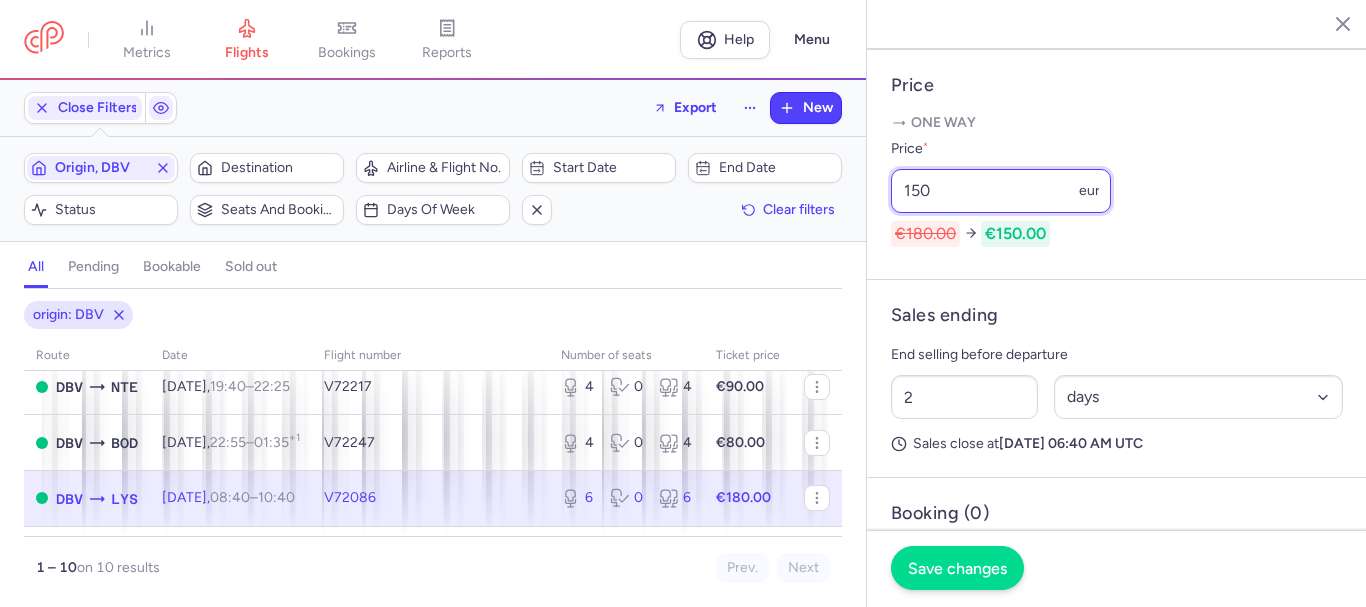 type on "150" 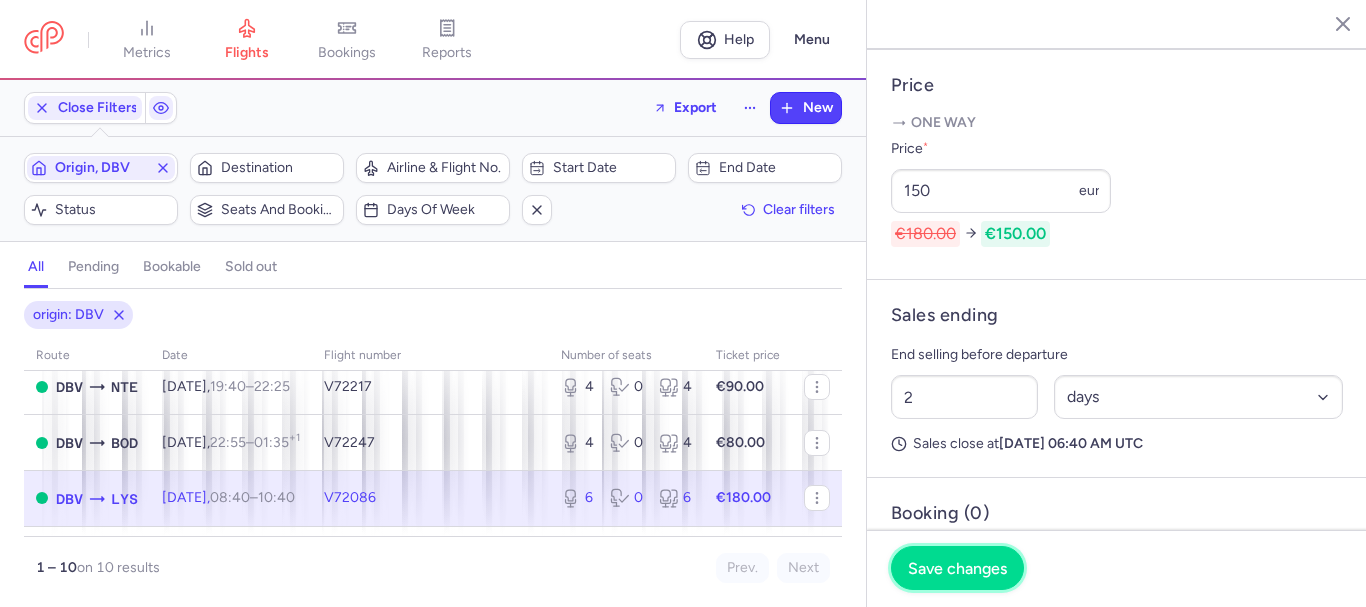 click on "Save changes" at bounding box center [957, 568] 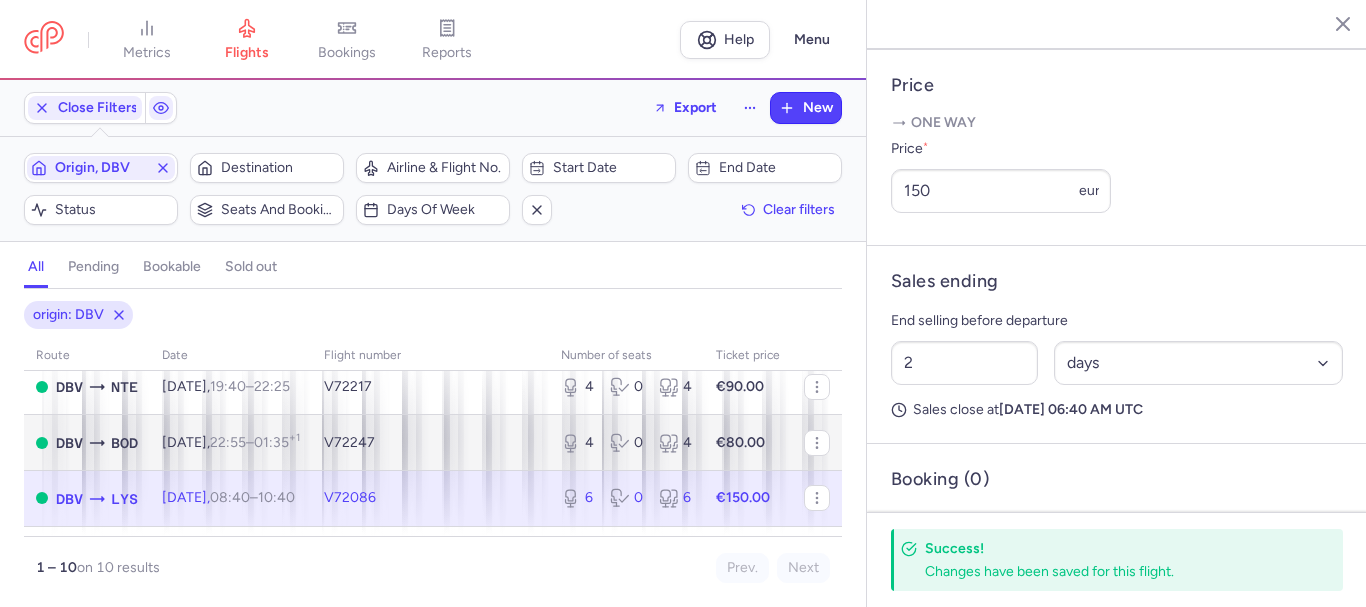 scroll, scrollTop: 200, scrollLeft: 0, axis: vertical 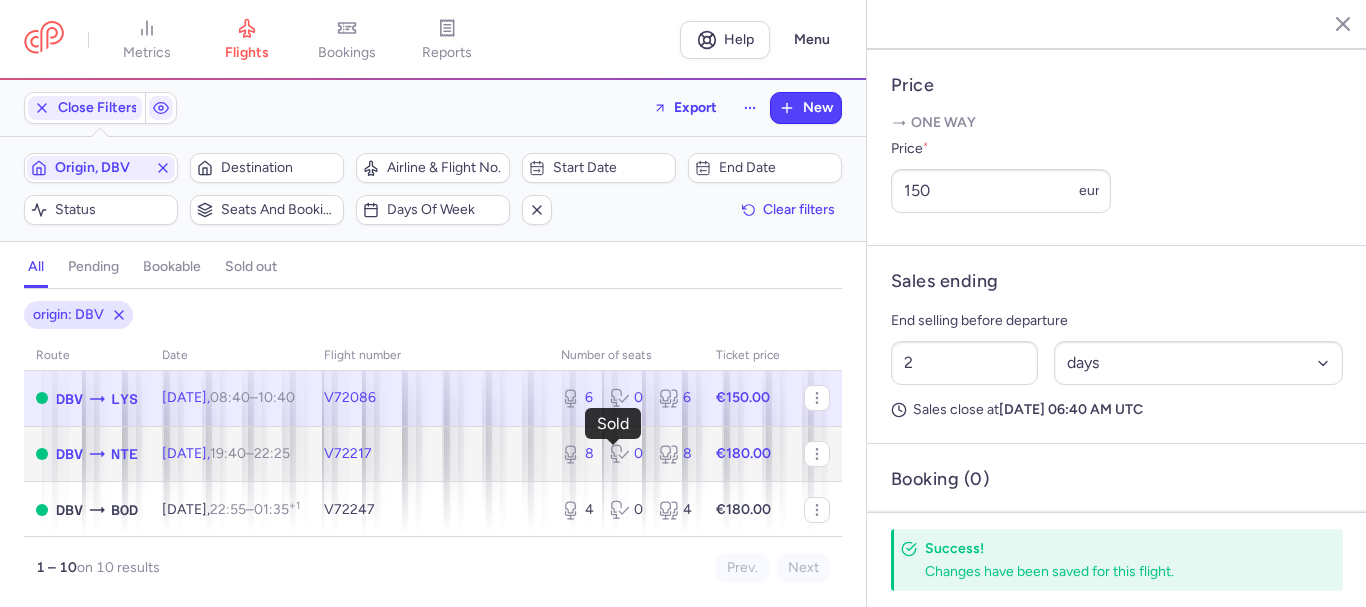 click 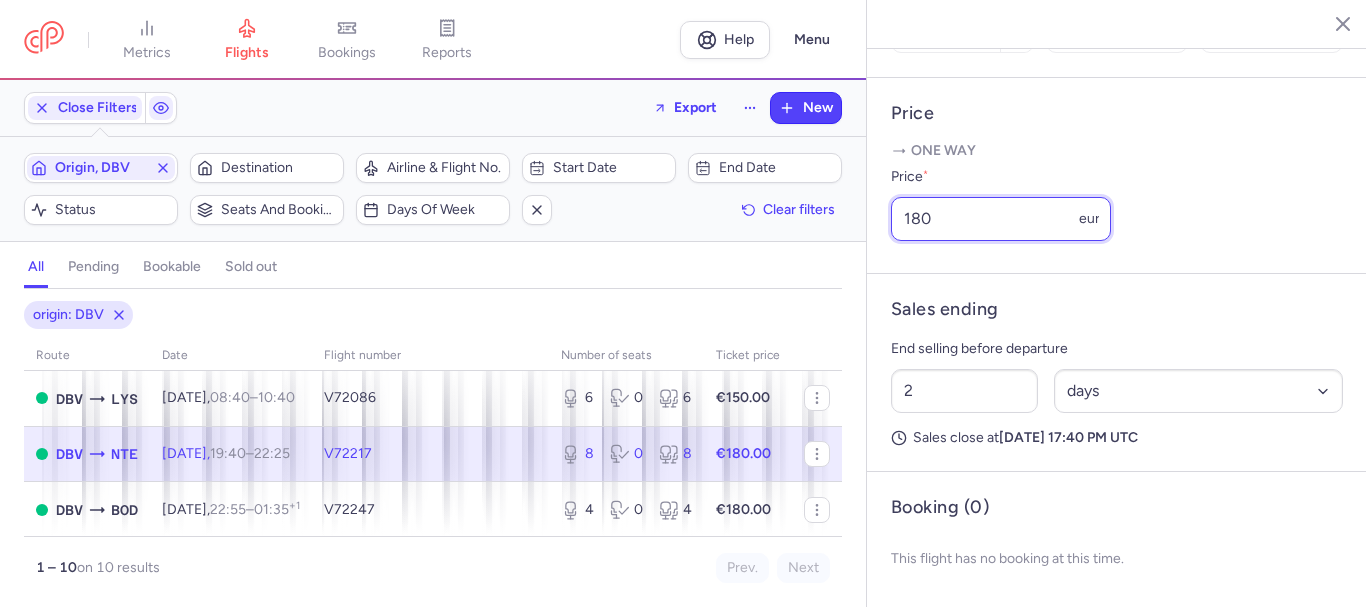 drag, startPoint x: 897, startPoint y: 208, endPoint x: 859, endPoint y: 208, distance: 38 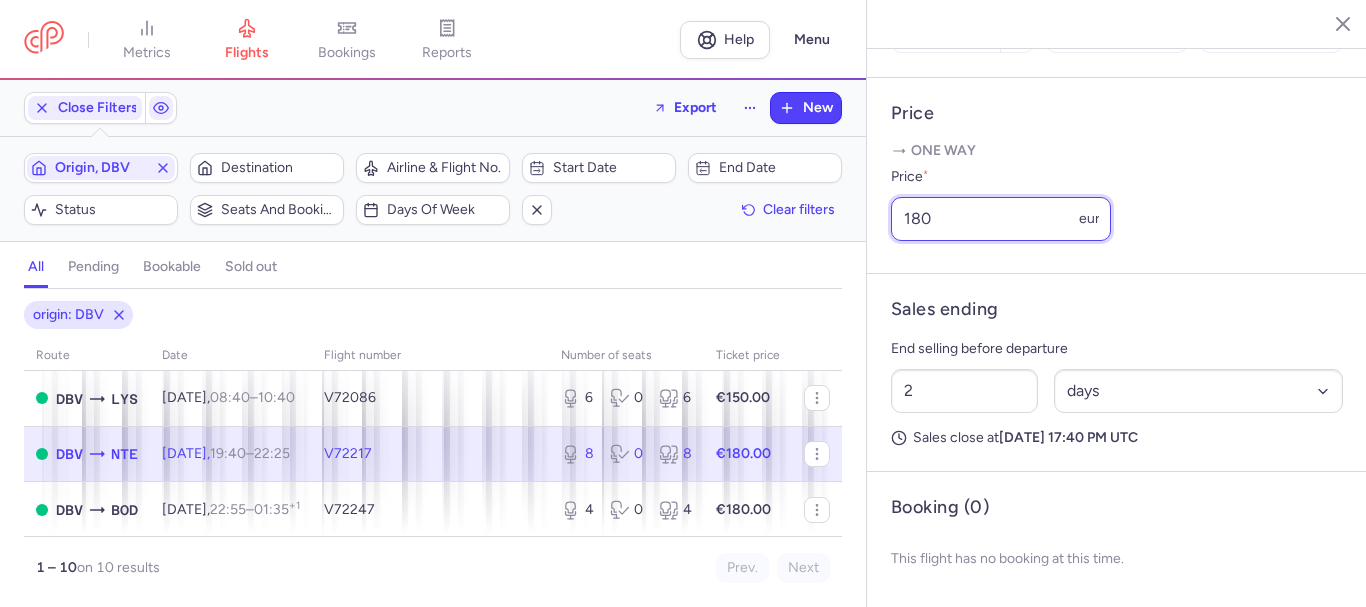 click on "metrics flights bookings reports  Help  Menu Close Filters  Export  New Filters (1) – 10 results  Origin, DBV  Destination  Airline & Flight No.  Start date  End date  Status  Seats and bookings  Days of week  Clear filters  all pending bookable sold out 1 origin: DBV route date Flight number number of seats Ticket price [DATE]  DBV  LYS [DATE]  08:40  –  10:40  +0  V72086  6 0 6 €80.00  DBV  NTE [DATE]  19:40  –  22:25  +0  V72217  4 0 4 €90.00  DBV  BOD [DATE]  22:55  –  01:35  +1  V72247  4 0 4 €80.00  DBV  LYS [DATE]  08:40  –  10:40  +0  V72086  6 0 6 €150.00  DBV  NTE [DATE]  19:40  –  22:25  +0  V72217  8 0 8 €180.00  DBV  BOD [DATE]  22:55  –  01:35  +1  V72247  4 0 4 €180.00 [DATE]  DBV  LYS [DATE]  08:40  –  10:40  +0  V72086  6 0 6 €180.00  DBV  ORY [DATE]  17:25  –  19:55  +0  TO4205  7 0 7 €200.00  DBV  NTE [DATE]  19:40  –  22:25  +0  V72217  8 0 8 €200.00  DBV  BOD [DATE]  22:55  –  01:35  +1 4 0" 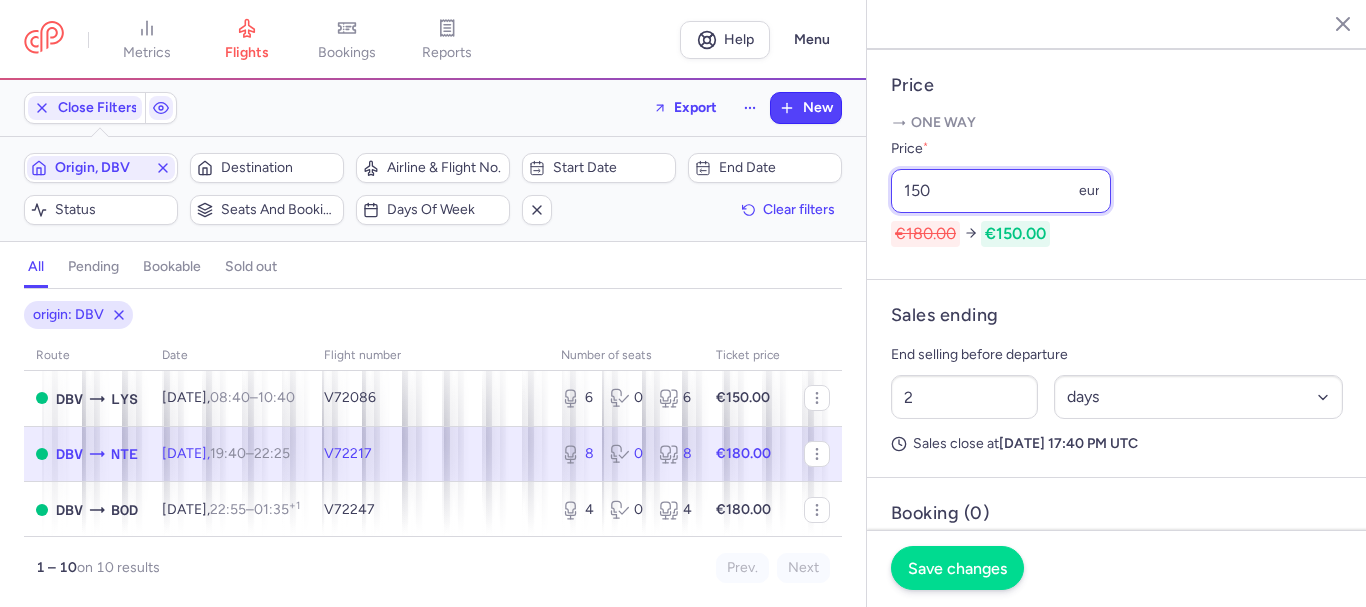 type on "150" 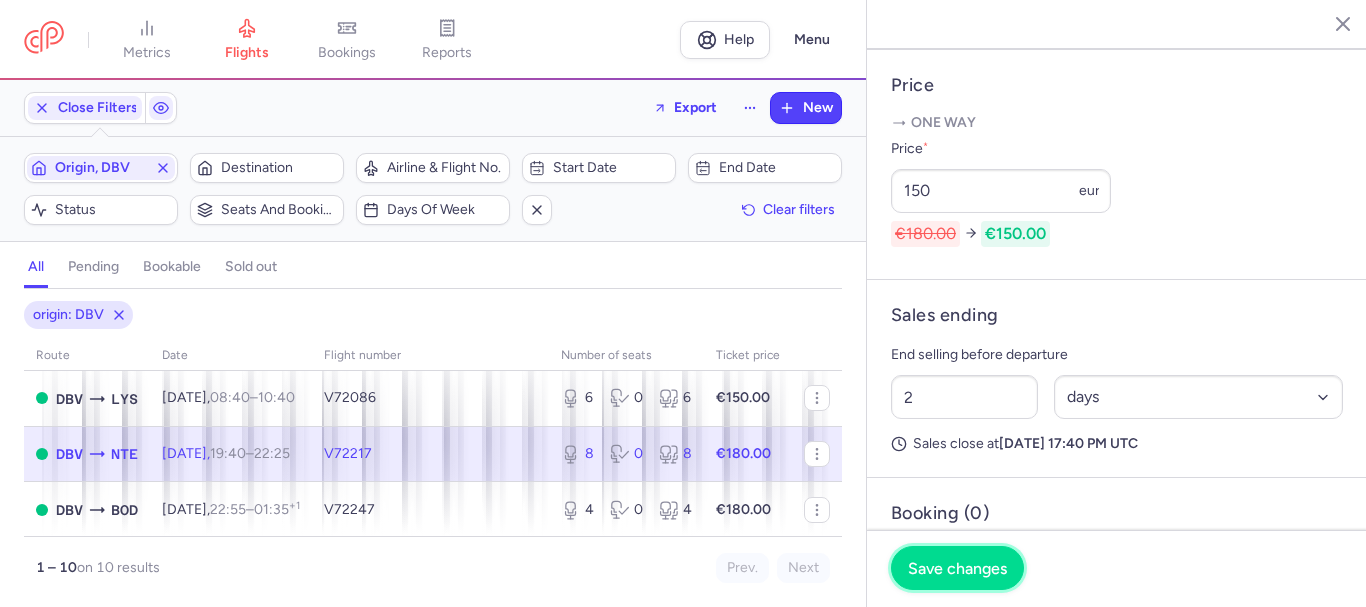 click on "Save changes" at bounding box center (957, 568) 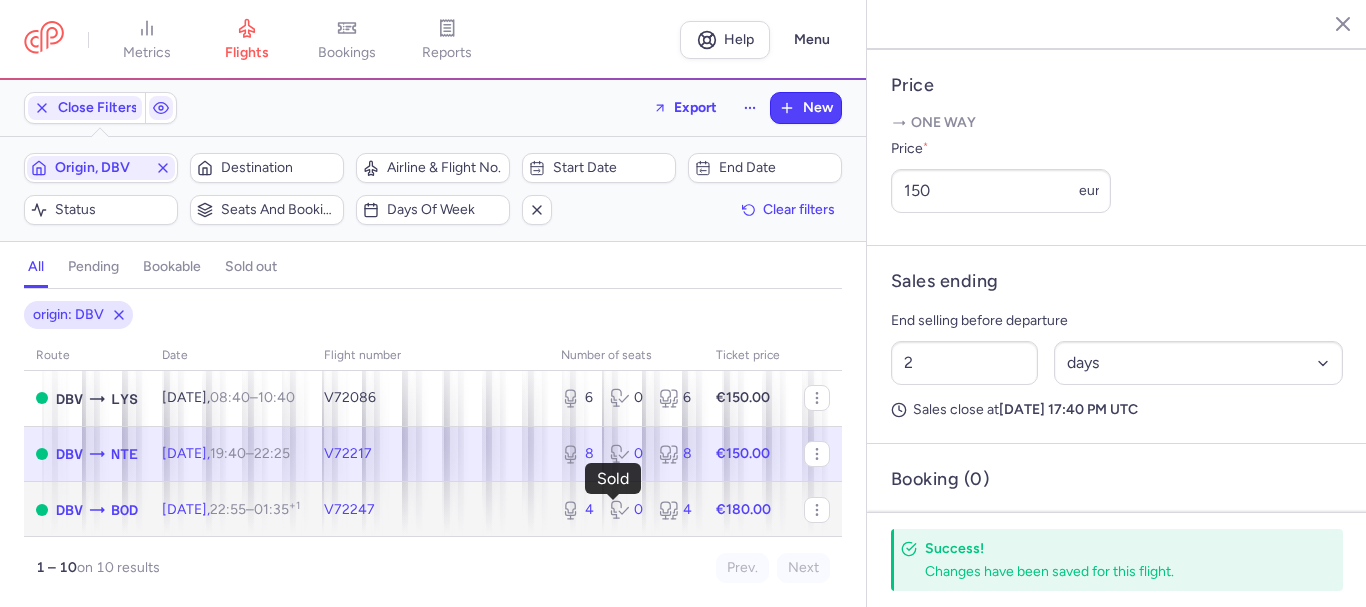 click on "0" at bounding box center (626, 510) 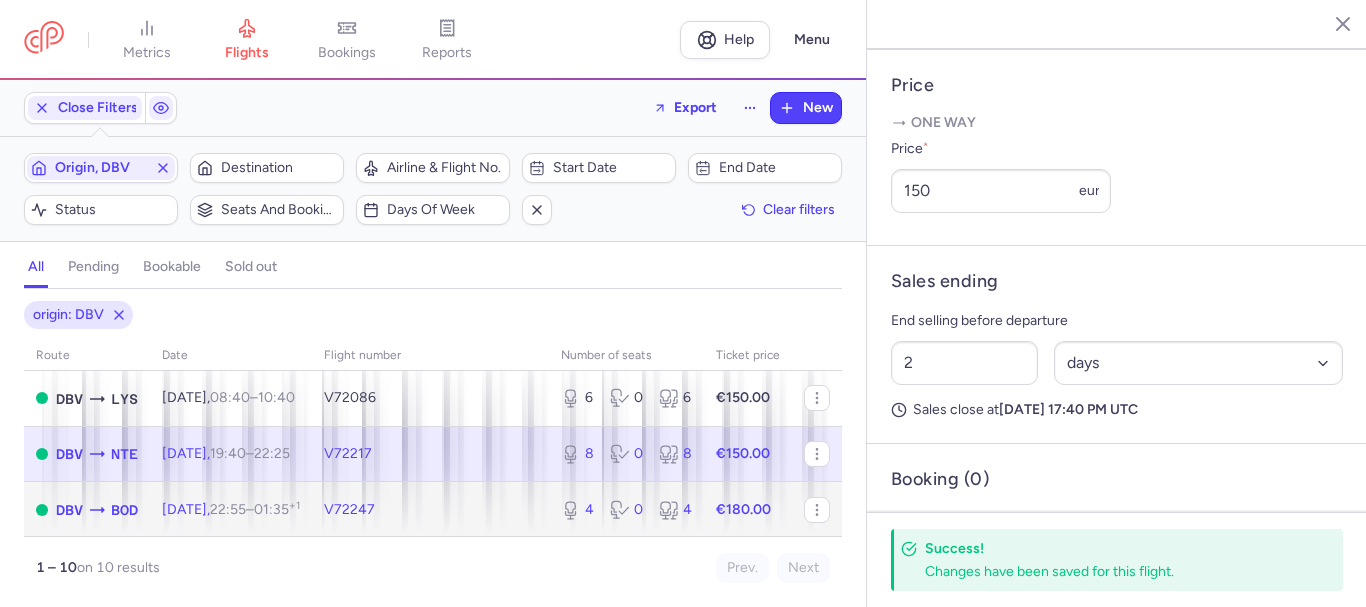 type on "4" 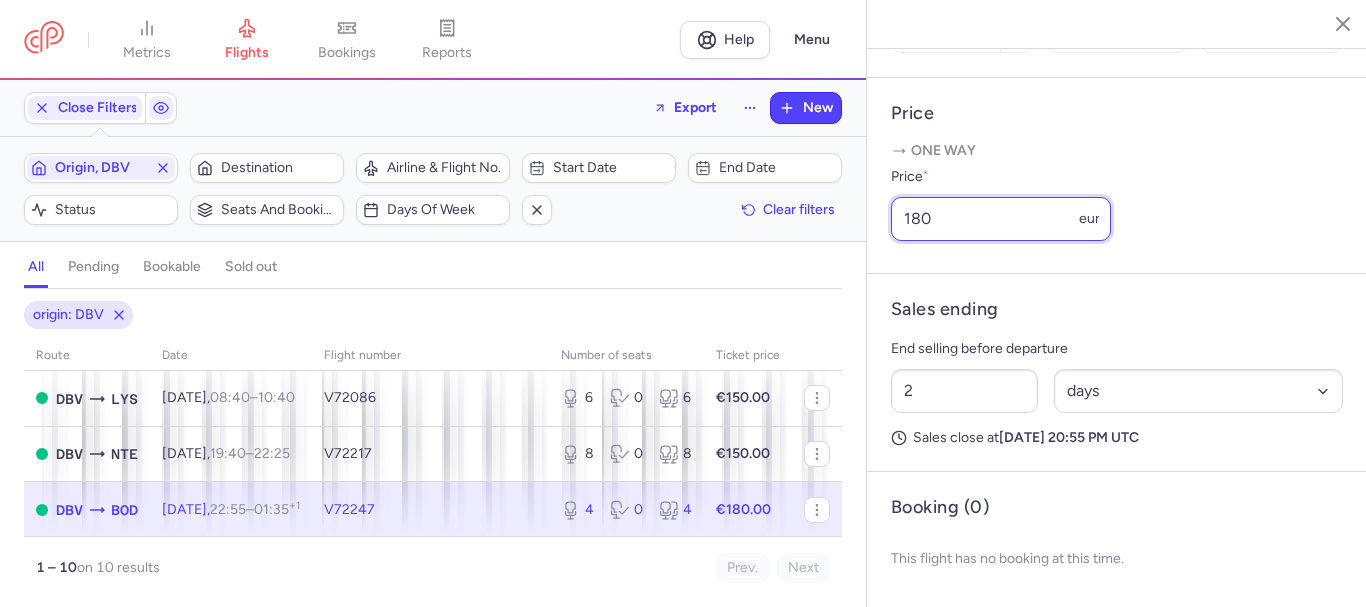 drag, startPoint x: 948, startPoint y: 214, endPoint x: 874, endPoint y: 208, distance: 74.24284 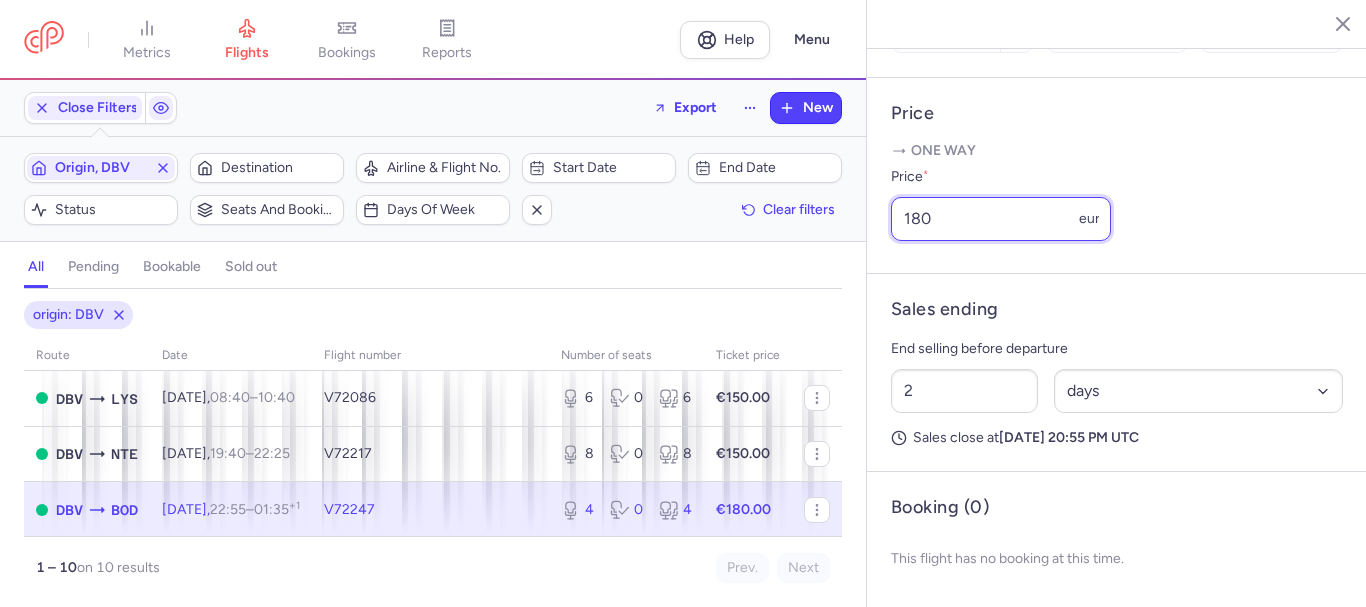 click on "Price  One way  Price  * 180 eur" at bounding box center (1117, 176) 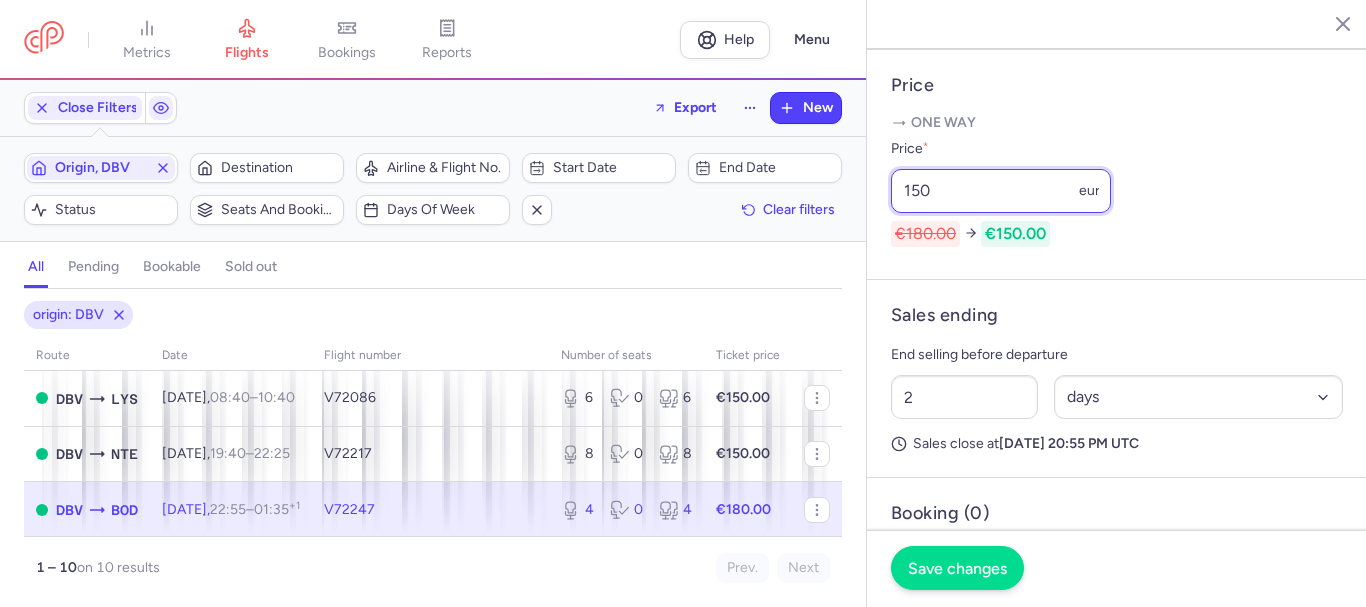 type on "150" 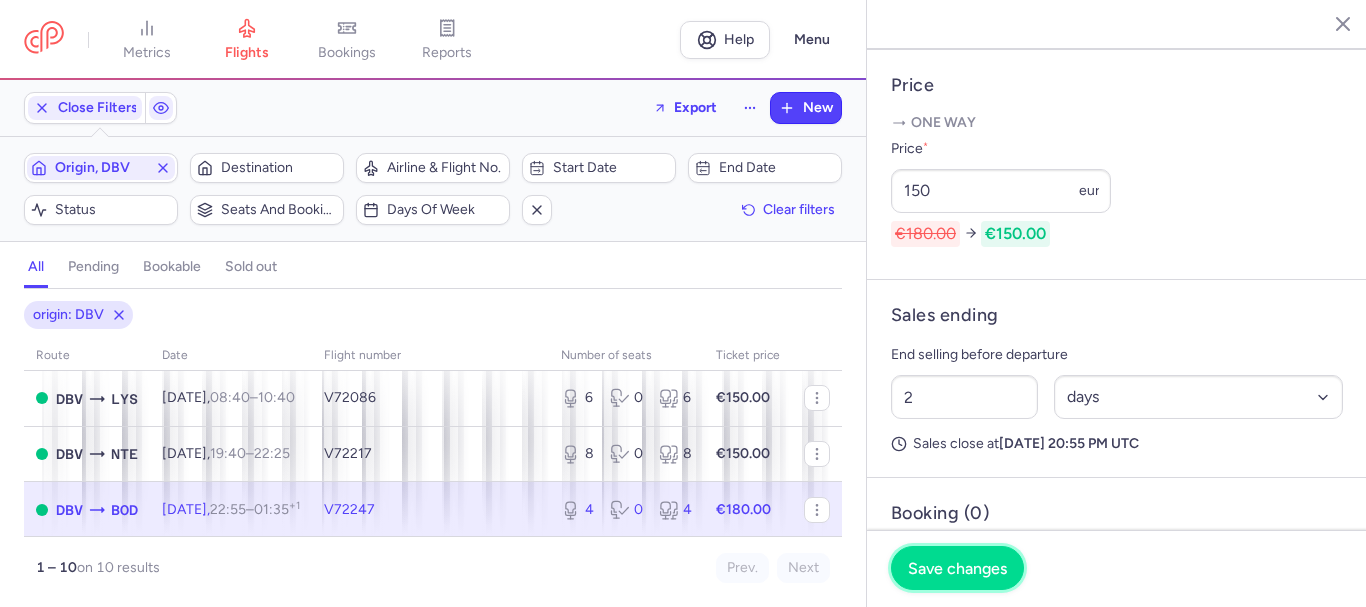 click on "Save changes" at bounding box center [957, 568] 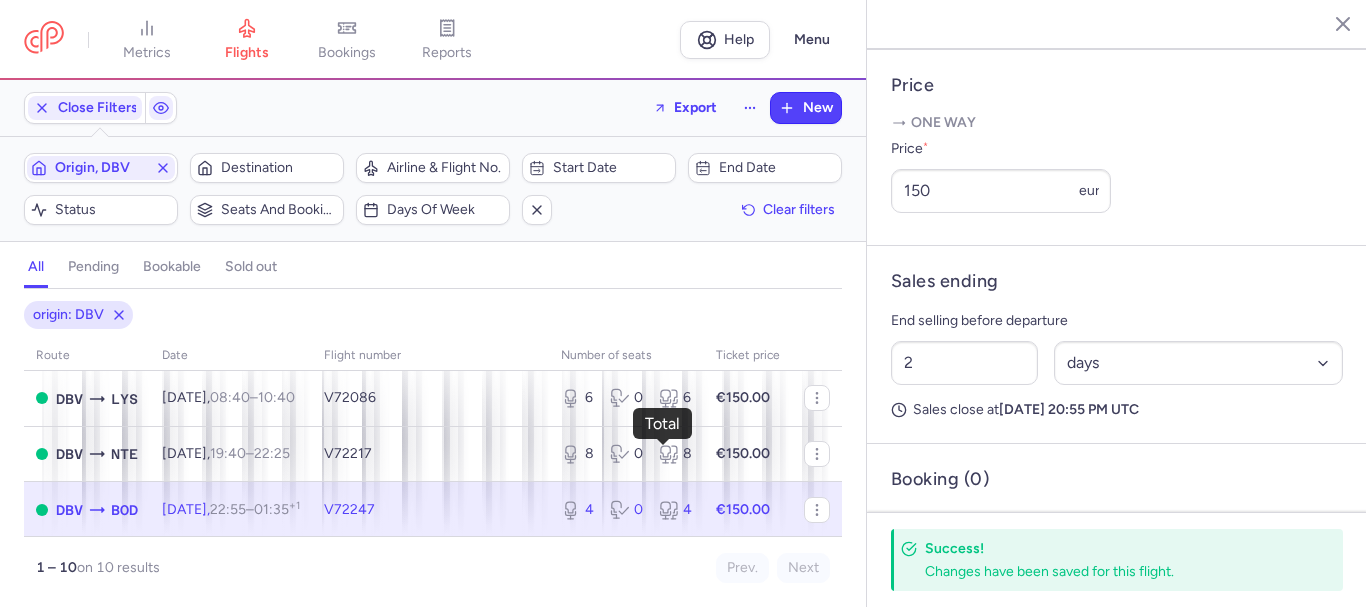 scroll, scrollTop: 300, scrollLeft: 0, axis: vertical 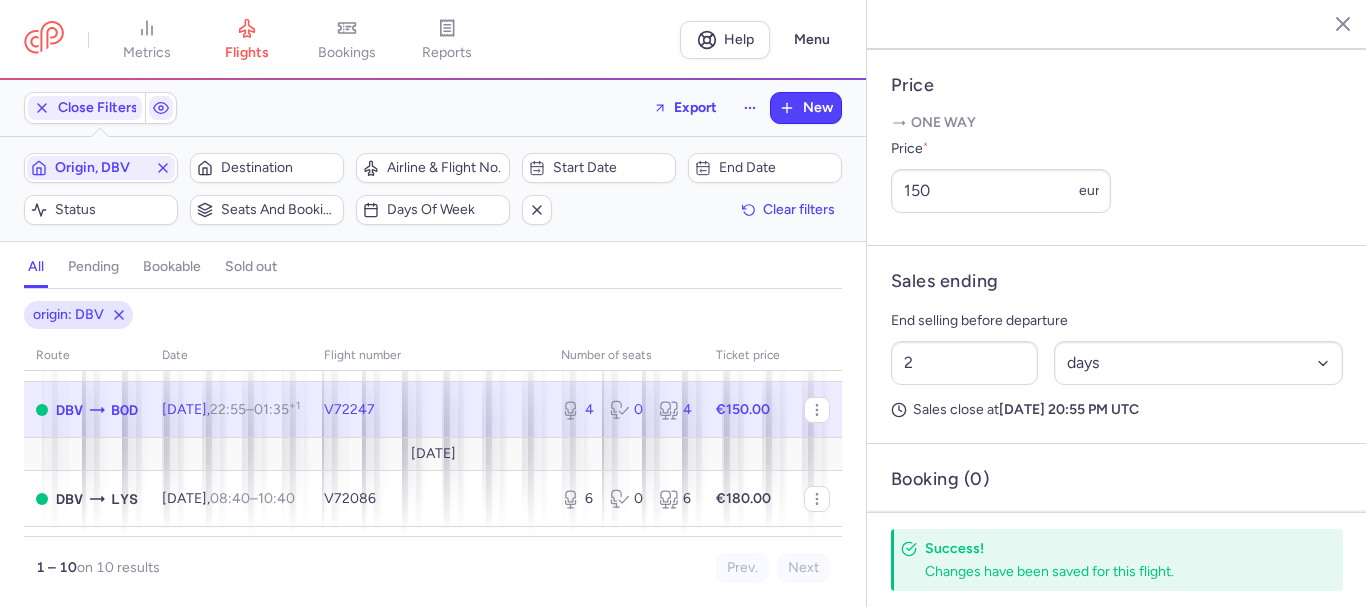 click on "4 0 4" at bounding box center (626, 410) 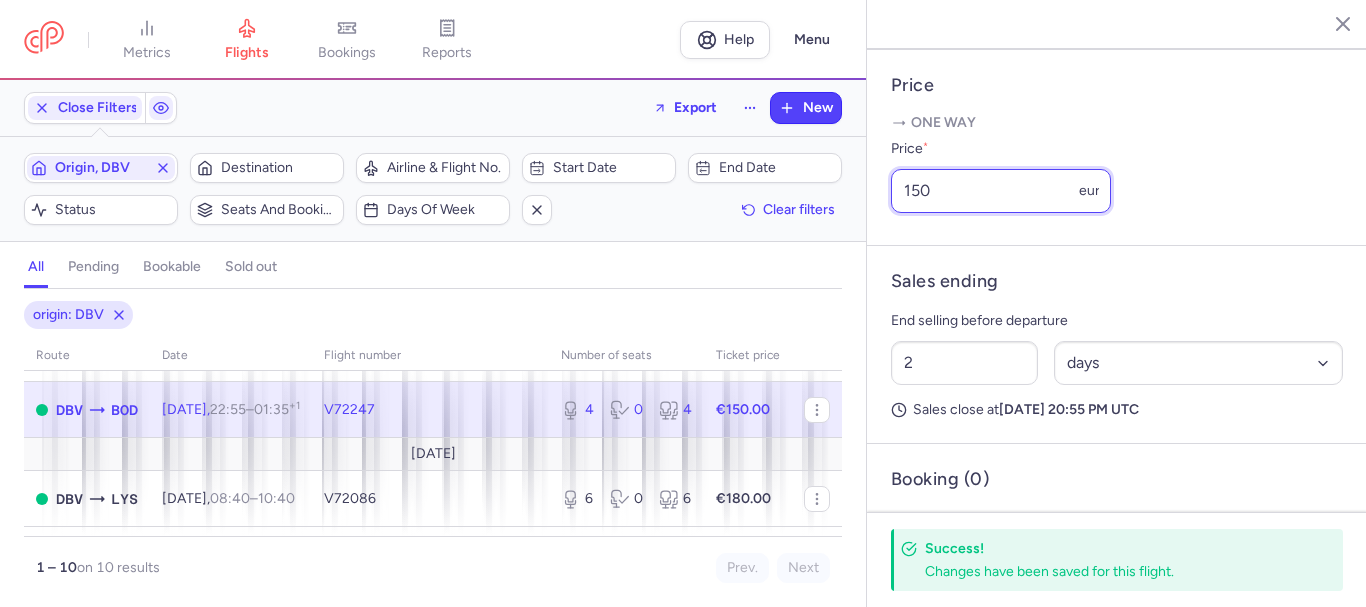 drag, startPoint x: 943, startPoint y: 225, endPoint x: 862, endPoint y: 218, distance: 81.3019 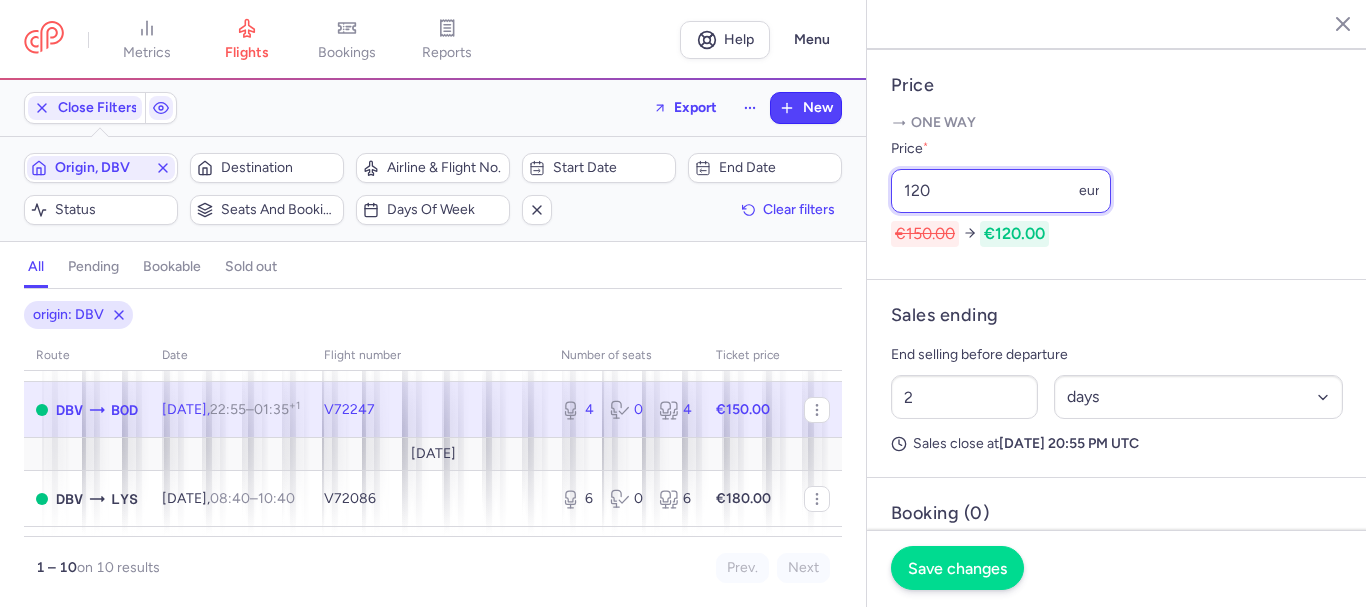 type on "120" 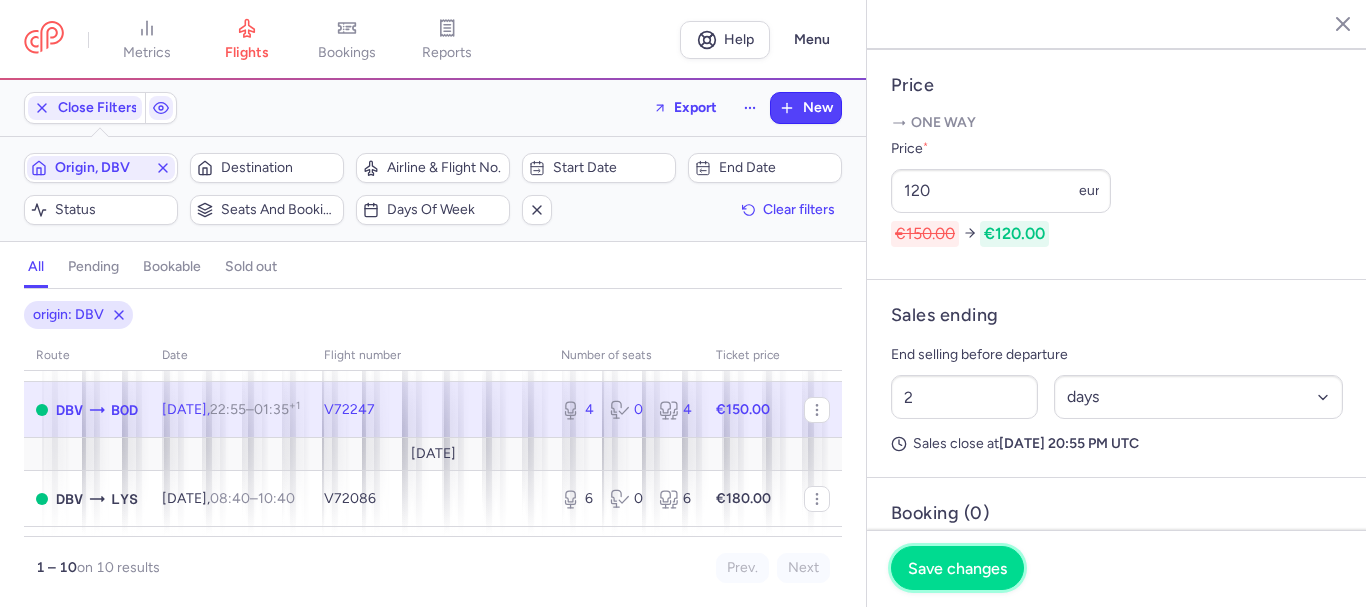 click on "Save changes" at bounding box center [957, 568] 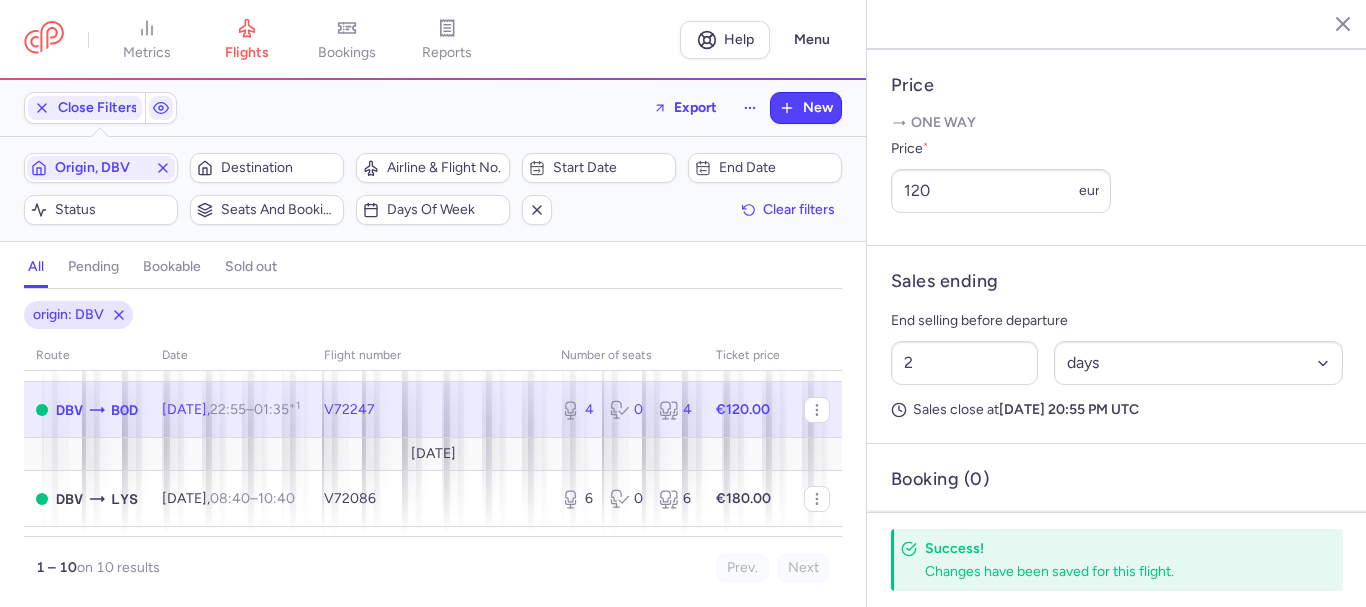 scroll, scrollTop: 0, scrollLeft: 0, axis: both 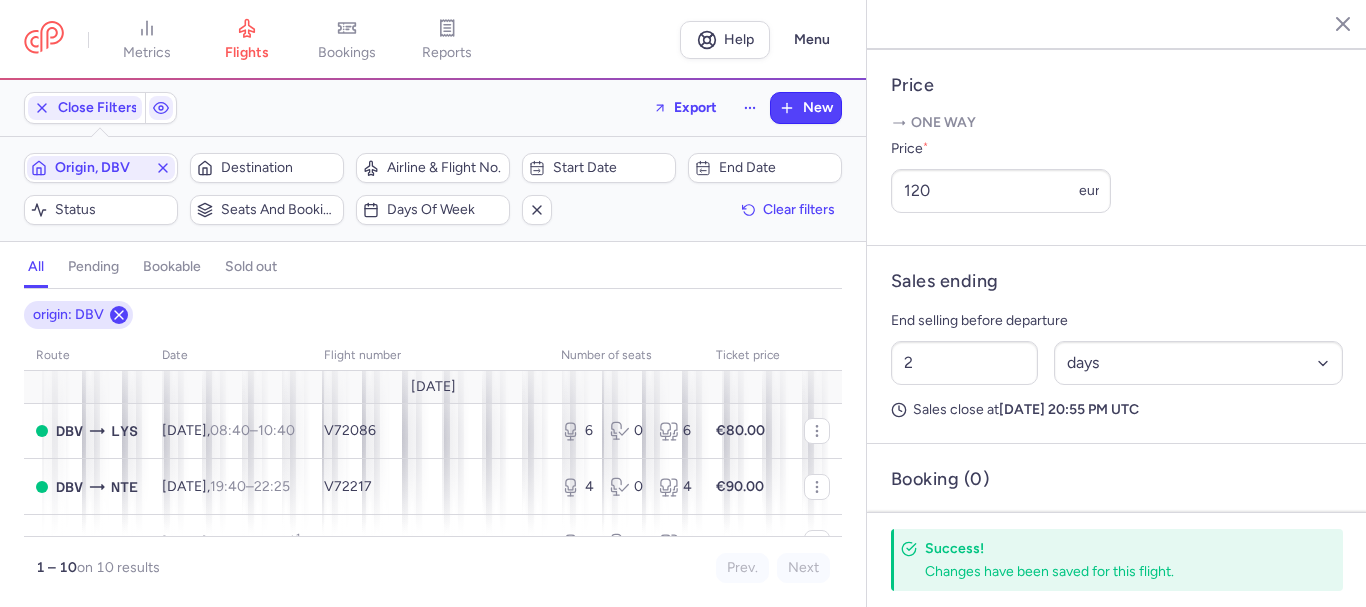 click 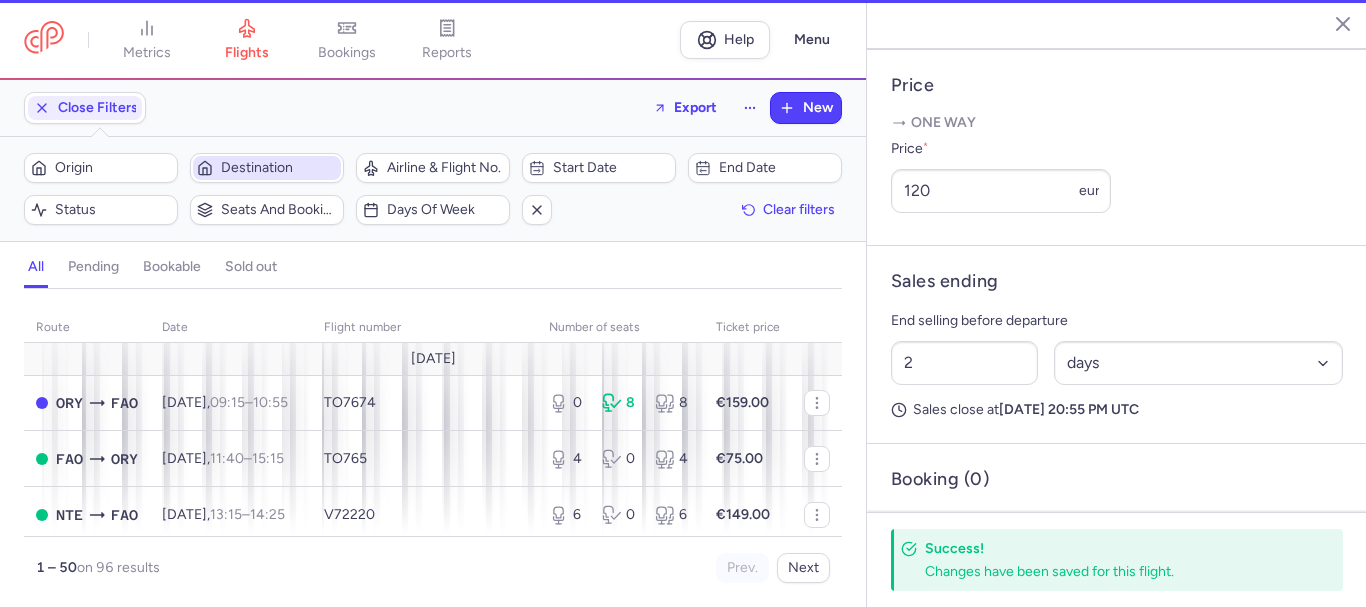 click on "Destination" at bounding box center [279, 168] 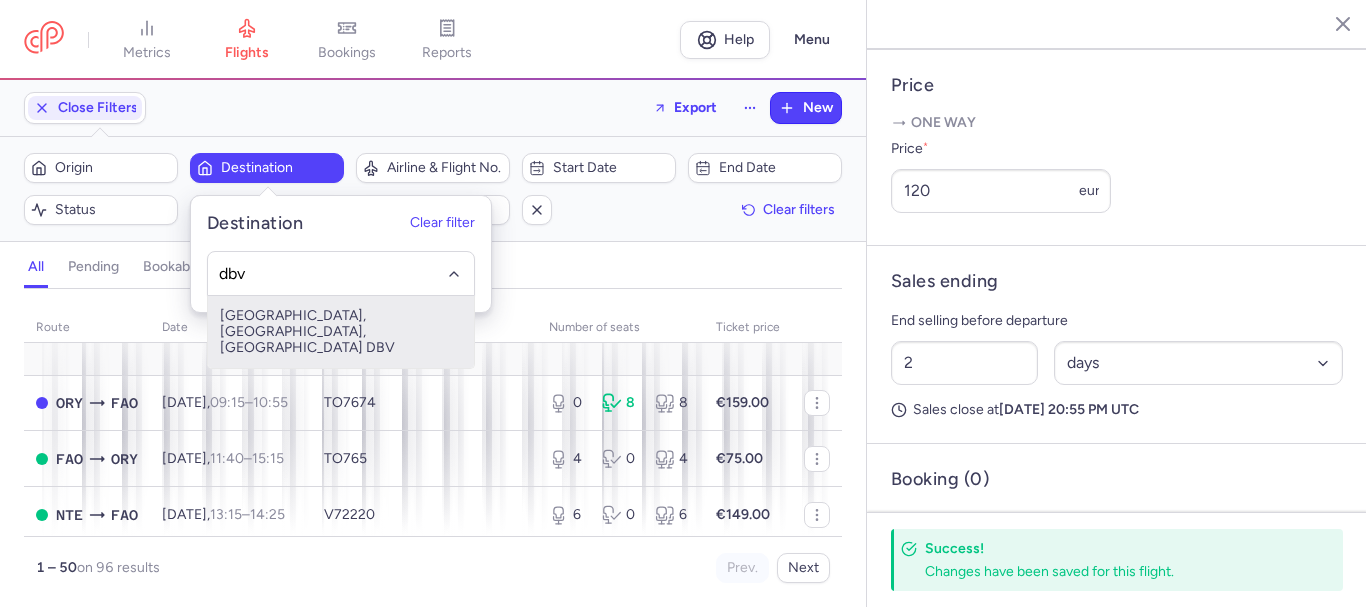 click on "[GEOGRAPHIC_DATA], [GEOGRAPHIC_DATA], [GEOGRAPHIC_DATA] DBV" at bounding box center (341, 332) 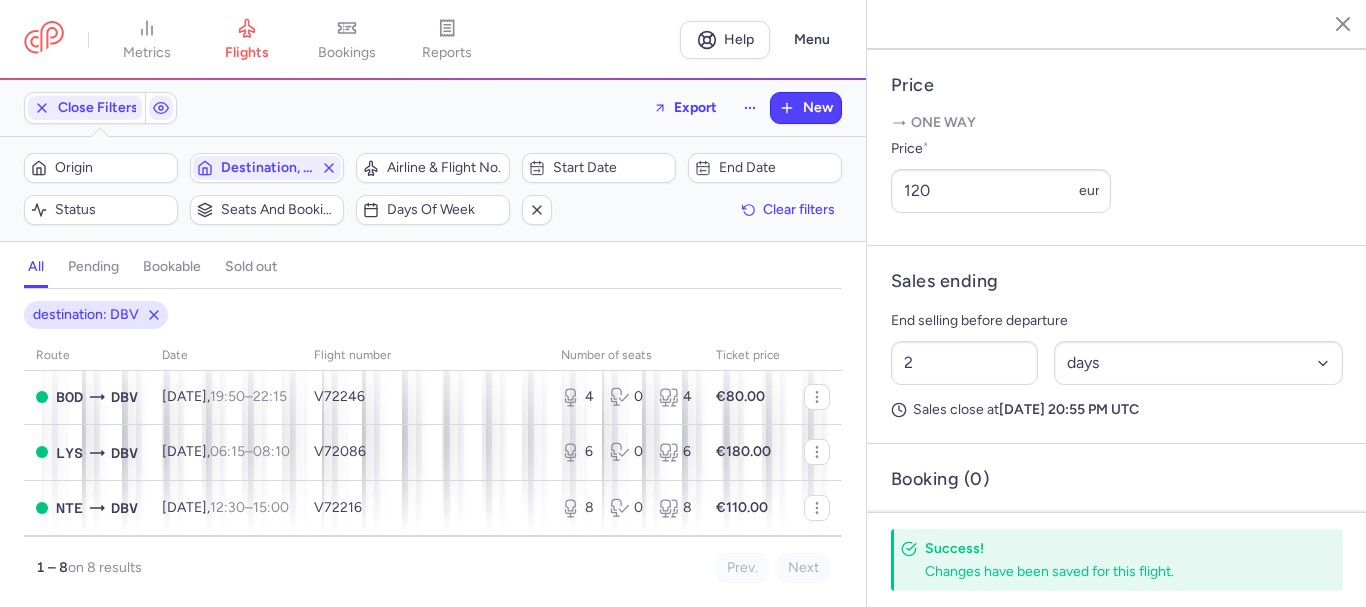 scroll, scrollTop: 346, scrollLeft: 0, axis: vertical 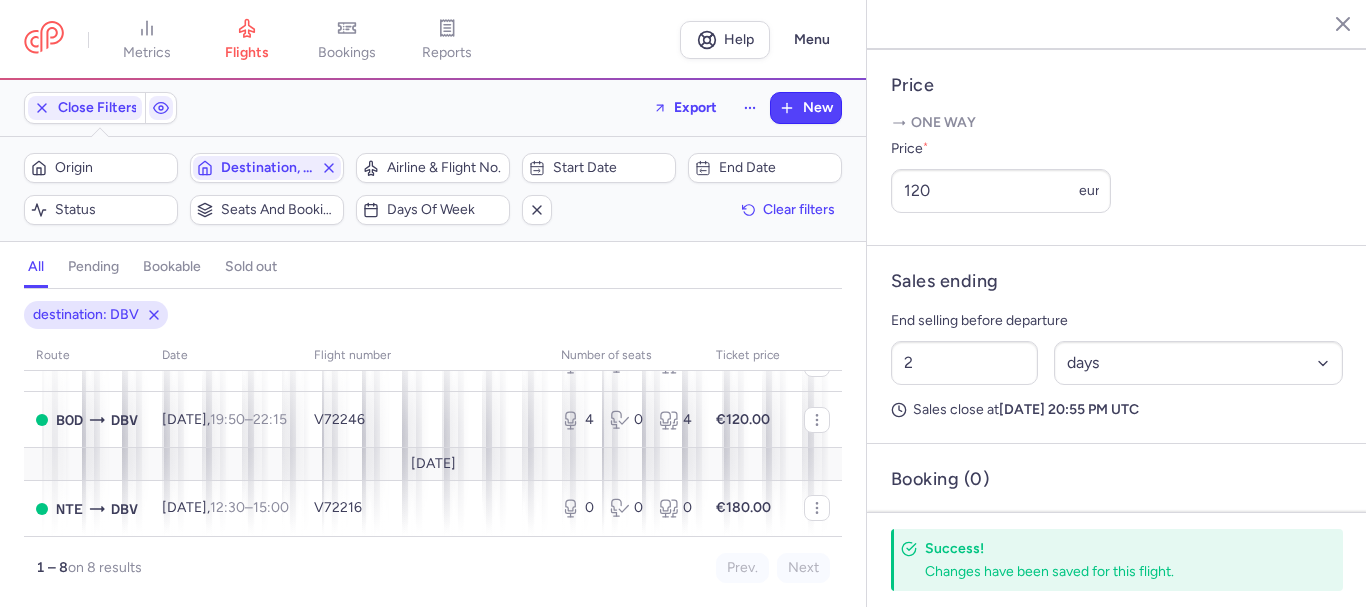 type 